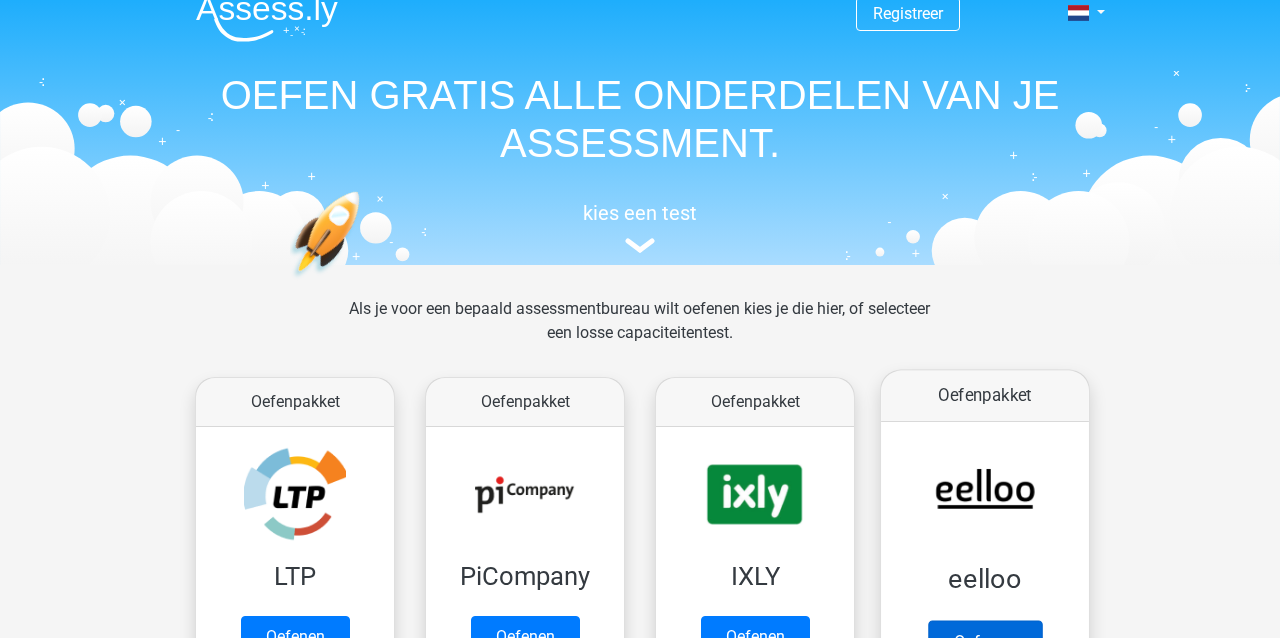 scroll, scrollTop: 19, scrollLeft: 0, axis: vertical 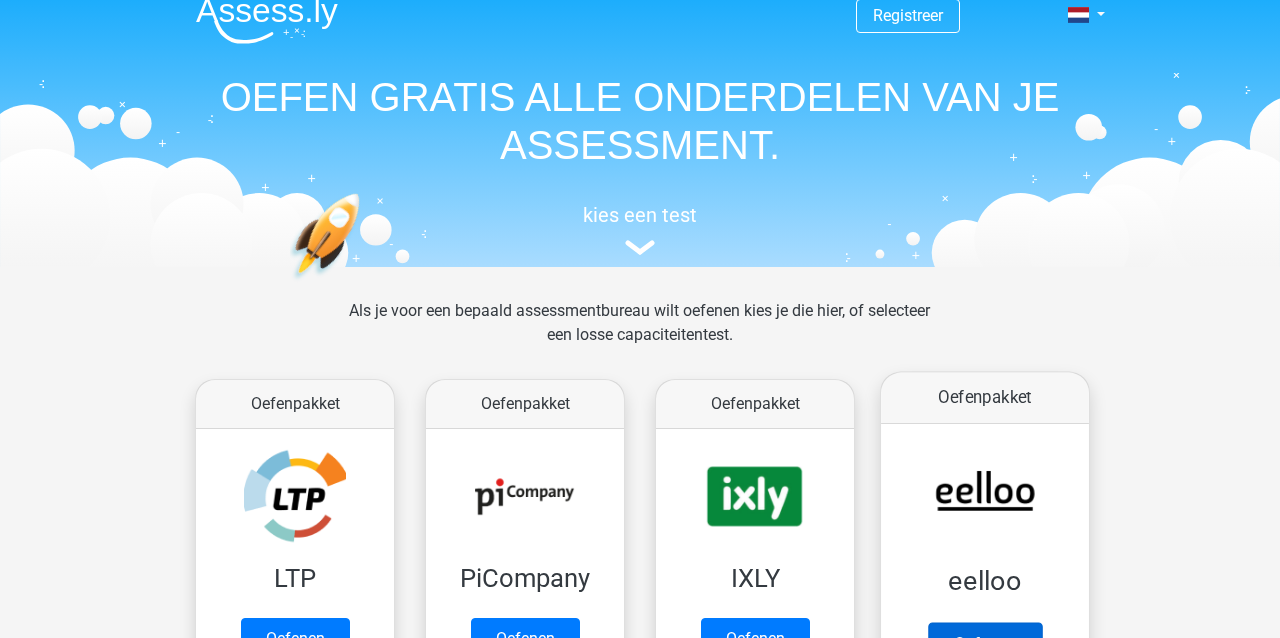 click on "Oefenen" at bounding box center [985, 644] 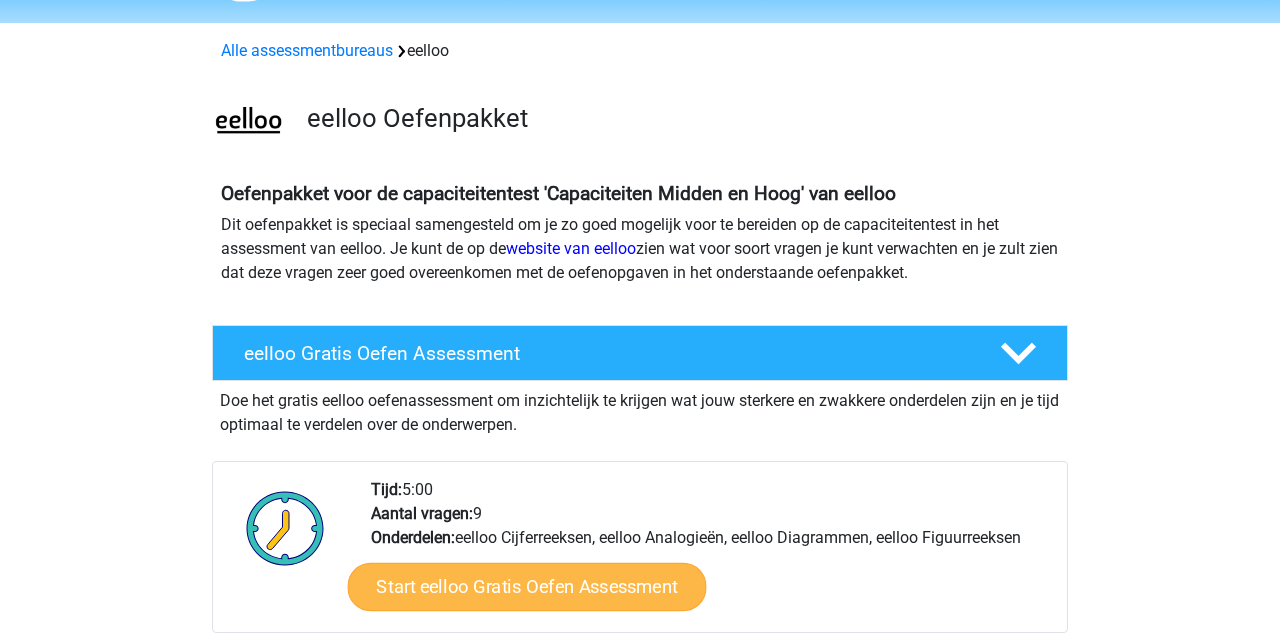 scroll, scrollTop: 54, scrollLeft: 0, axis: vertical 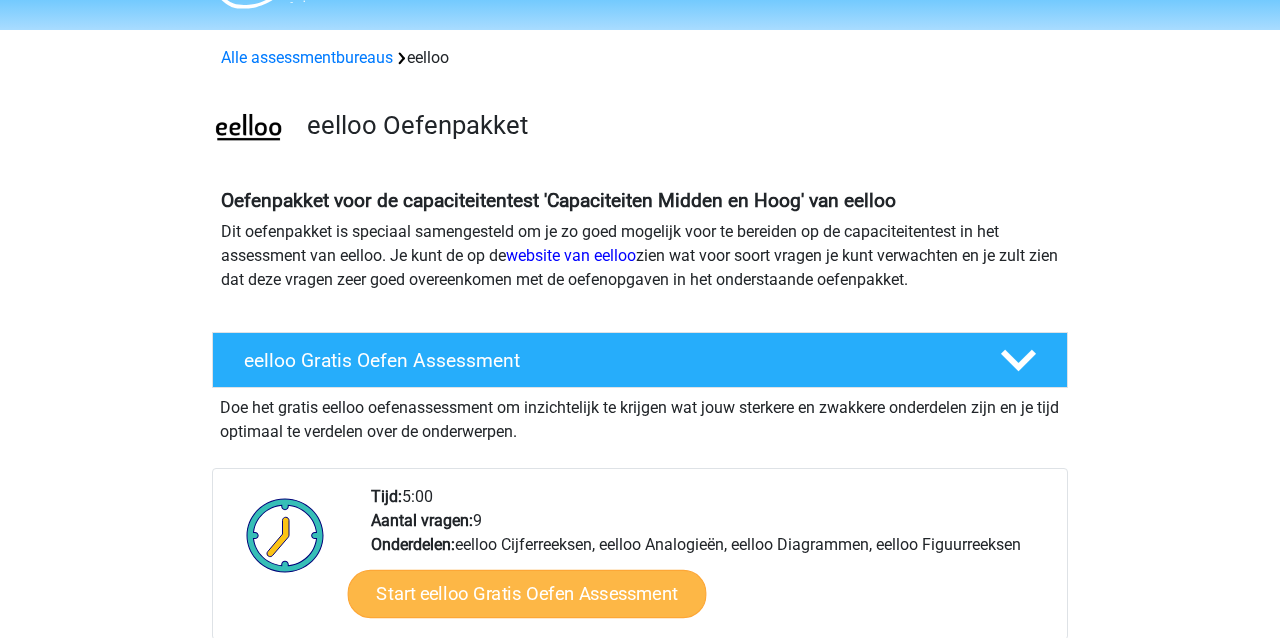 click on "Start eelloo Gratis Oefen Assessment" at bounding box center [527, 594] 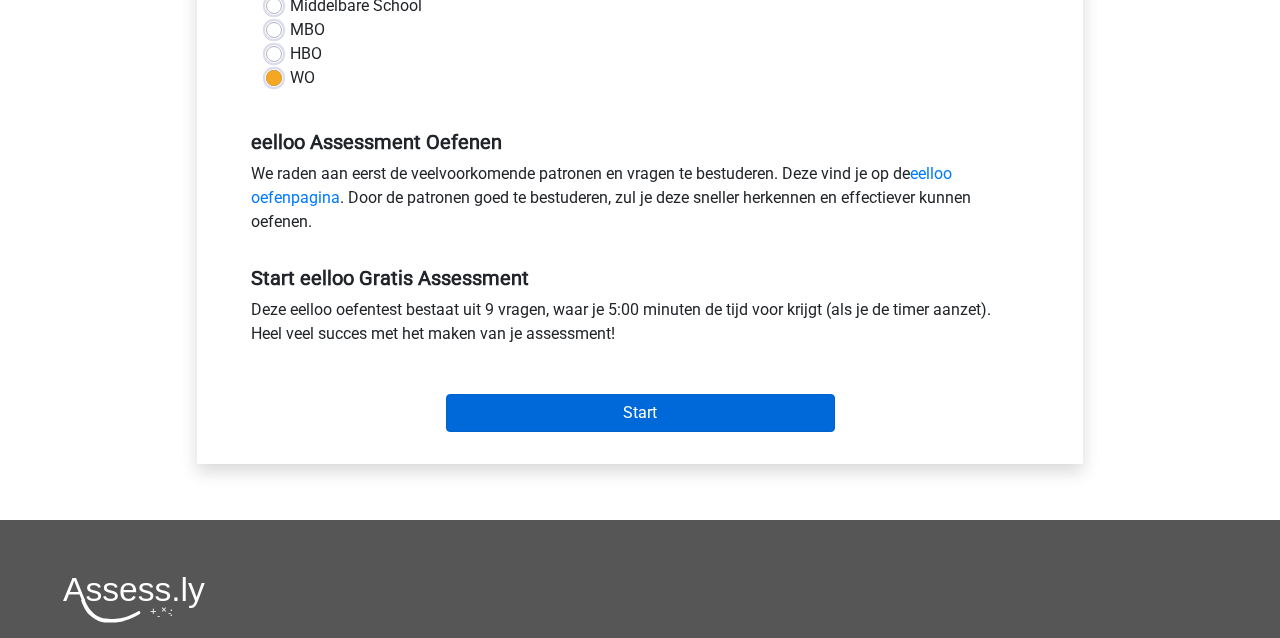 scroll, scrollTop: 529, scrollLeft: 0, axis: vertical 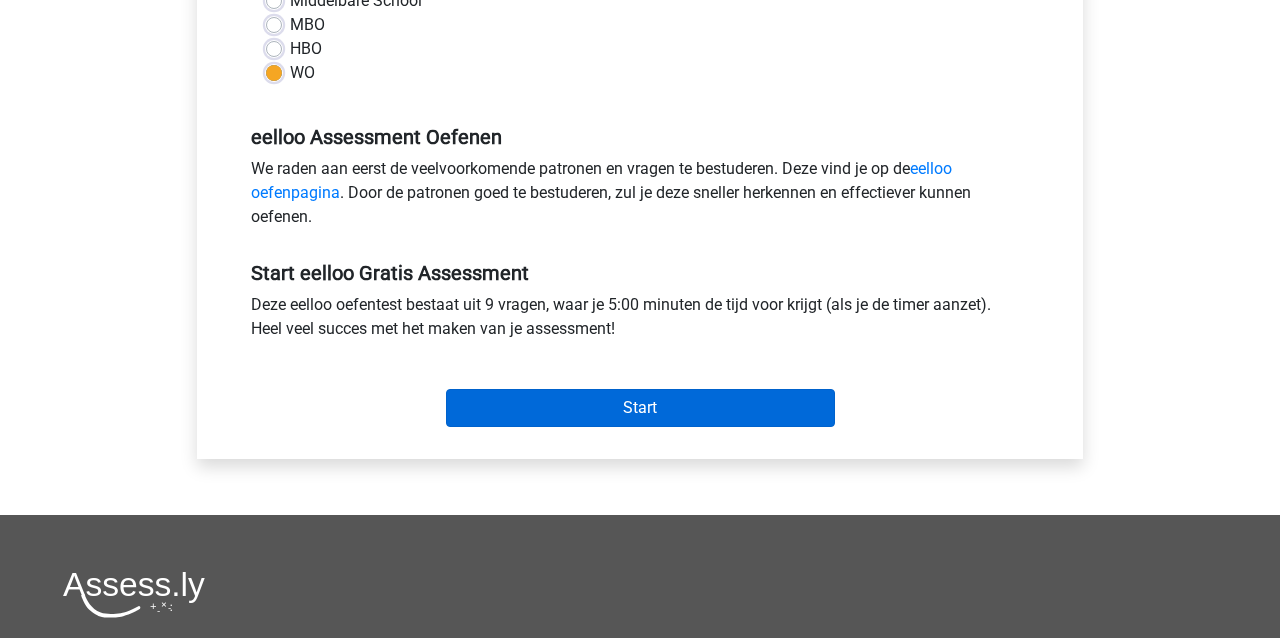 click on "Start" at bounding box center (640, 408) 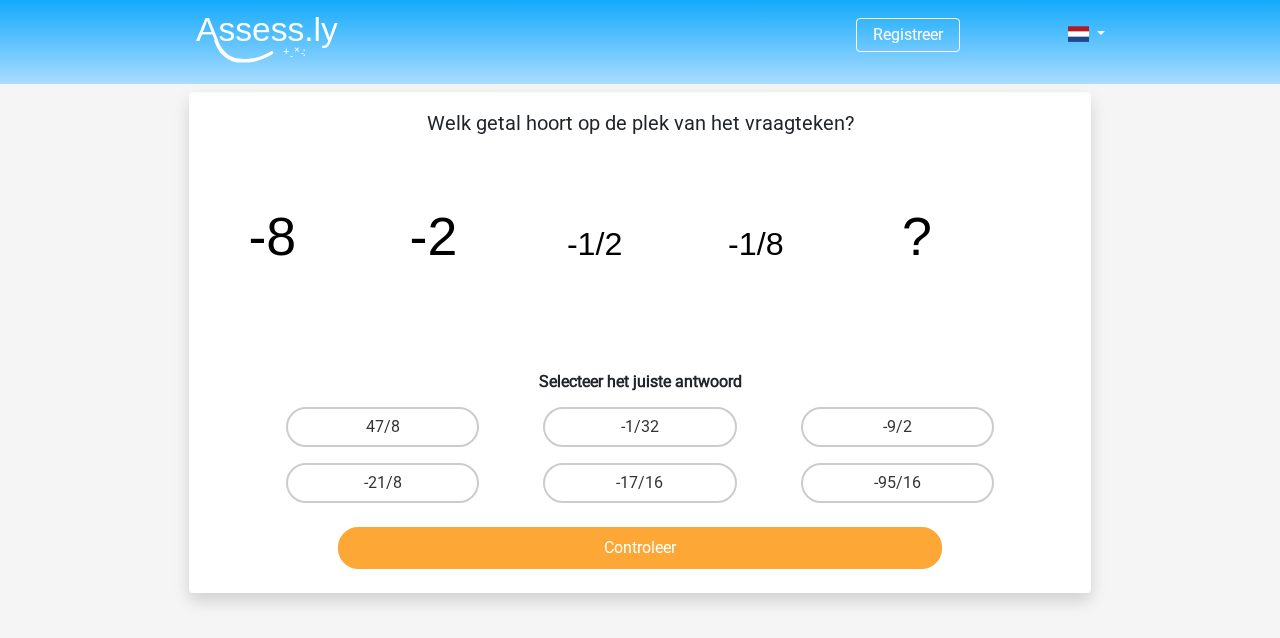 scroll, scrollTop: 0, scrollLeft: 0, axis: both 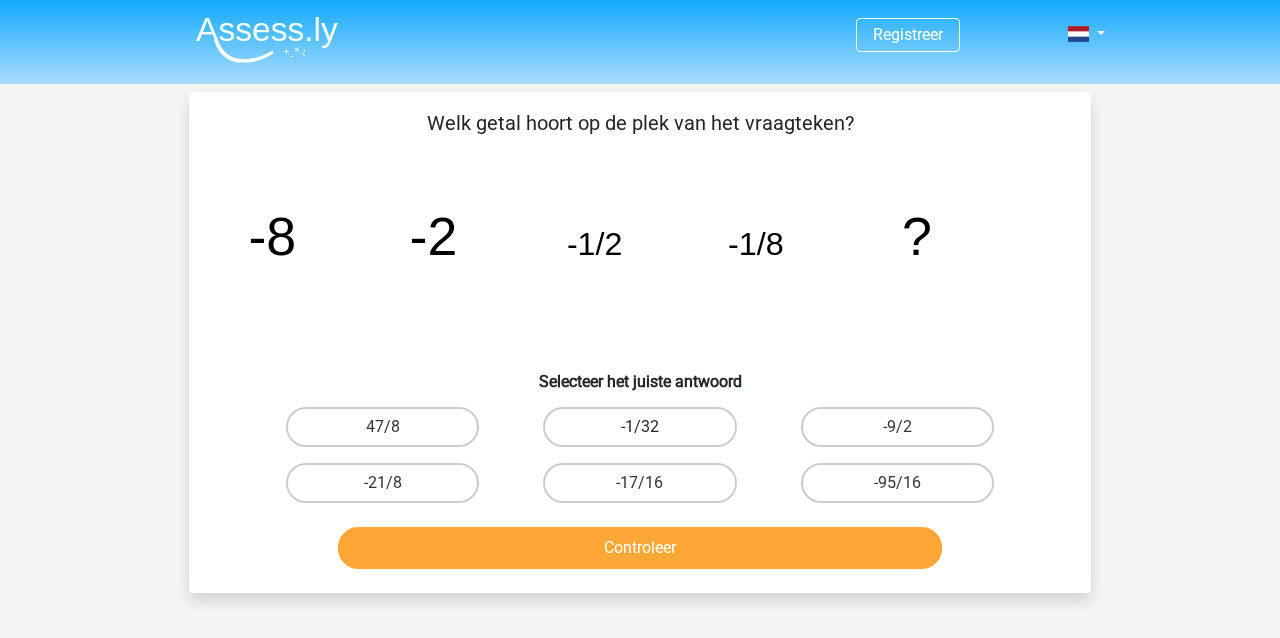 click on "-1/32" at bounding box center (639, 427) 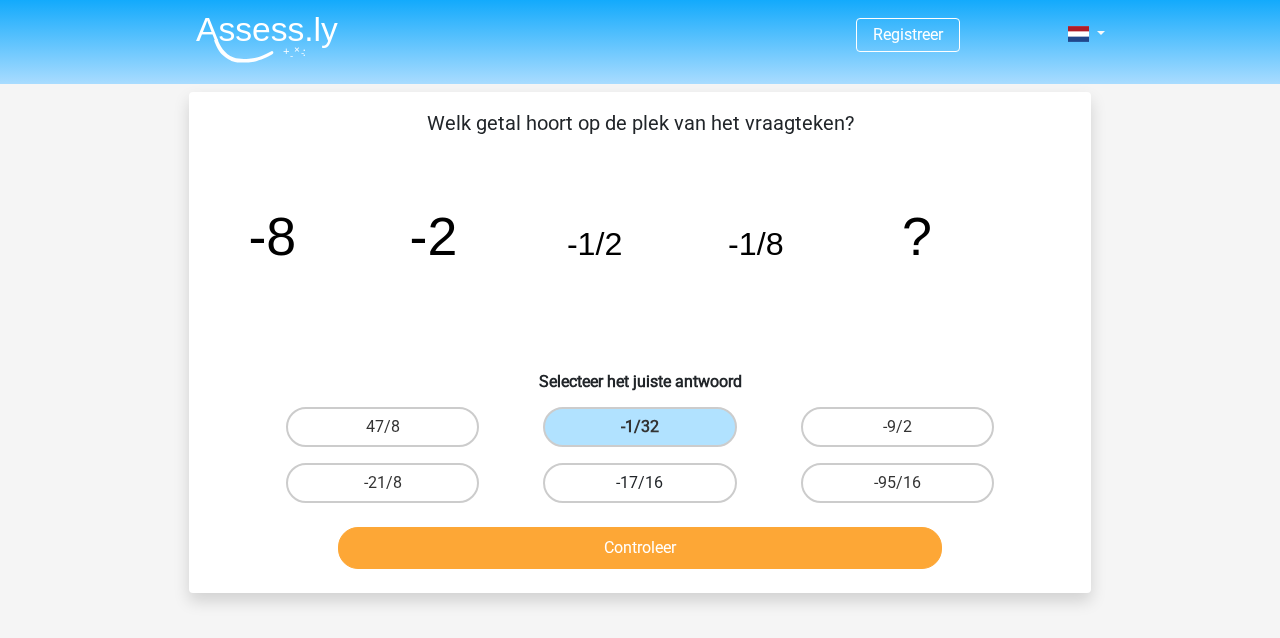 scroll, scrollTop: 1, scrollLeft: 0, axis: vertical 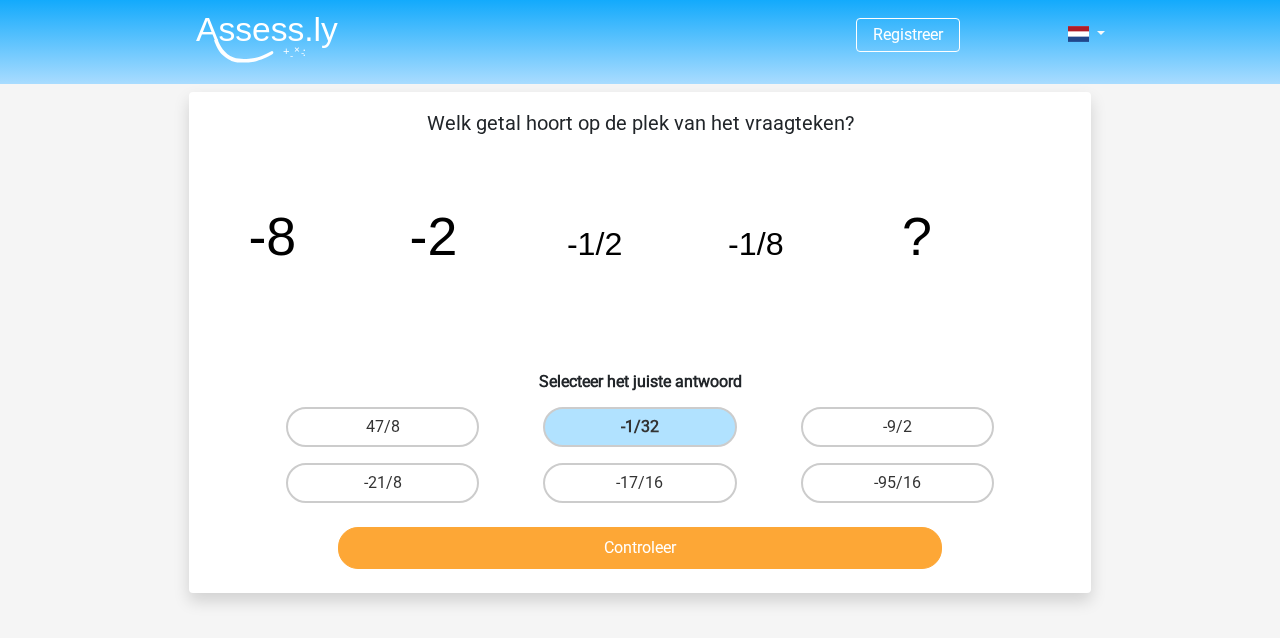 click on "Controleer" at bounding box center (640, 548) 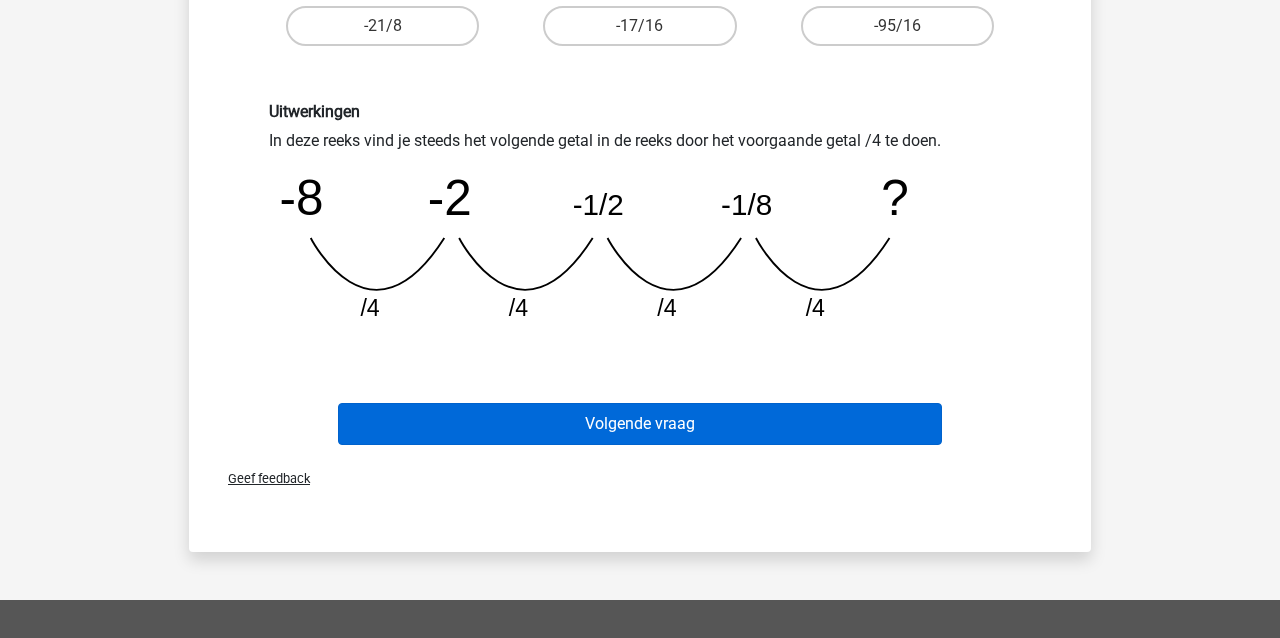 click on "Volgende vraag" at bounding box center (640, 424) 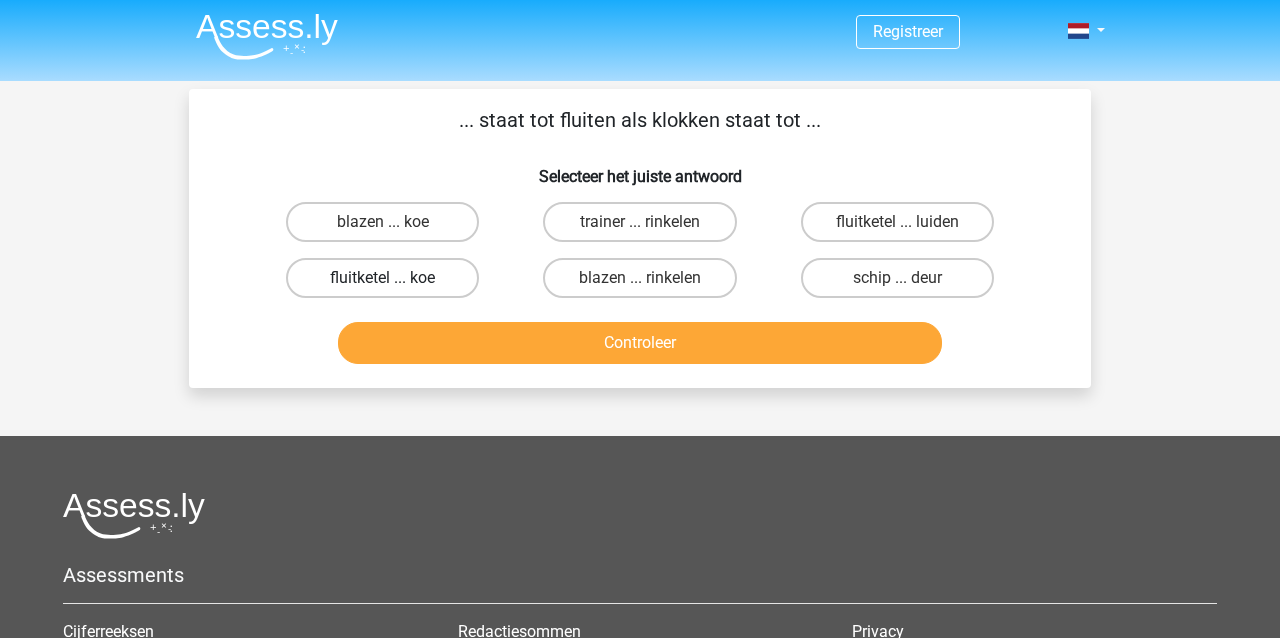 scroll, scrollTop: 0, scrollLeft: 1, axis: horizontal 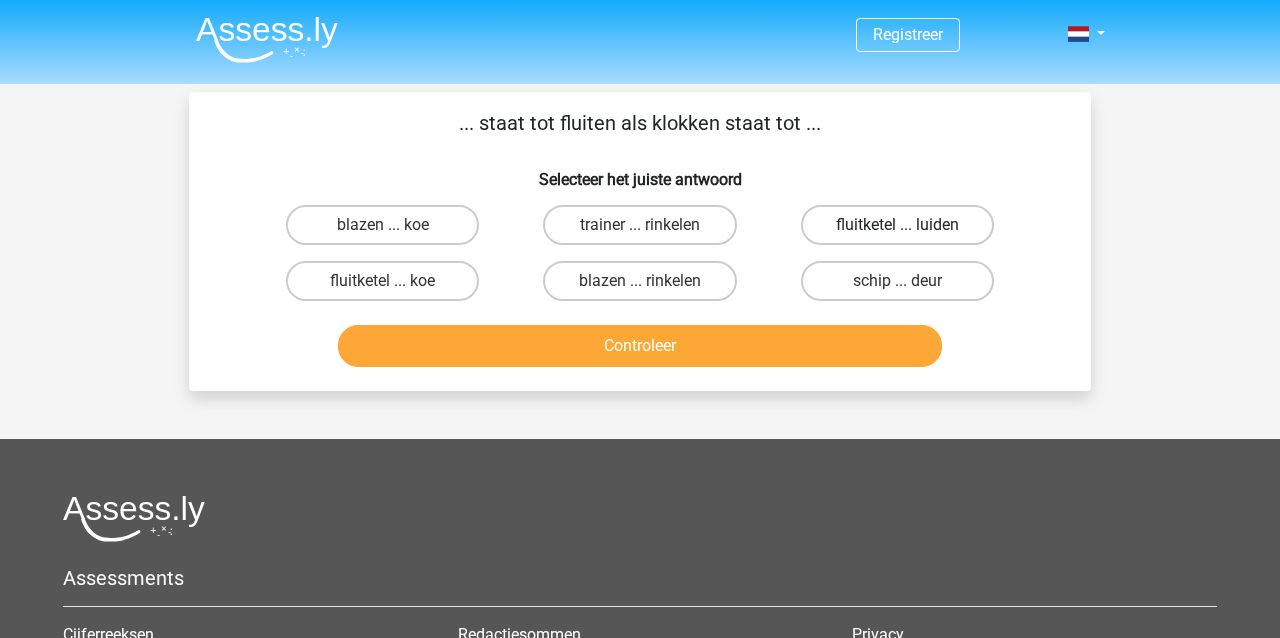click on "fluitketel ... luiden" at bounding box center [897, 225] 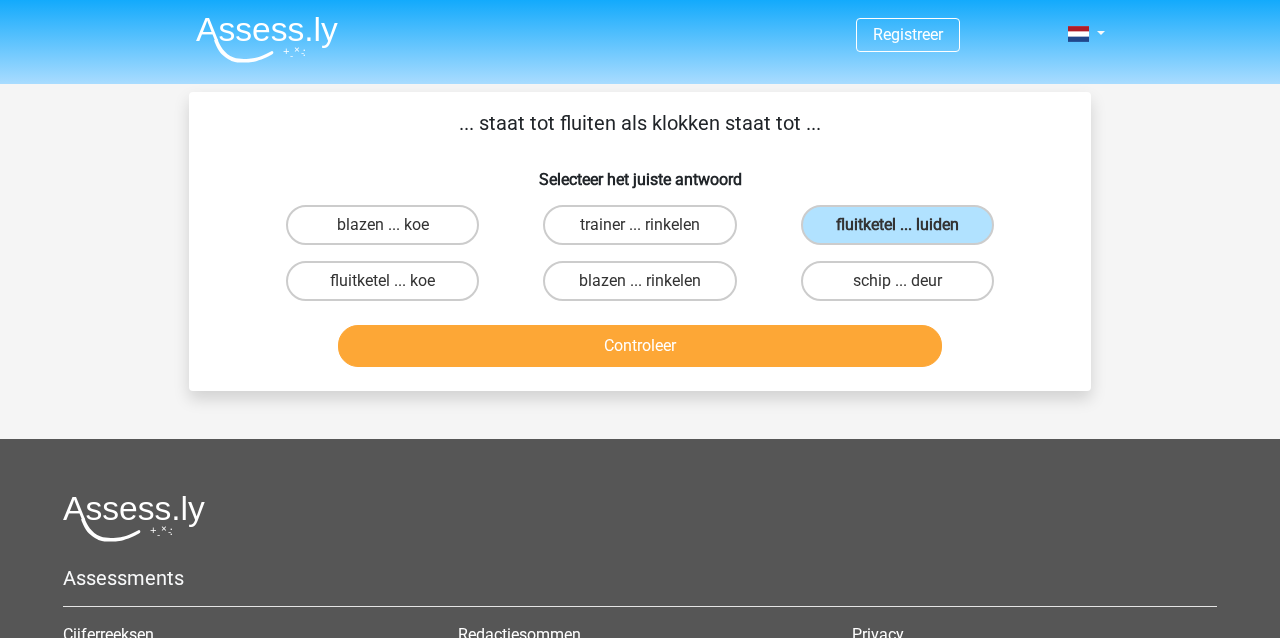 scroll, scrollTop: 0, scrollLeft: 0, axis: both 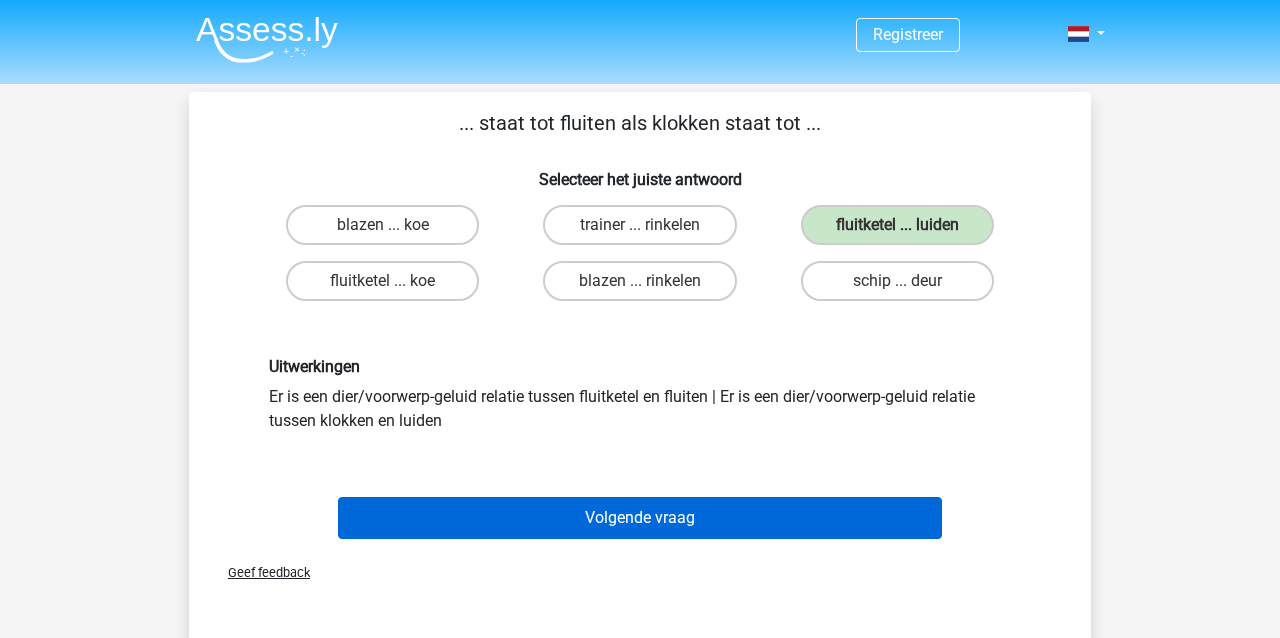 click on "Volgende vraag" at bounding box center [640, 518] 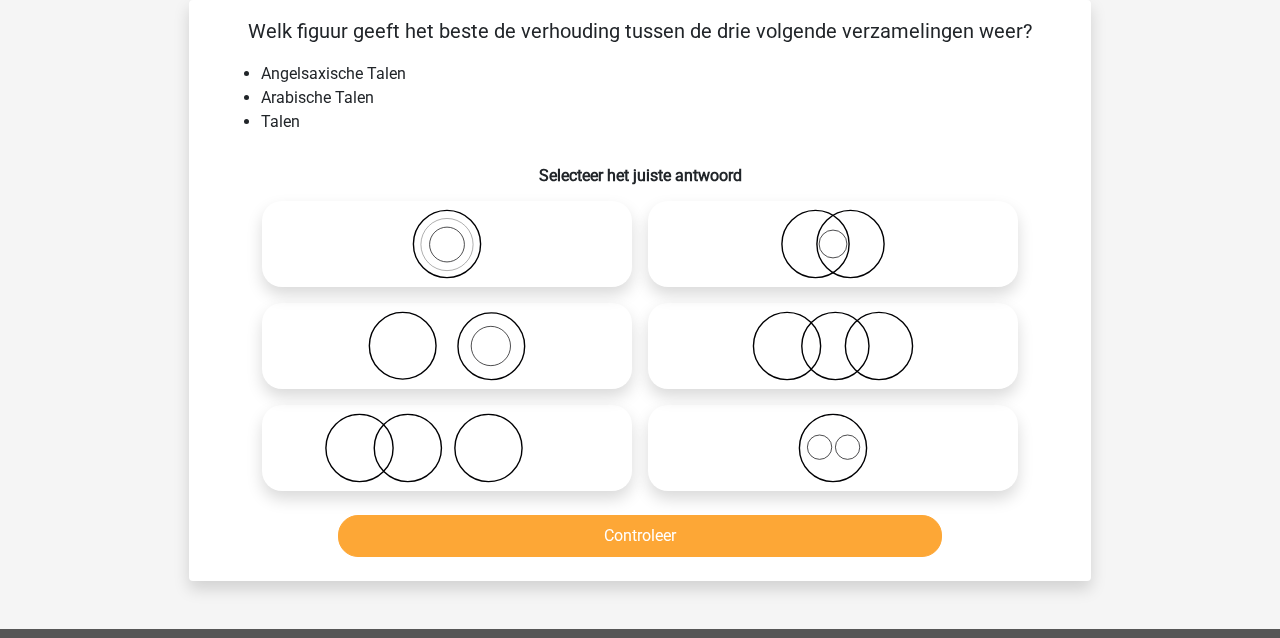 click 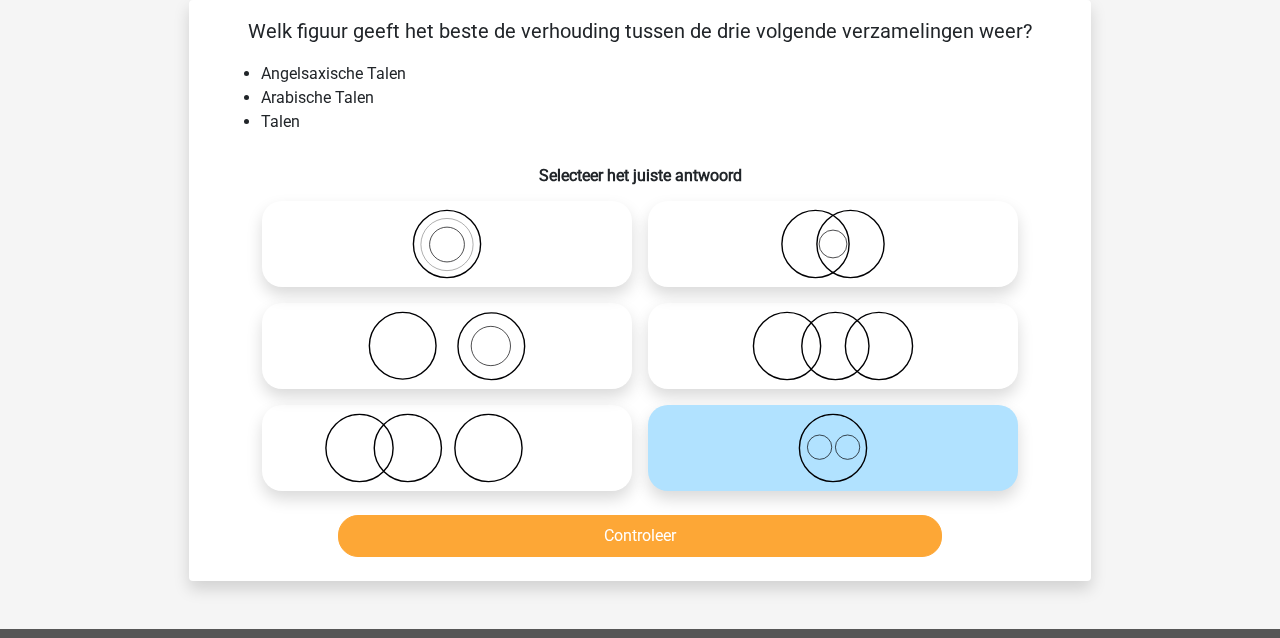click on "Controleer" at bounding box center [640, 536] 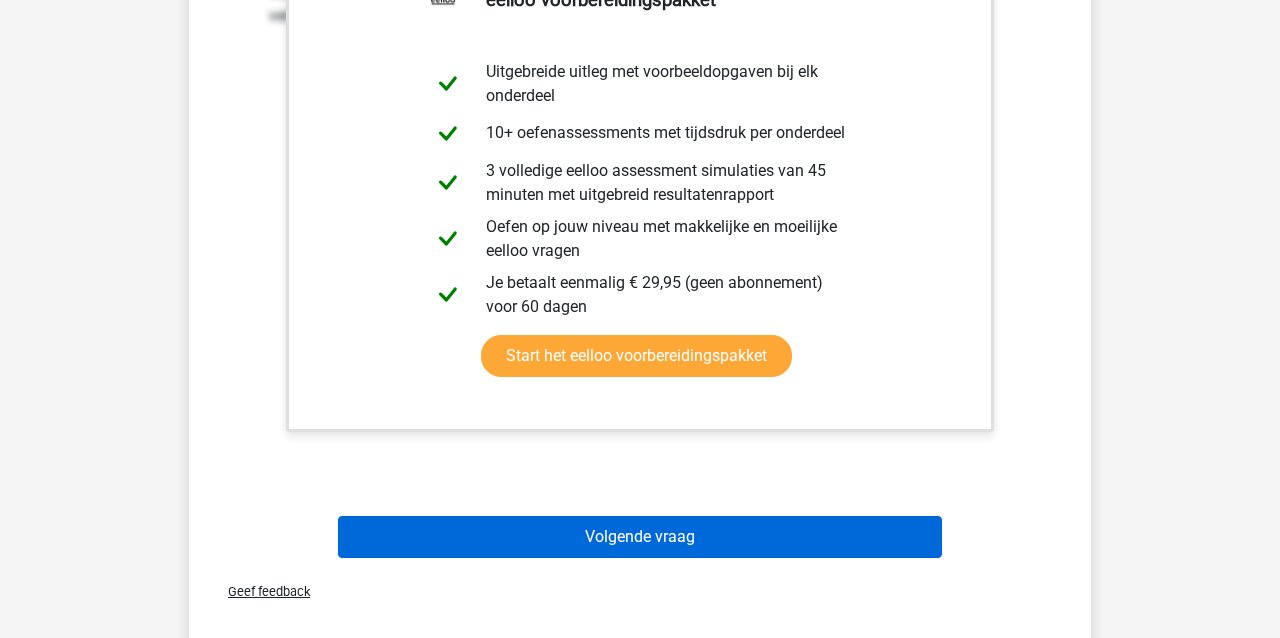 click on "Volgende vraag" at bounding box center (640, 537) 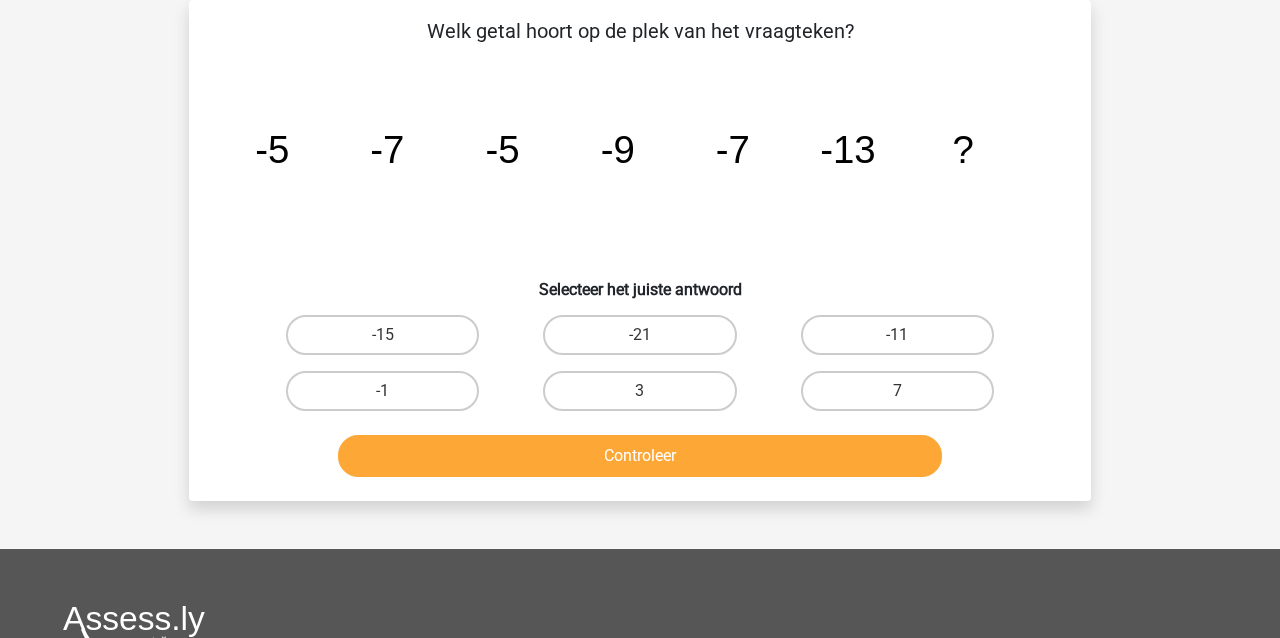 scroll, scrollTop: 92, scrollLeft: 0, axis: vertical 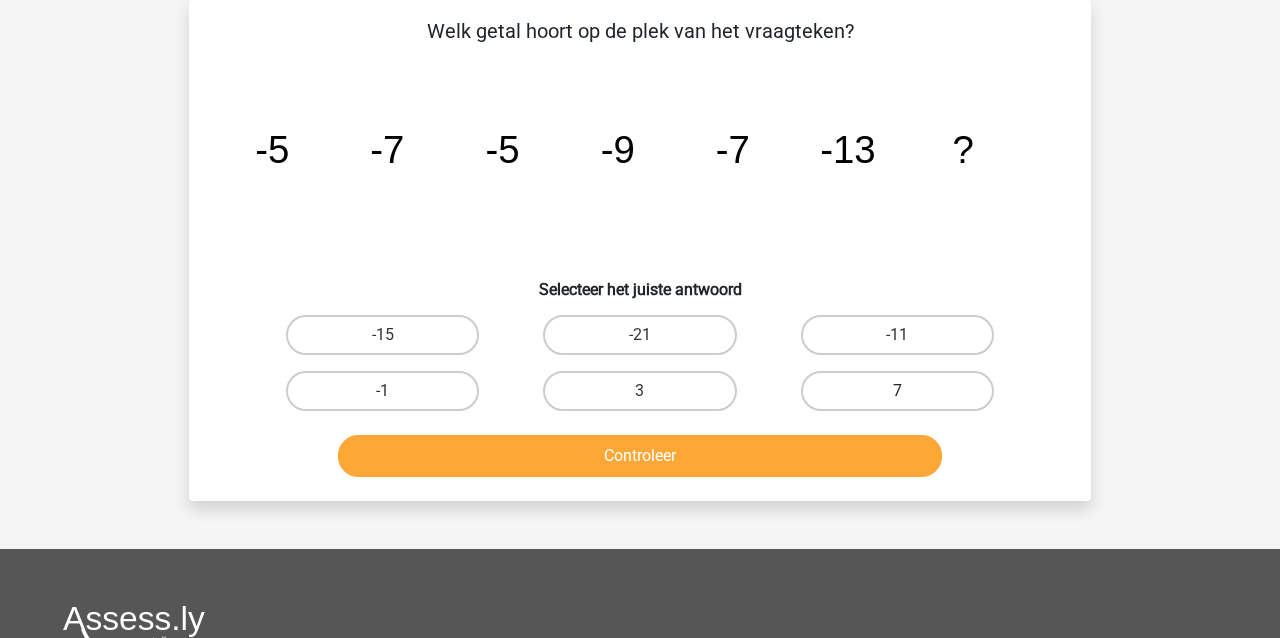click on "7" at bounding box center (897, 391) 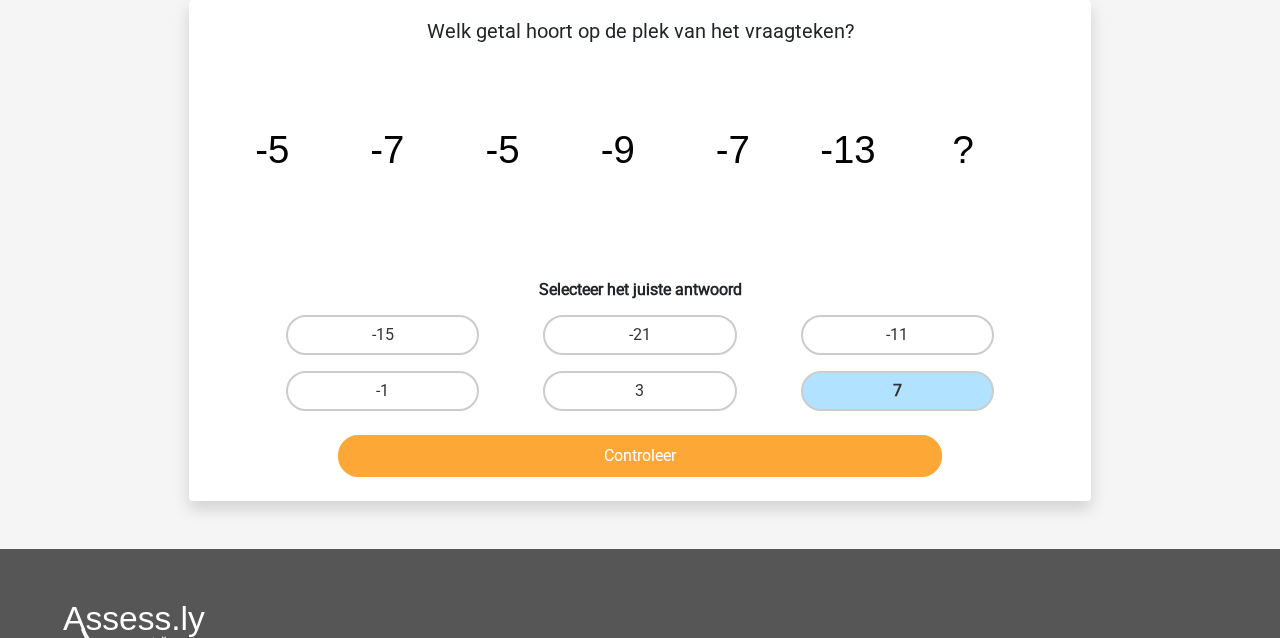 click on "Controleer" at bounding box center [640, 456] 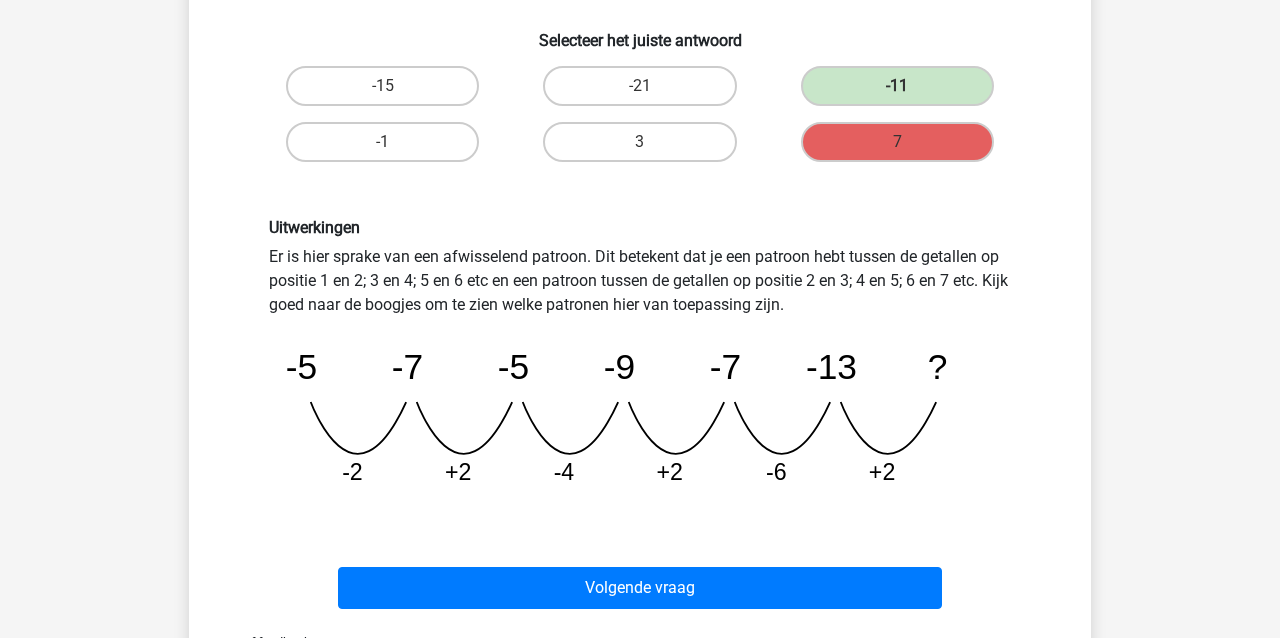 scroll, scrollTop: 343, scrollLeft: 0, axis: vertical 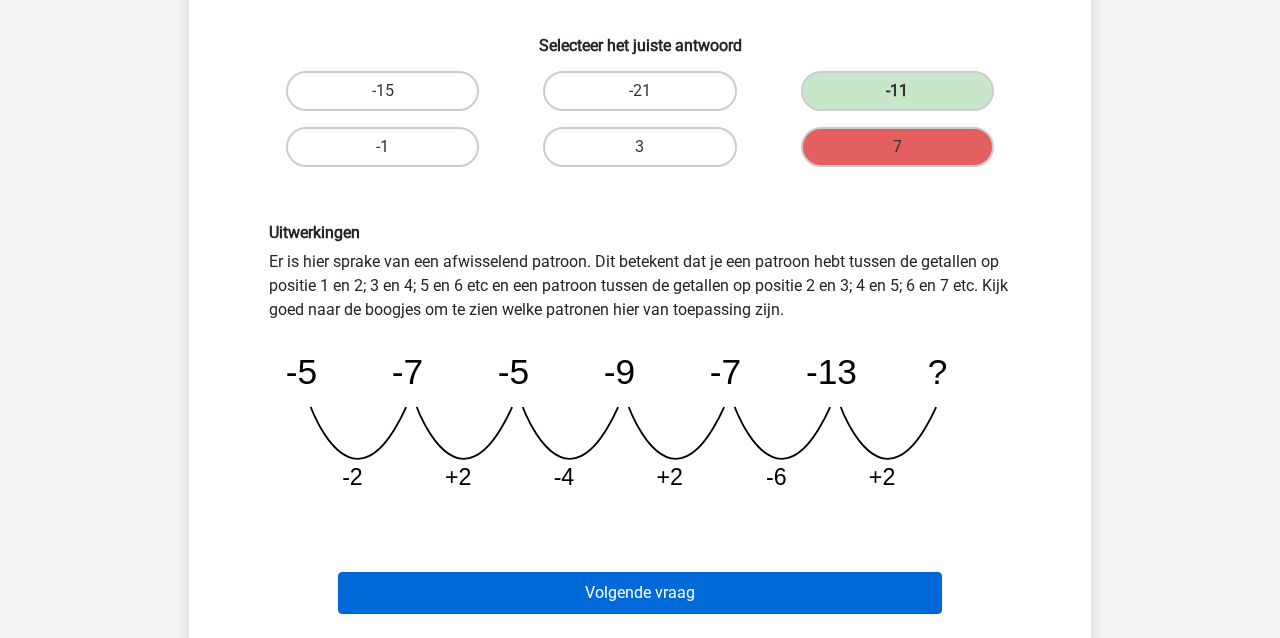 click on "Volgende vraag" at bounding box center [640, 593] 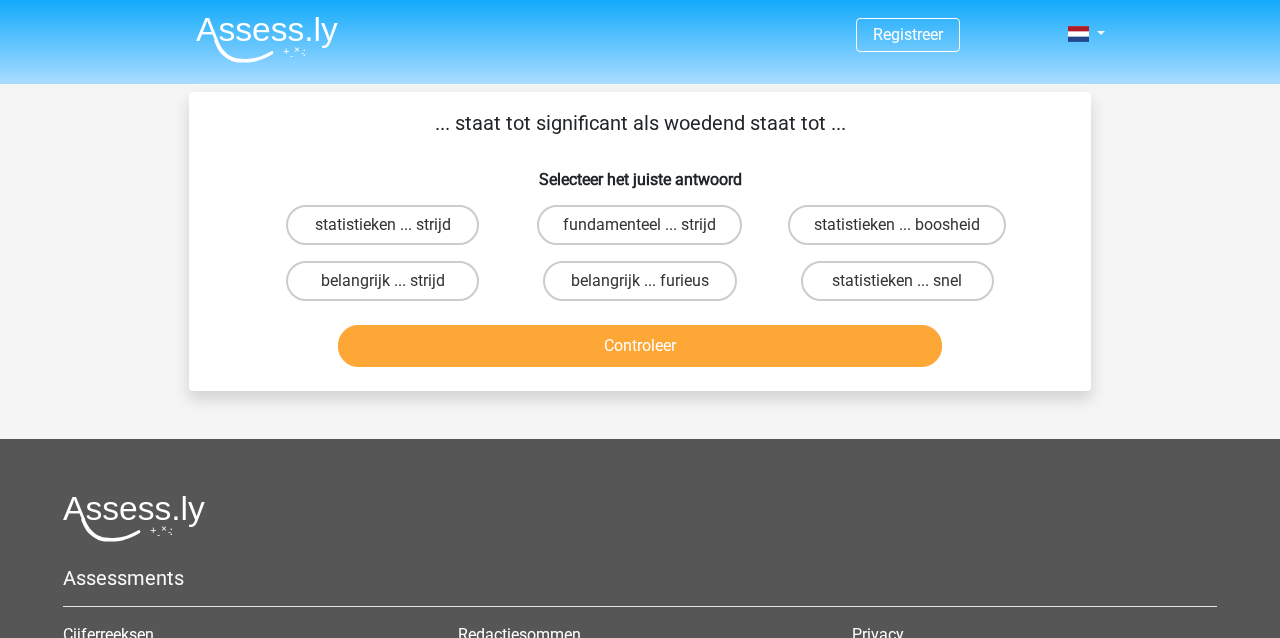 scroll, scrollTop: 0, scrollLeft: 0, axis: both 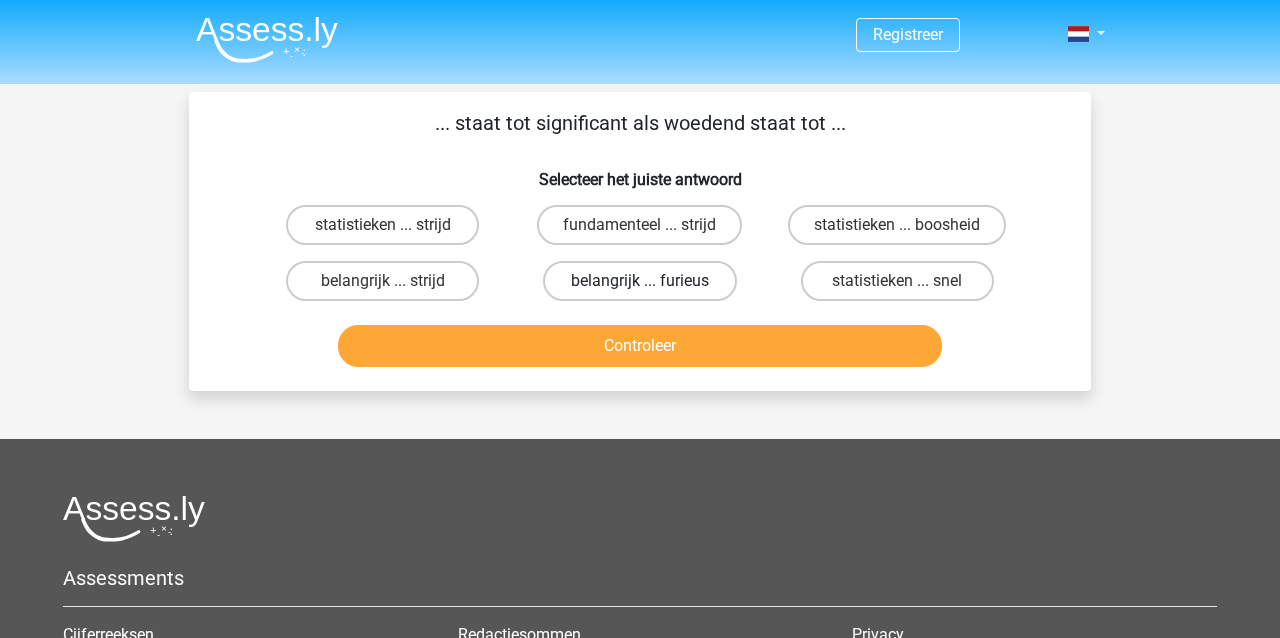 click on "belangrijk ... furieus" at bounding box center (639, 281) 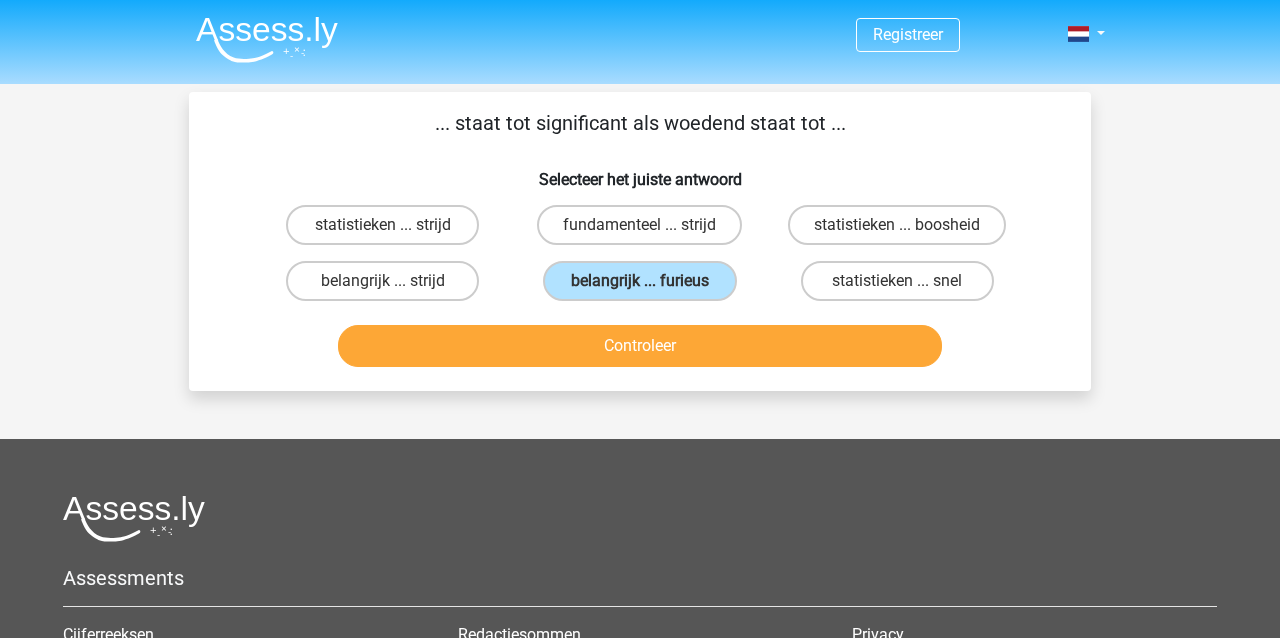 click on "Controleer" at bounding box center (640, 346) 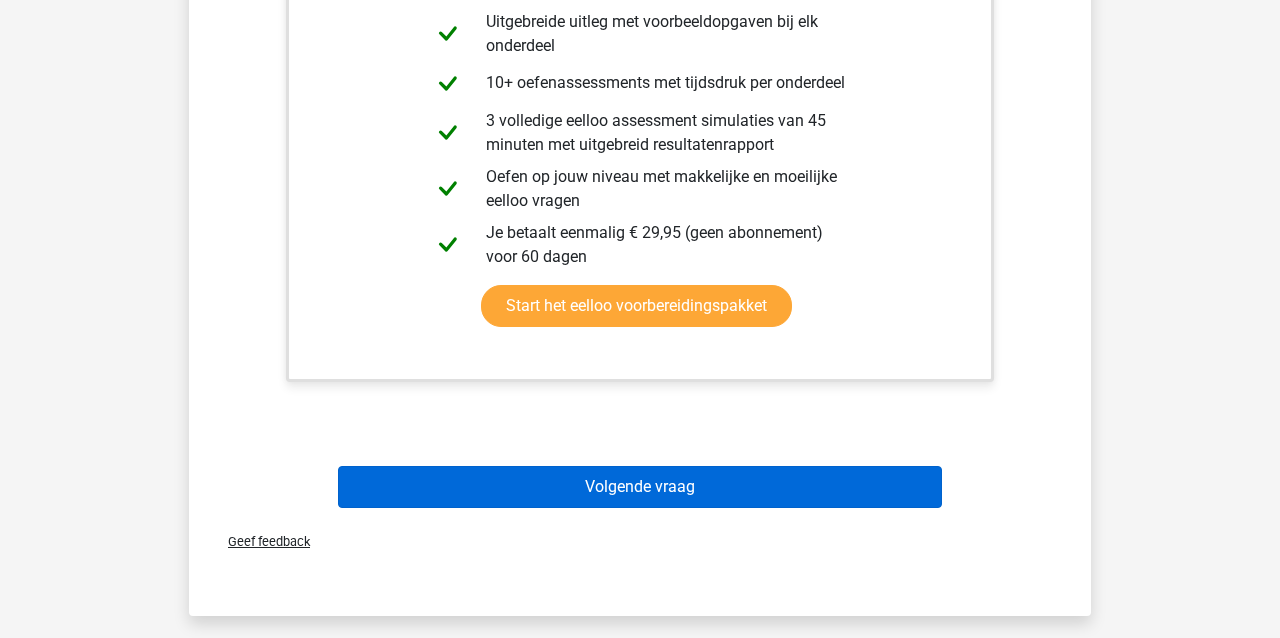 click on "Volgende vraag" at bounding box center [640, 487] 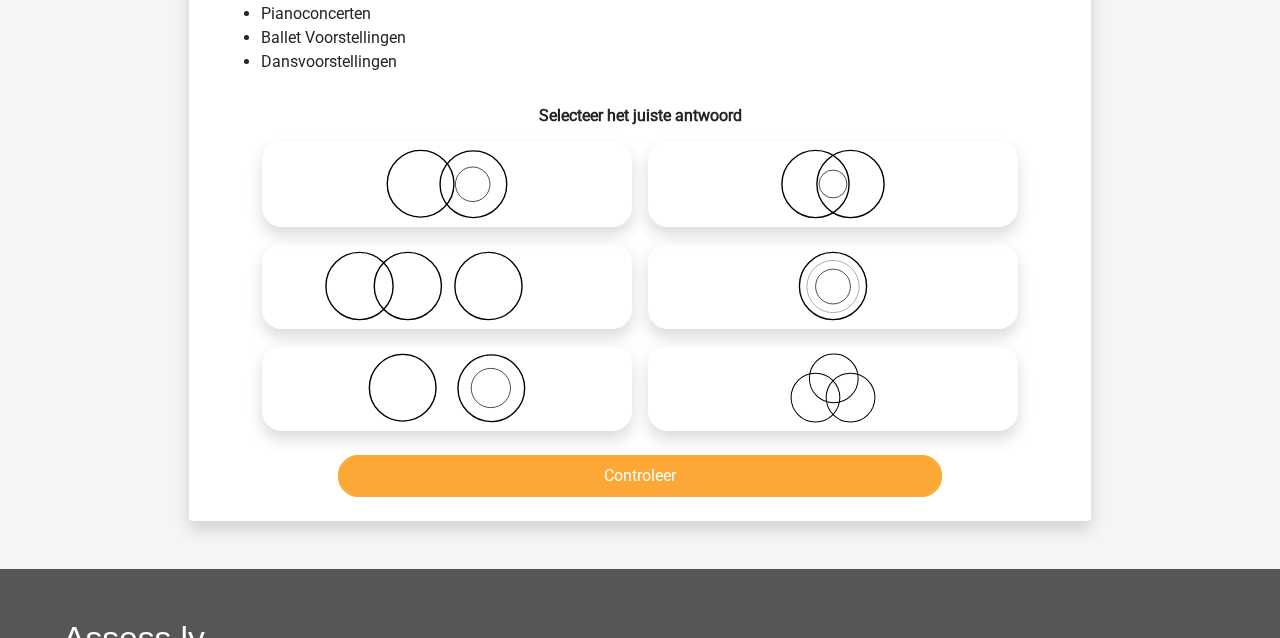scroll, scrollTop: 92, scrollLeft: 0, axis: vertical 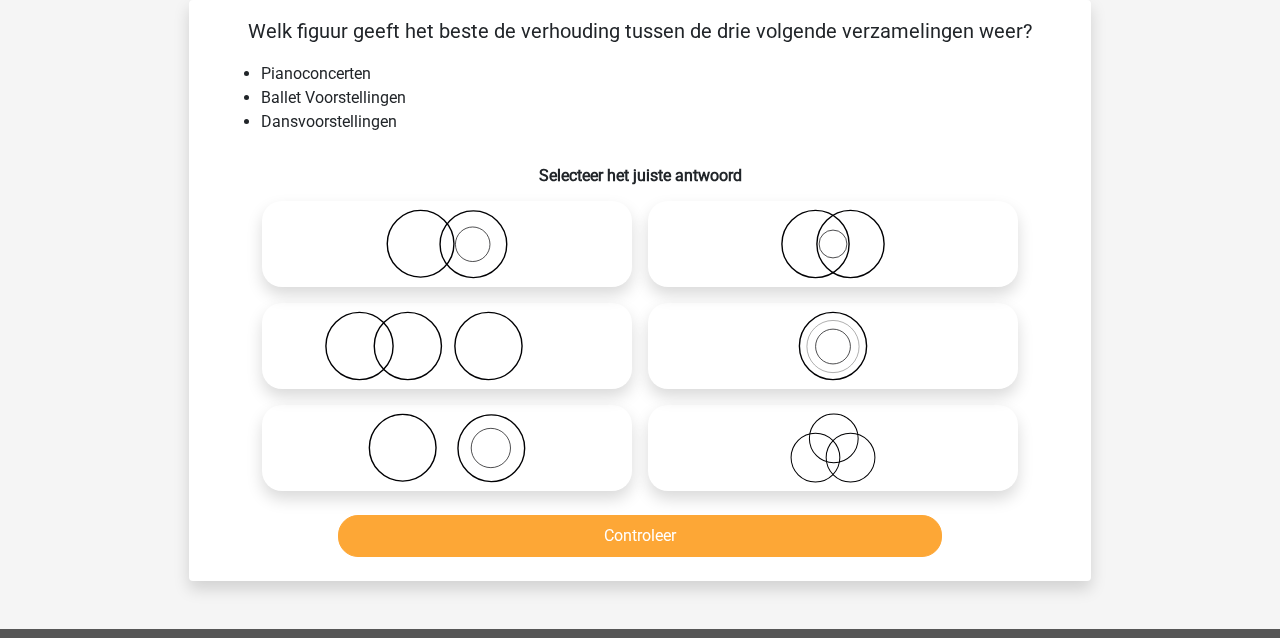 click 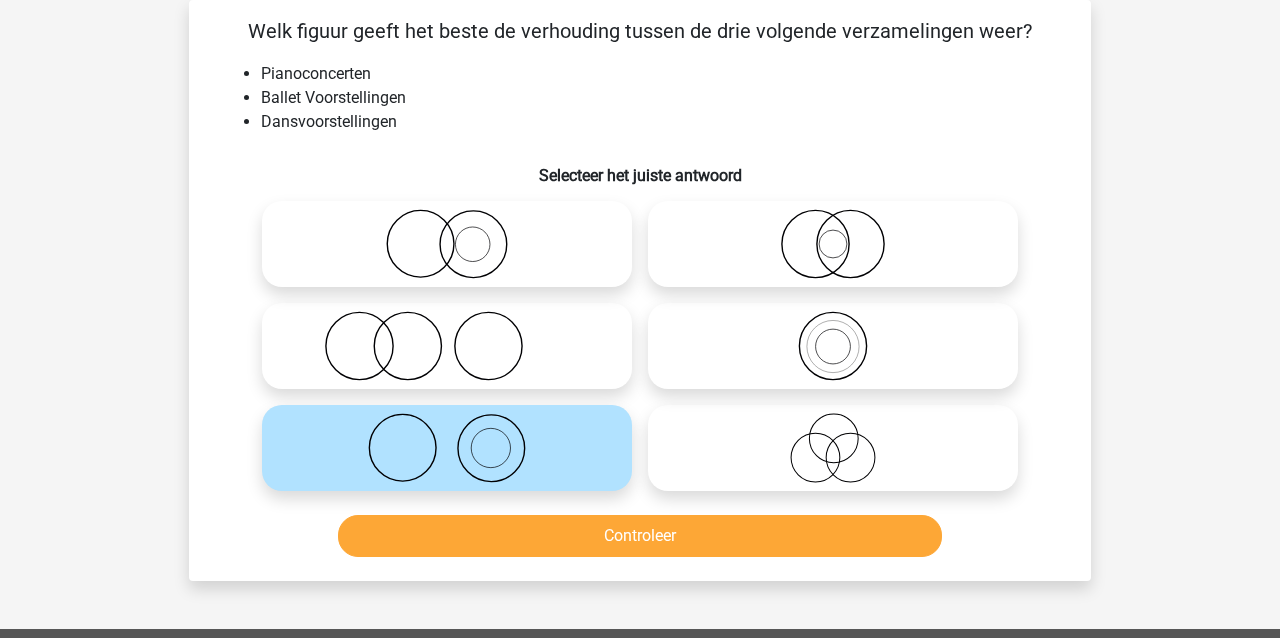 click on "Controleer" at bounding box center [640, 536] 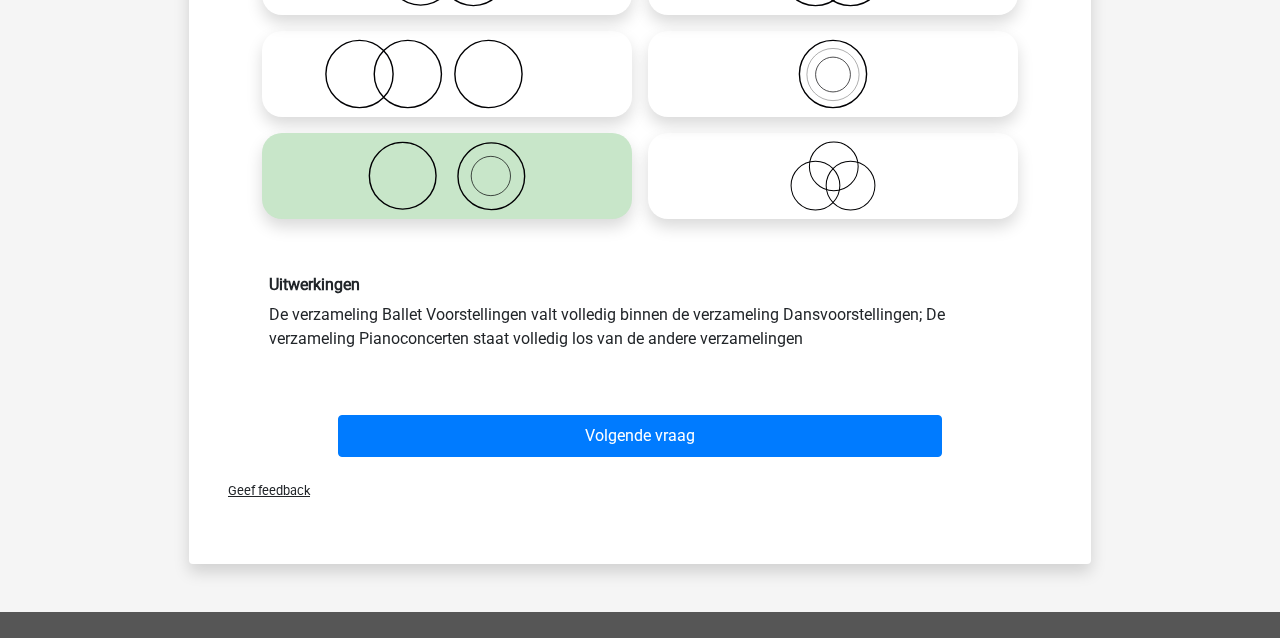 scroll, scrollTop: 379, scrollLeft: 0, axis: vertical 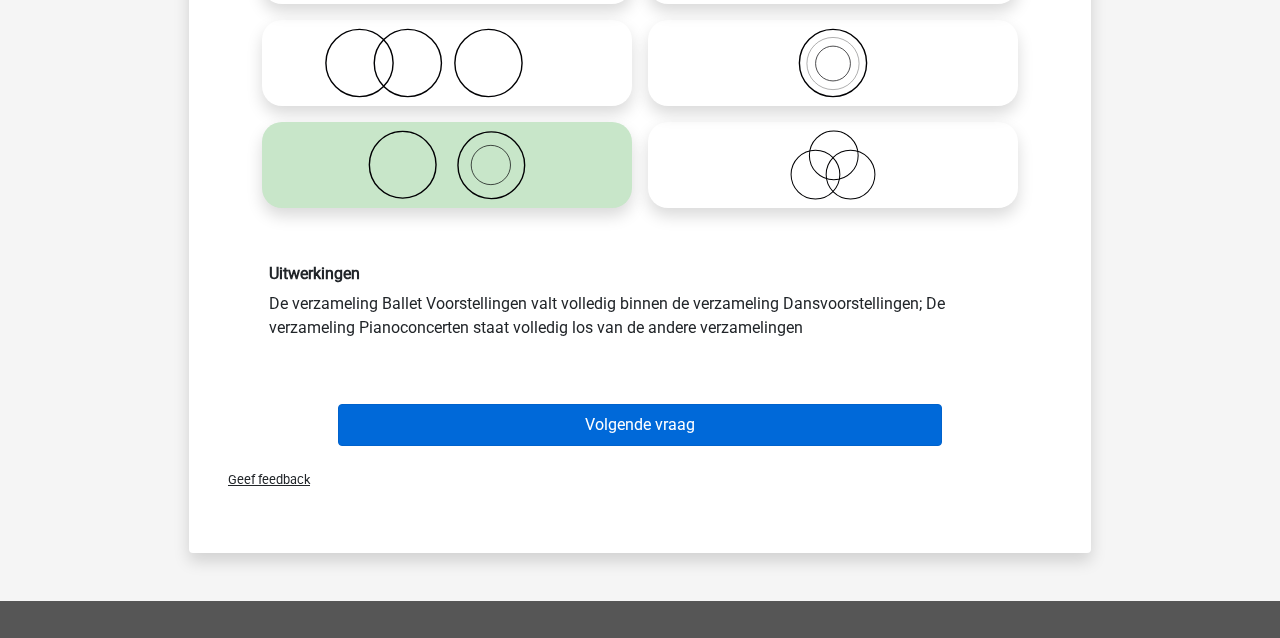 click on "Volgende vraag" at bounding box center (640, 425) 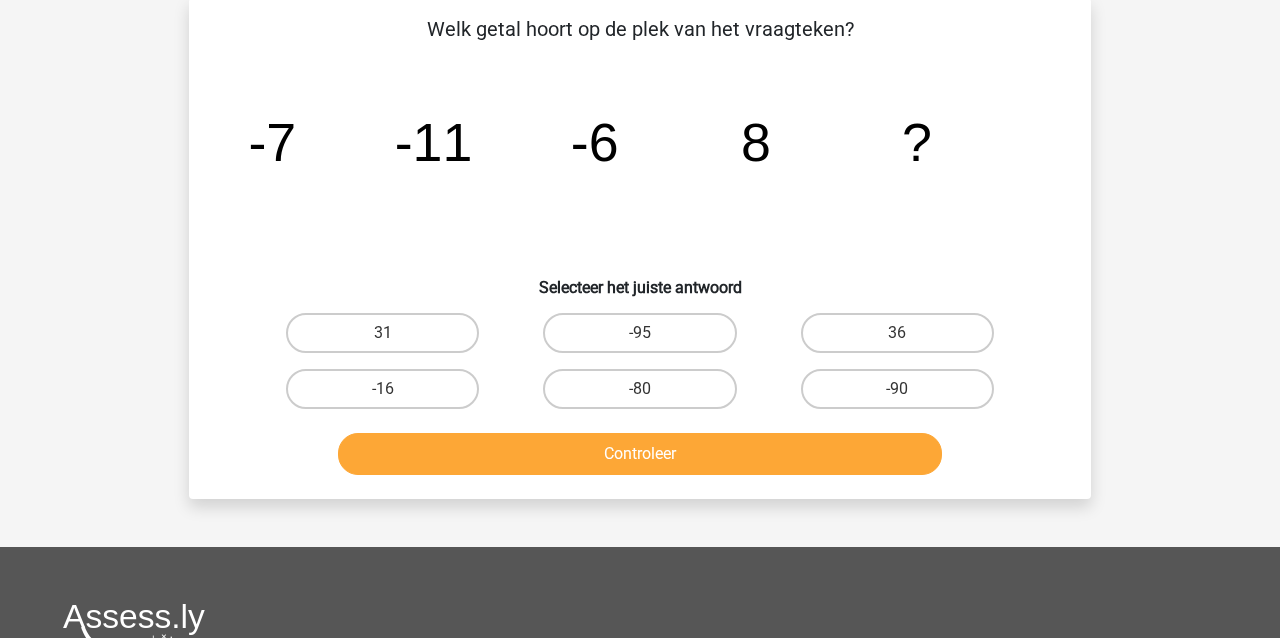 scroll, scrollTop: 92, scrollLeft: 0, axis: vertical 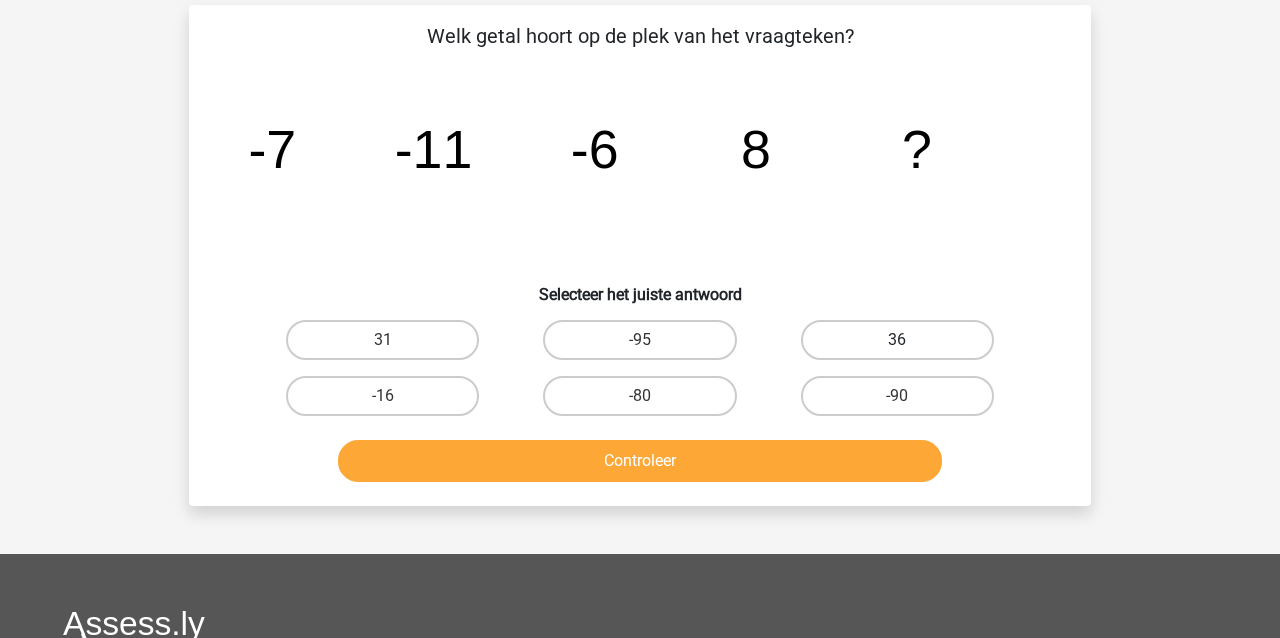click on "36" at bounding box center (897, 340) 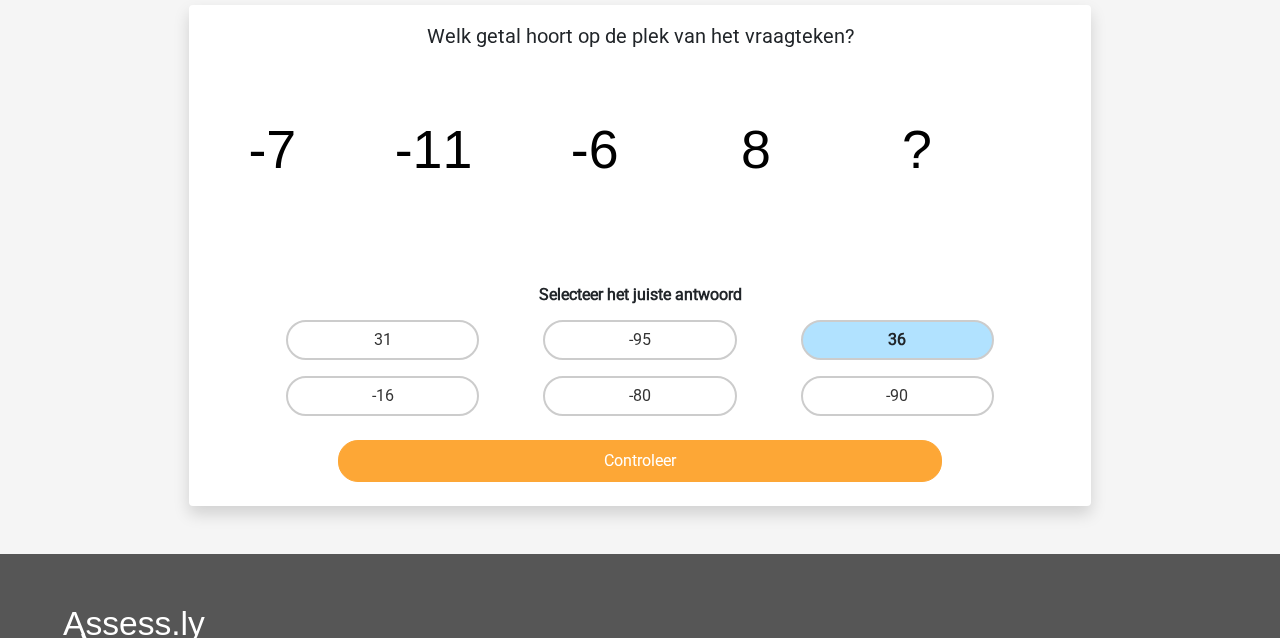 scroll, scrollTop: 94, scrollLeft: 1, axis: both 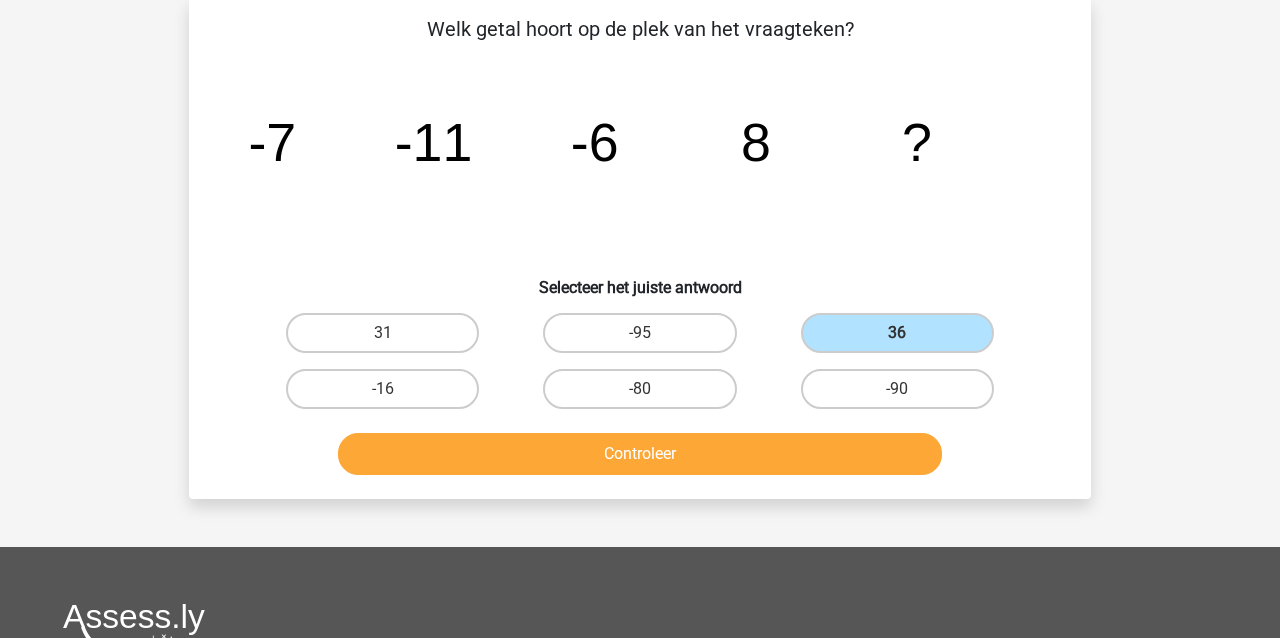 click on "Controleer" at bounding box center [640, 454] 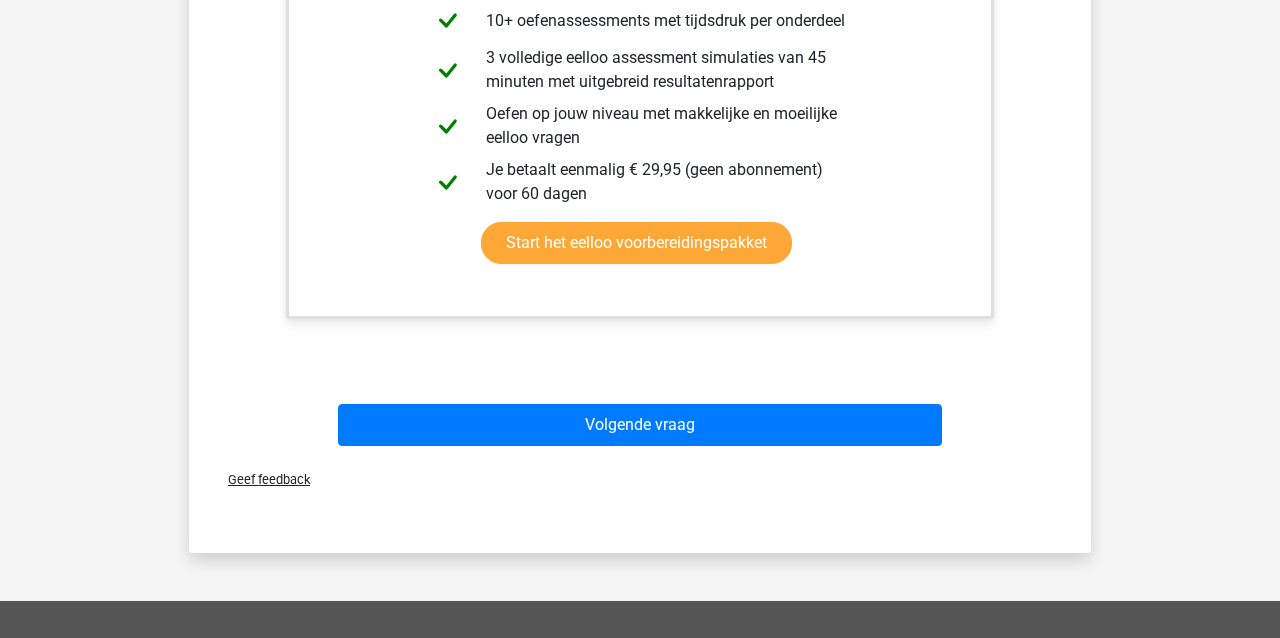 click on "Volgende vraag" at bounding box center [640, 425] 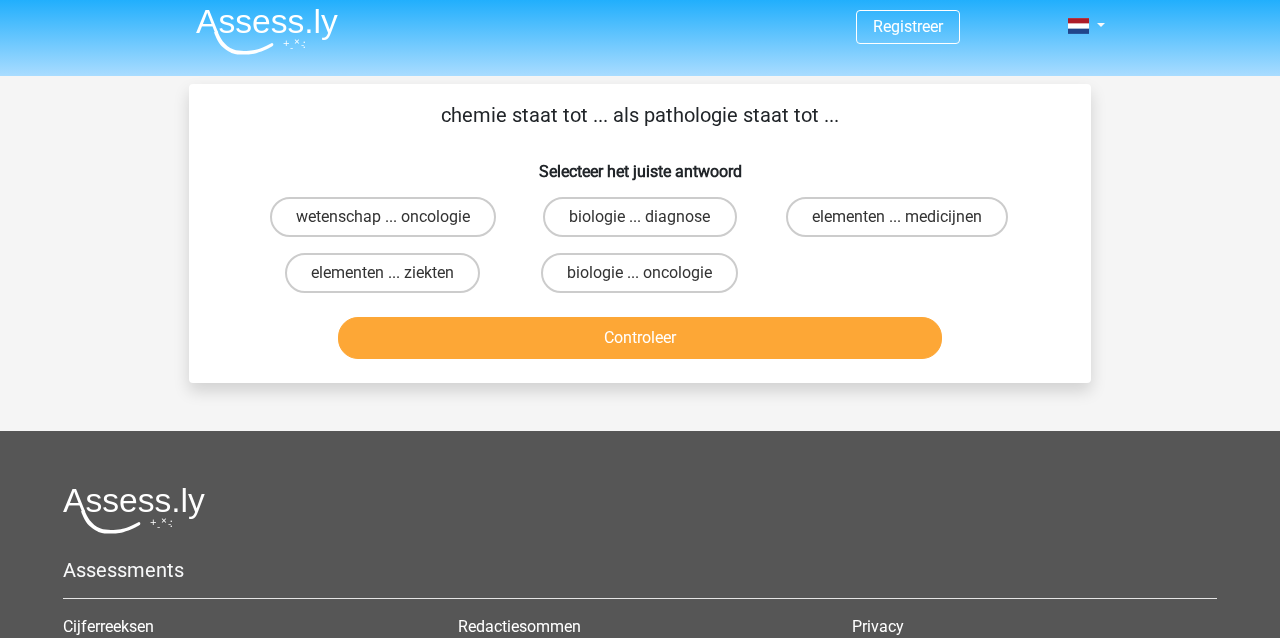 scroll, scrollTop: 0, scrollLeft: 0, axis: both 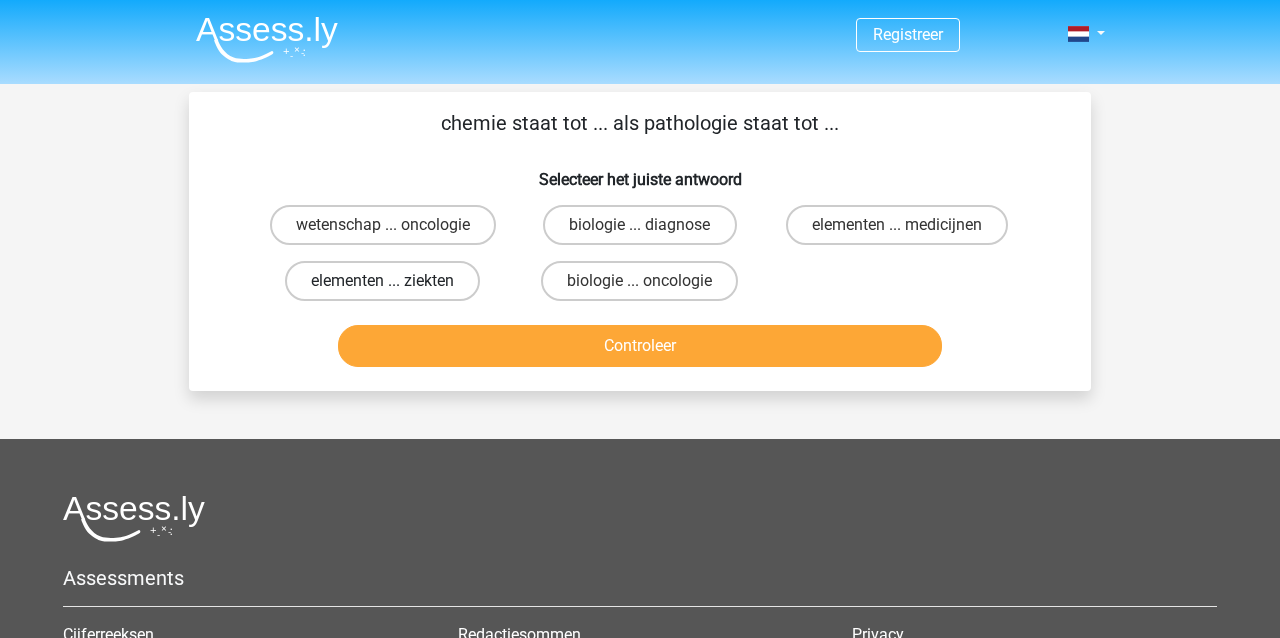 click on "elementen ... ziekten" at bounding box center [382, 281] 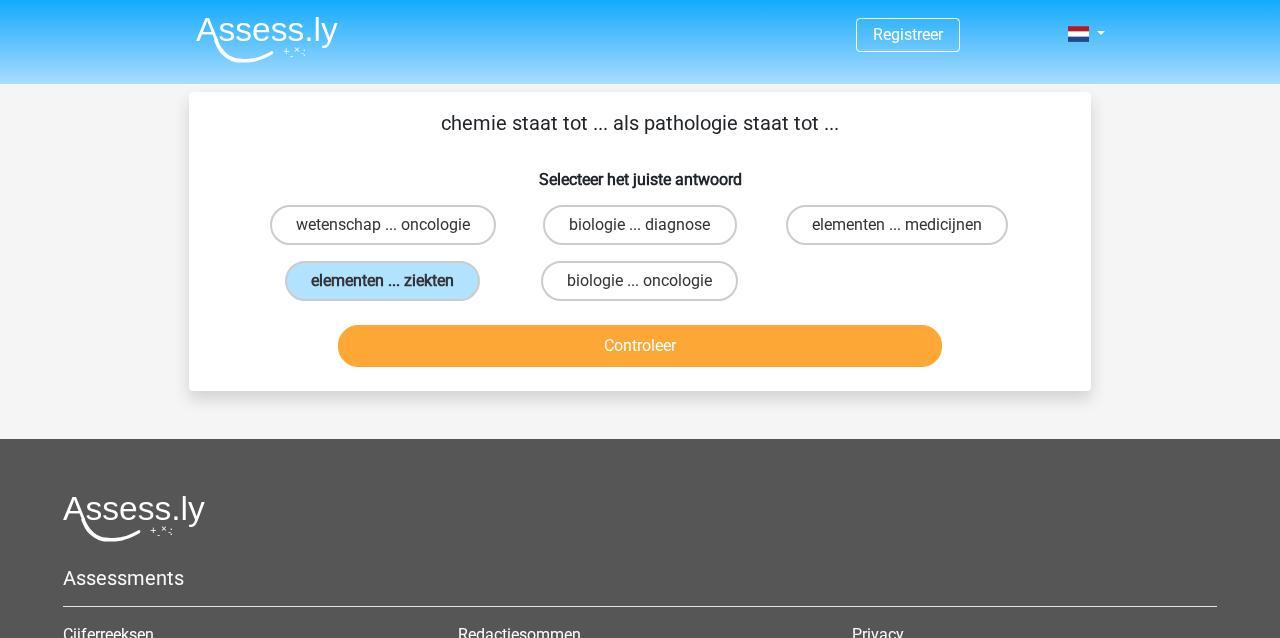 click on "Controleer" at bounding box center (640, 346) 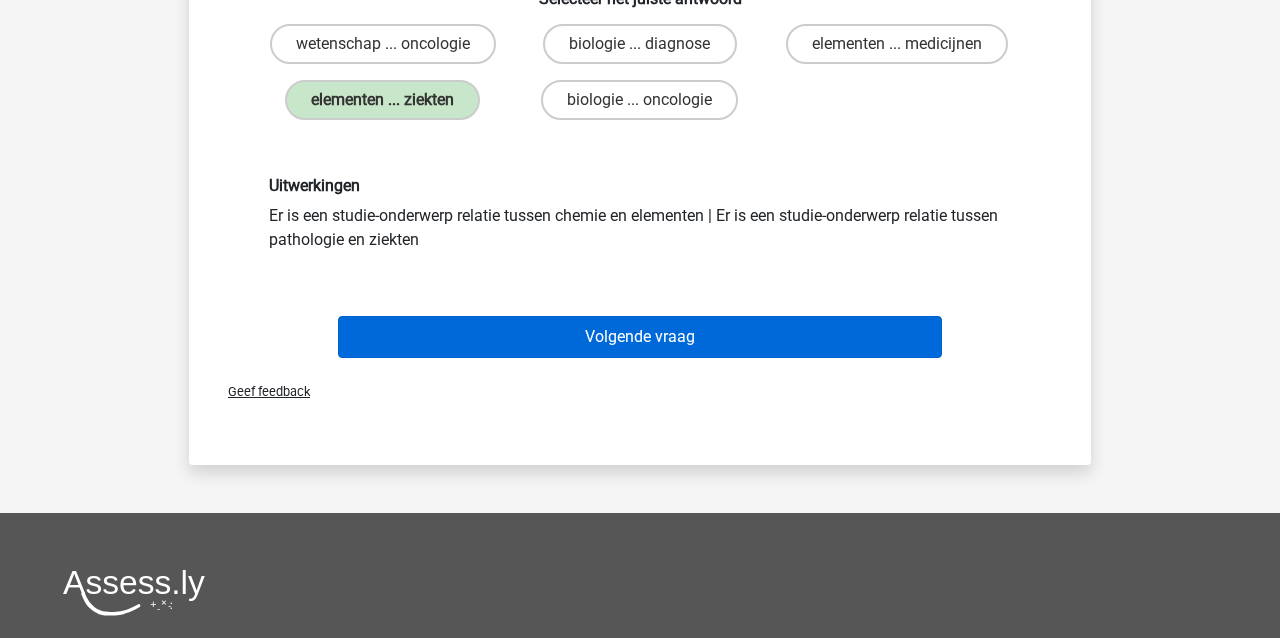 click on "Volgende vraag" at bounding box center (640, 337) 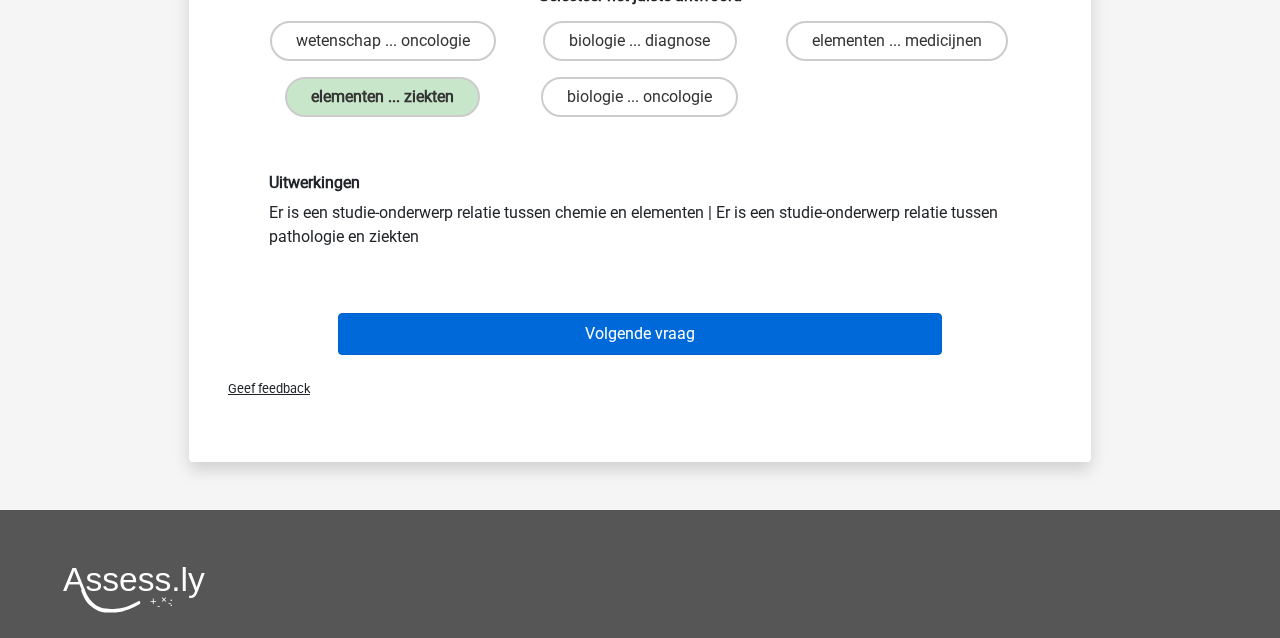 scroll, scrollTop: 92, scrollLeft: 0, axis: vertical 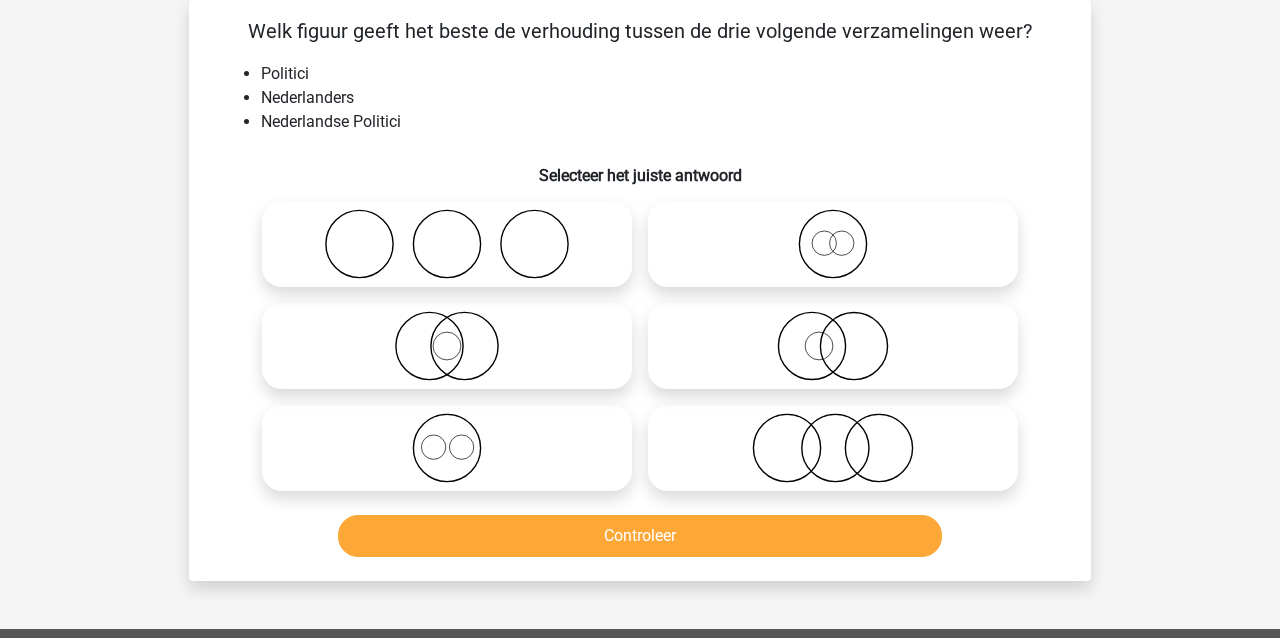 drag, startPoint x: 817, startPoint y: 355, endPoint x: 808, endPoint y: 360, distance: 10.29563 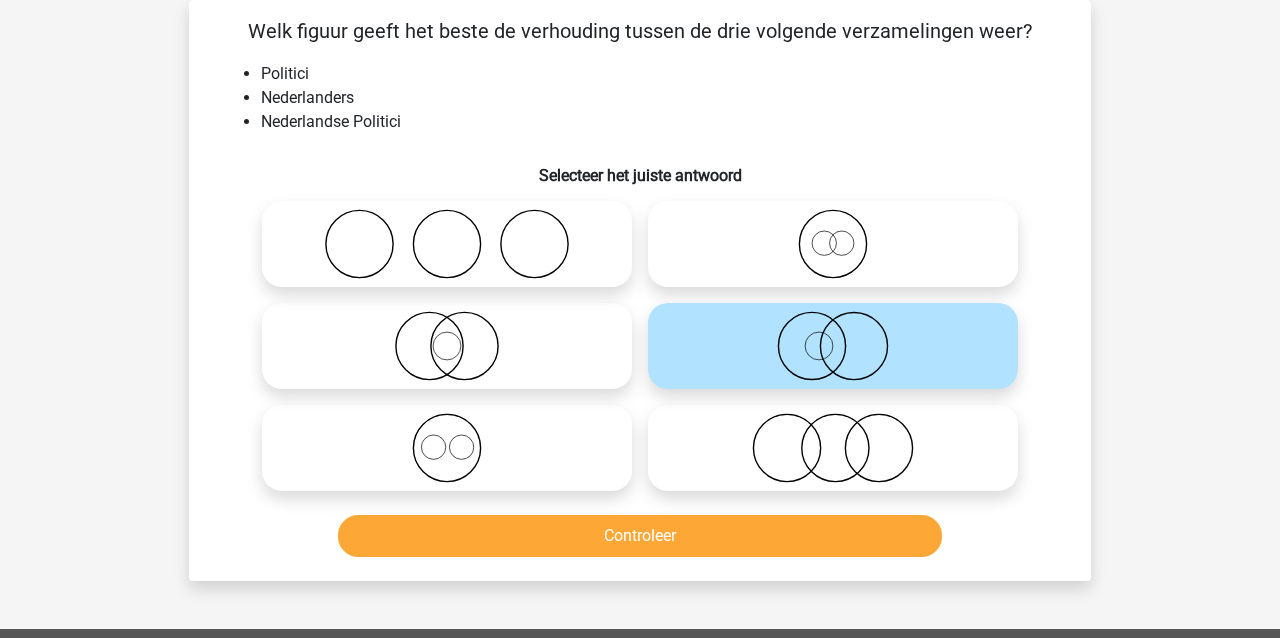 click on "Controleer" at bounding box center [640, 536] 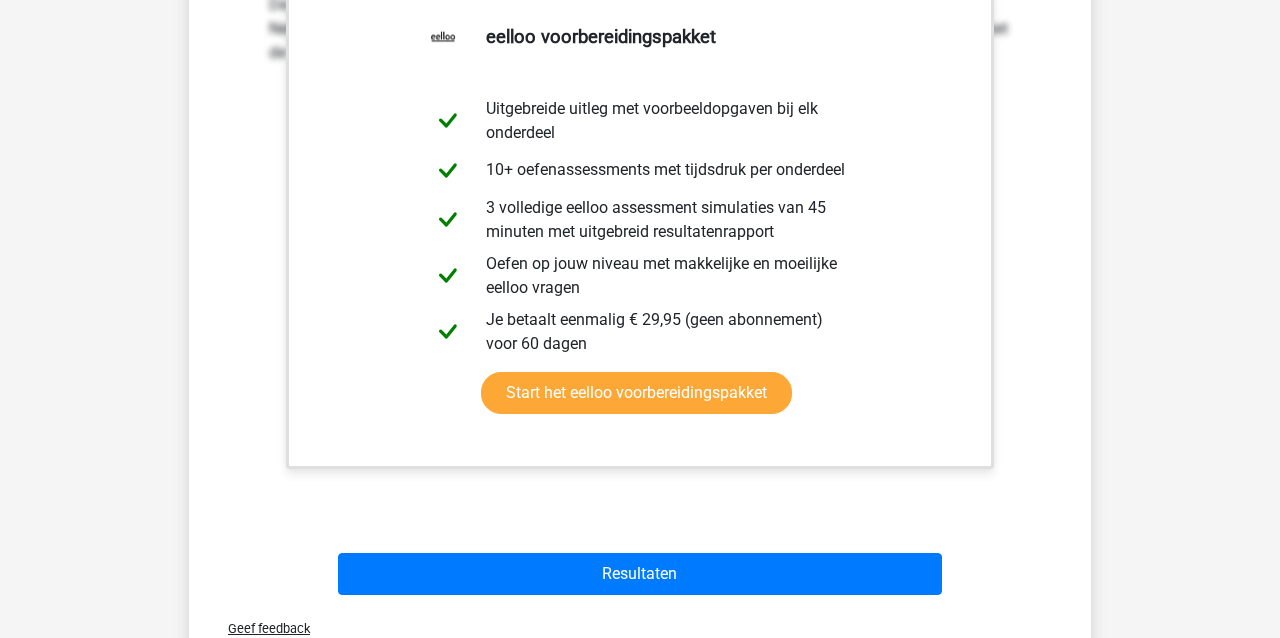 scroll, scrollTop: 699, scrollLeft: 0, axis: vertical 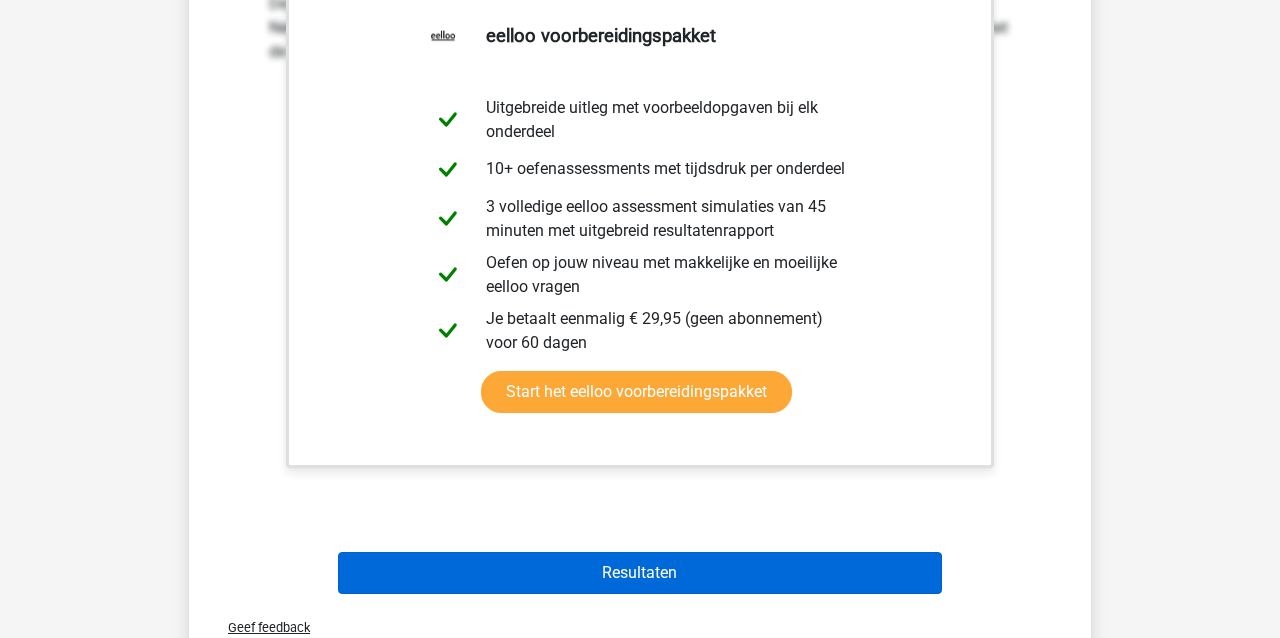 click on "Resultaten" at bounding box center [640, 573] 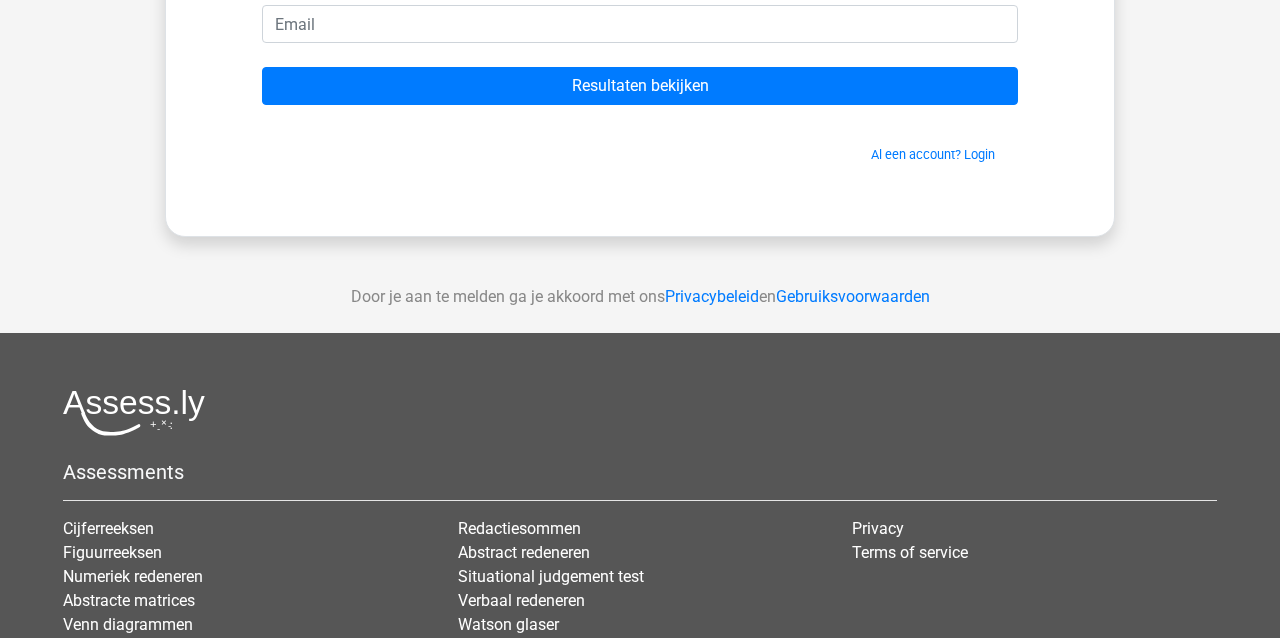 scroll, scrollTop: 271, scrollLeft: 0, axis: vertical 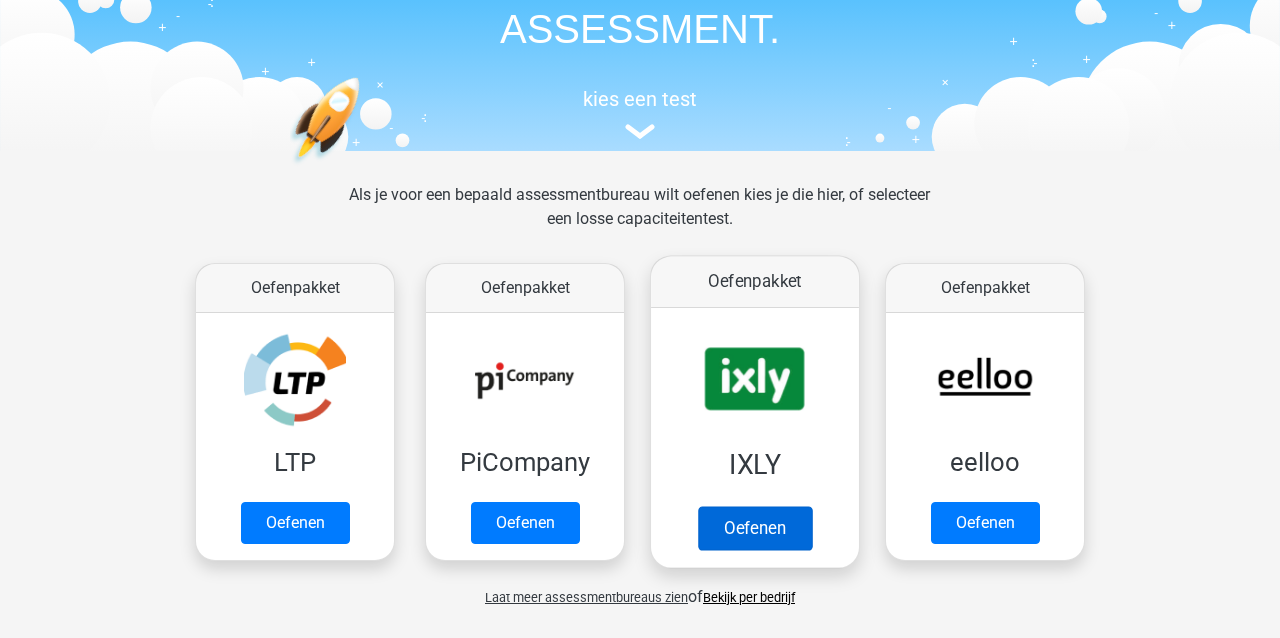 click on "Oefenen" at bounding box center (755, 528) 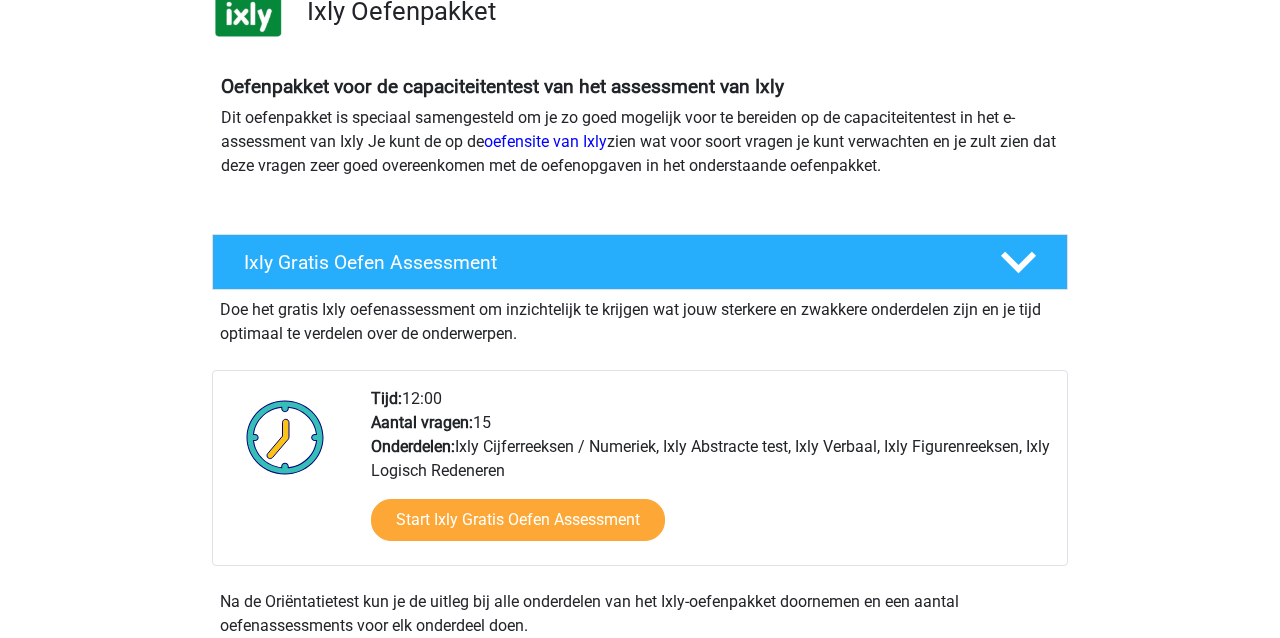 scroll, scrollTop: 167, scrollLeft: 0, axis: vertical 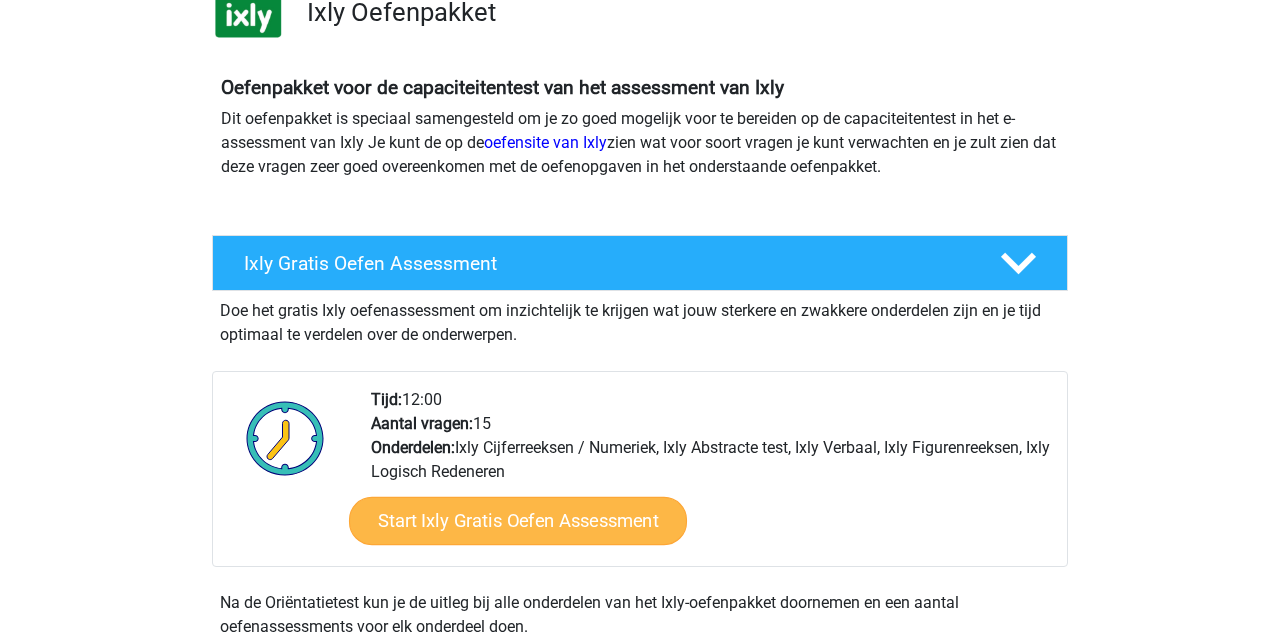 click on "Start Ixly Gratis Oefen Assessment" at bounding box center [518, 521] 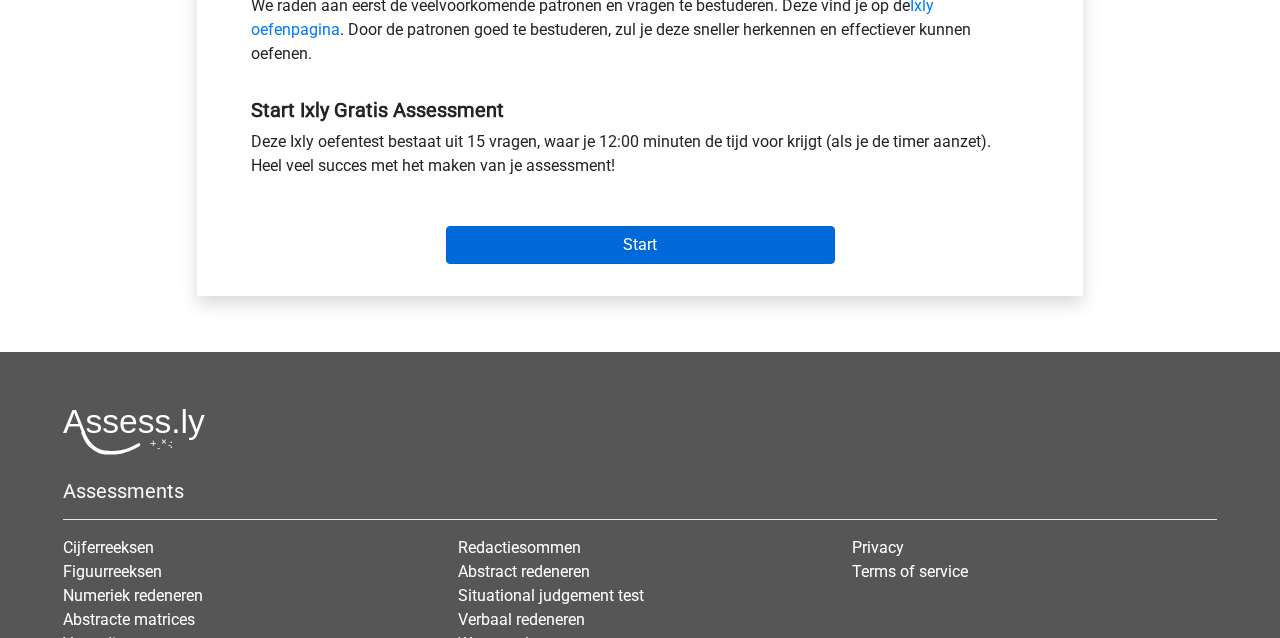 scroll, scrollTop: 691, scrollLeft: 0, axis: vertical 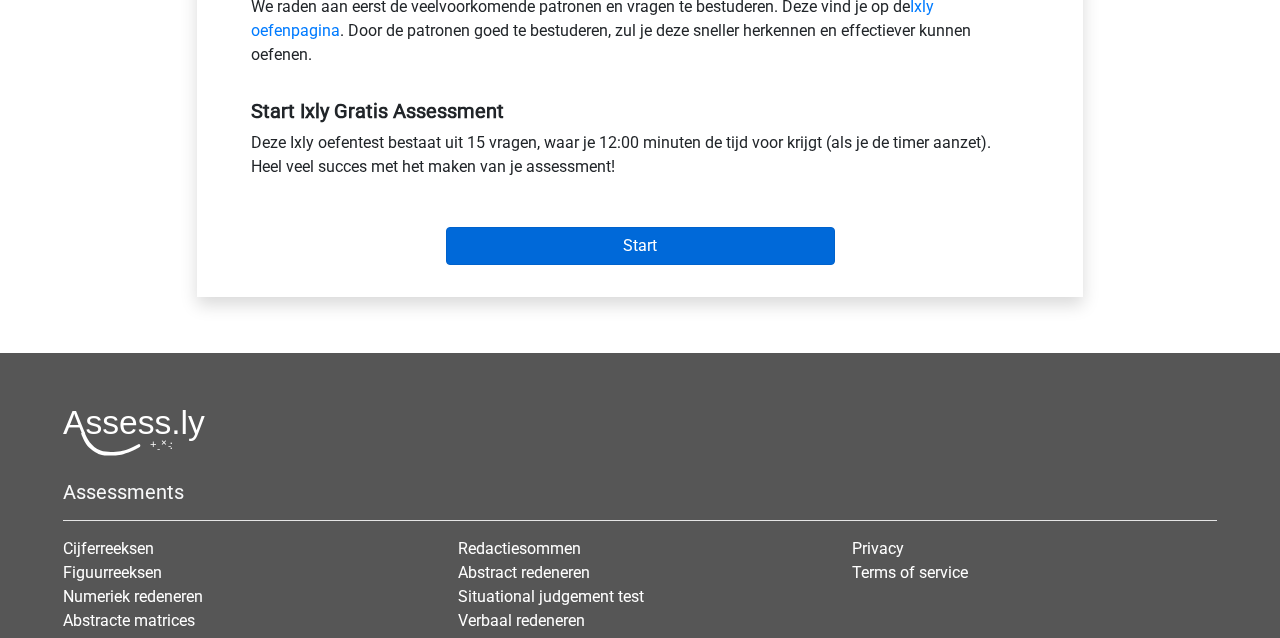 click on "Start" at bounding box center [640, 246] 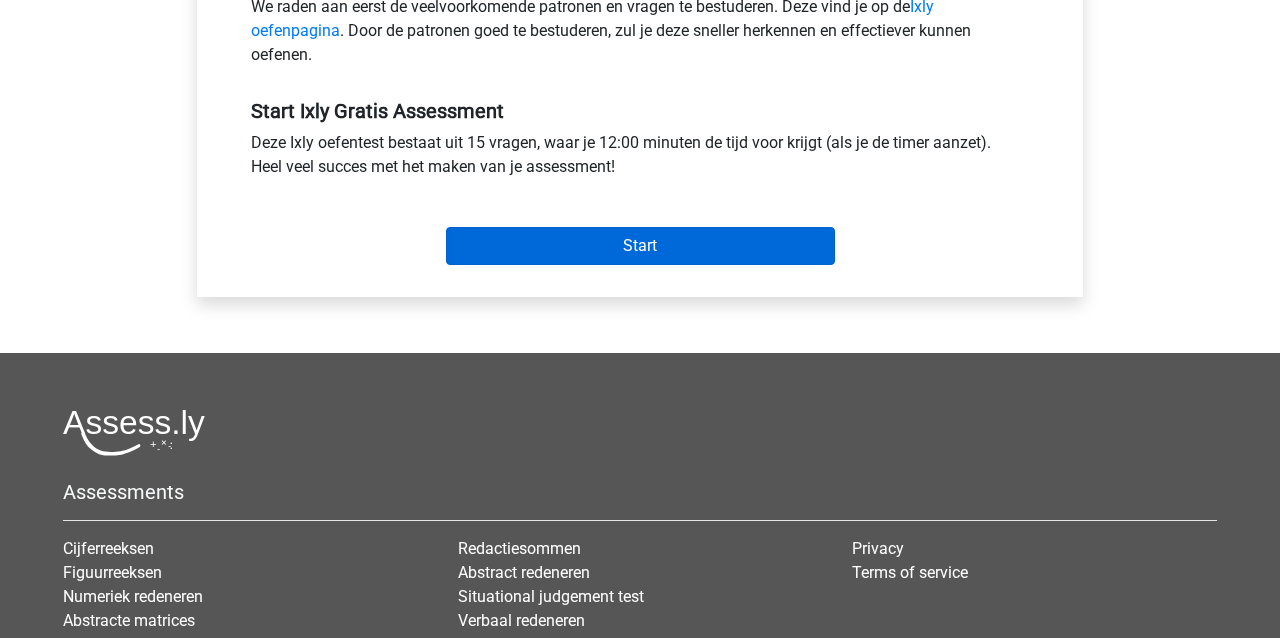 scroll, scrollTop: 688, scrollLeft: 0, axis: vertical 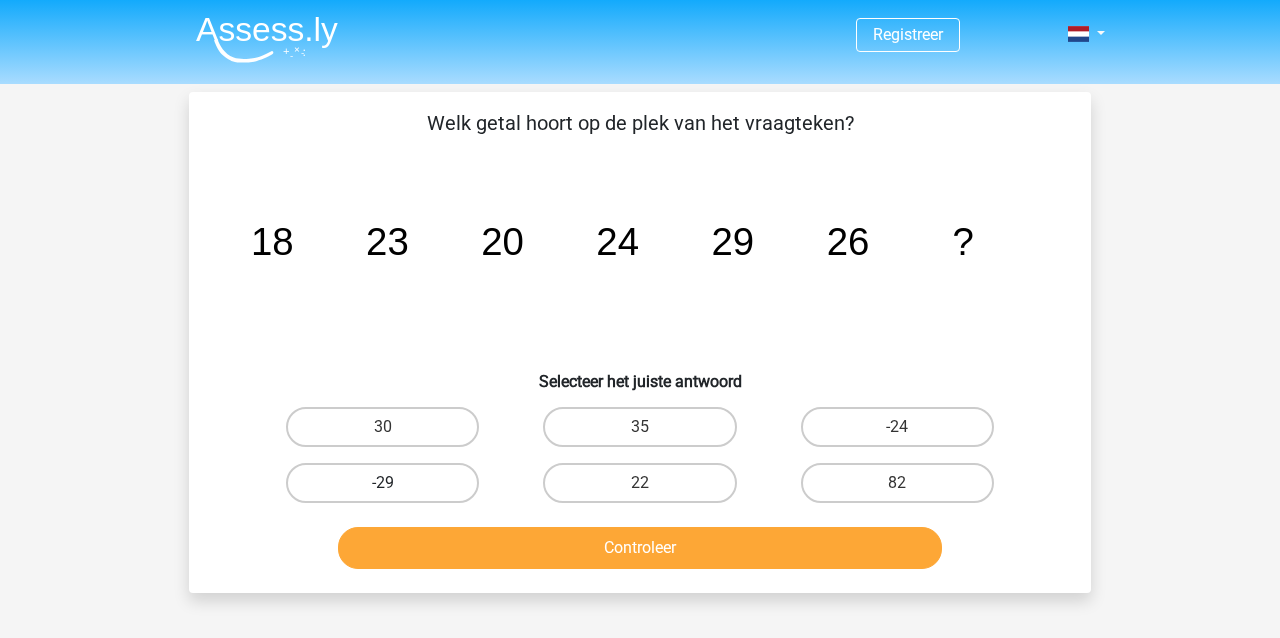 drag, startPoint x: 360, startPoint y: 428, endPoint x: 404, endPoint y: 468, distance: 59.464275 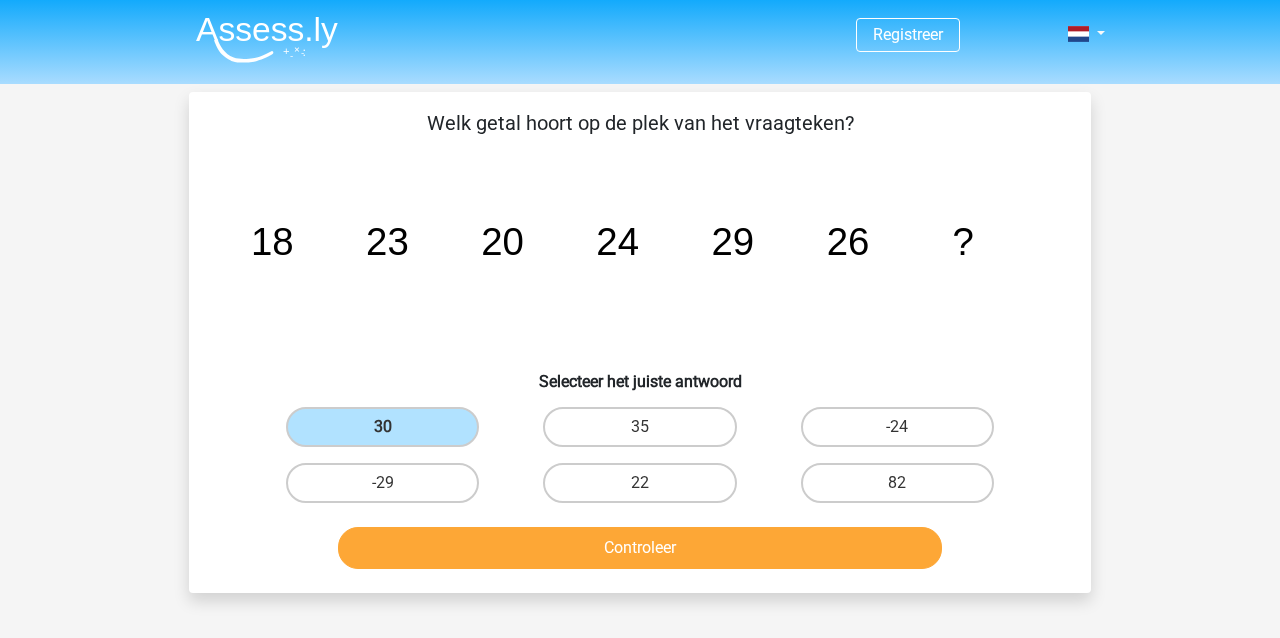 click on "Controleer" at bounding box center (640, 548) 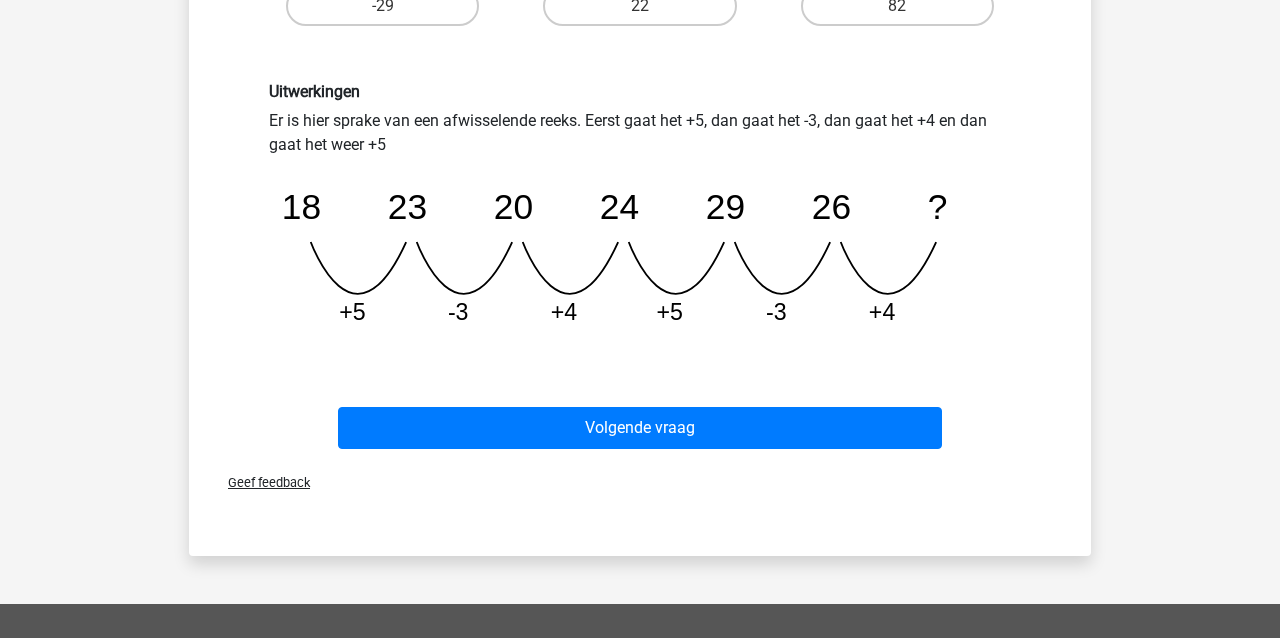 scroll, scrollTop: 480, scrollLeft: 0, axis: vertical 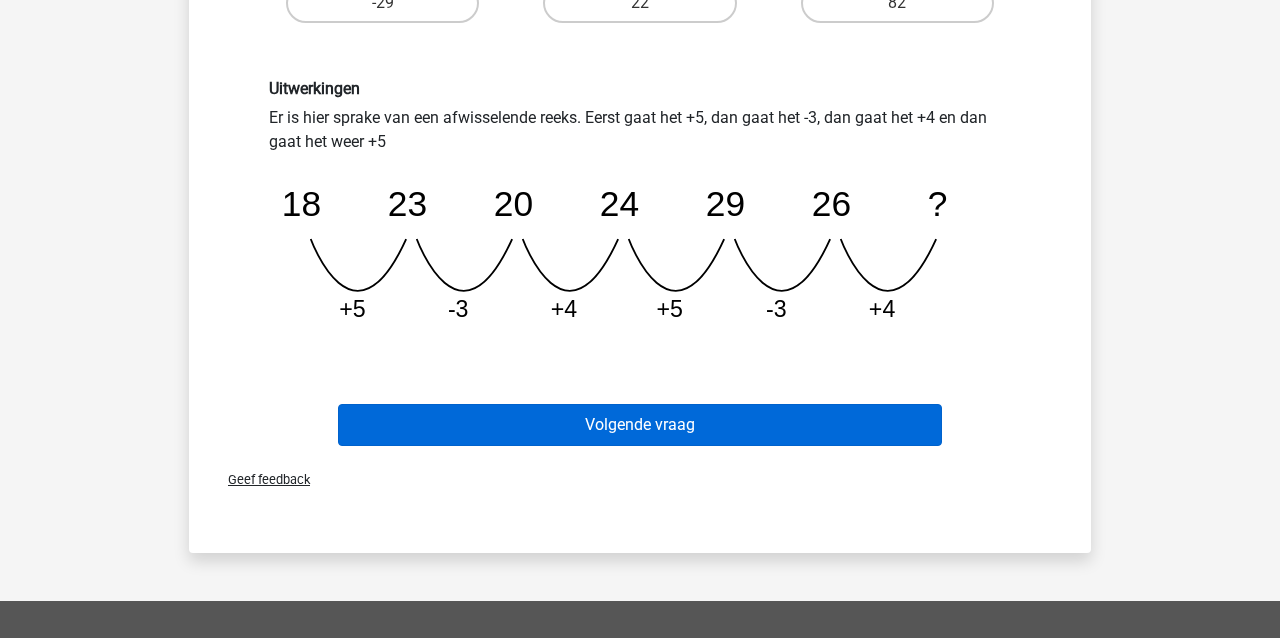 click on "Volgende vraag" at bounding box center [640, 425] 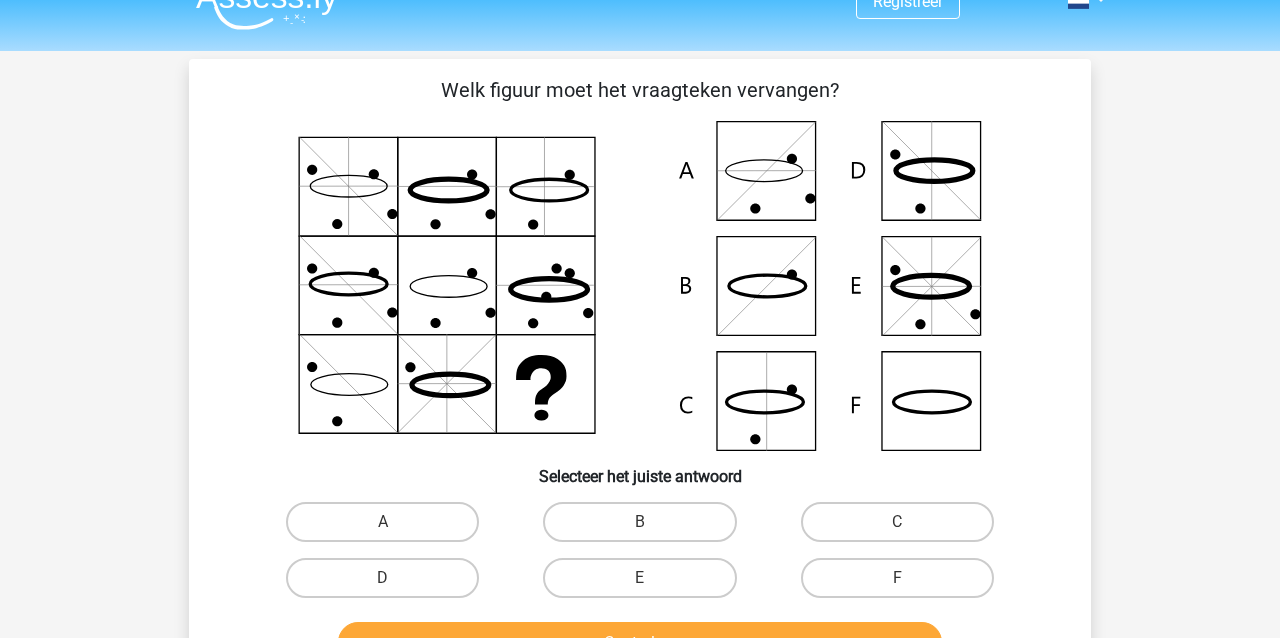 scroll, scrollTop: 30, scrollLeft: 0, axis: vertical 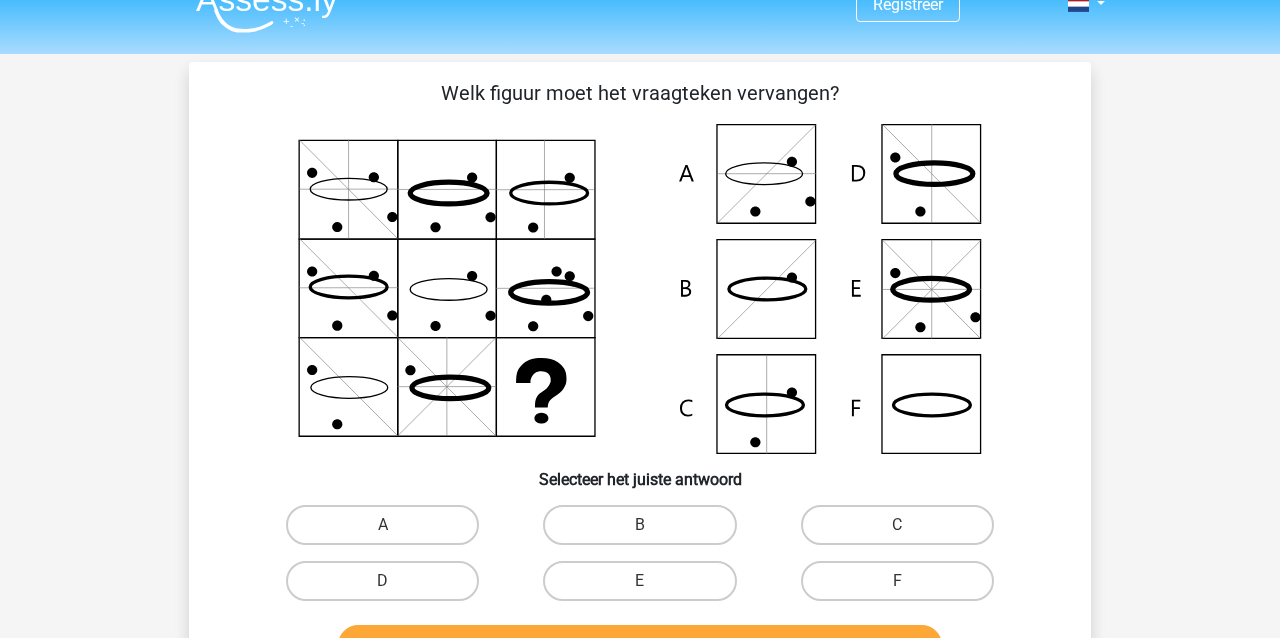 click 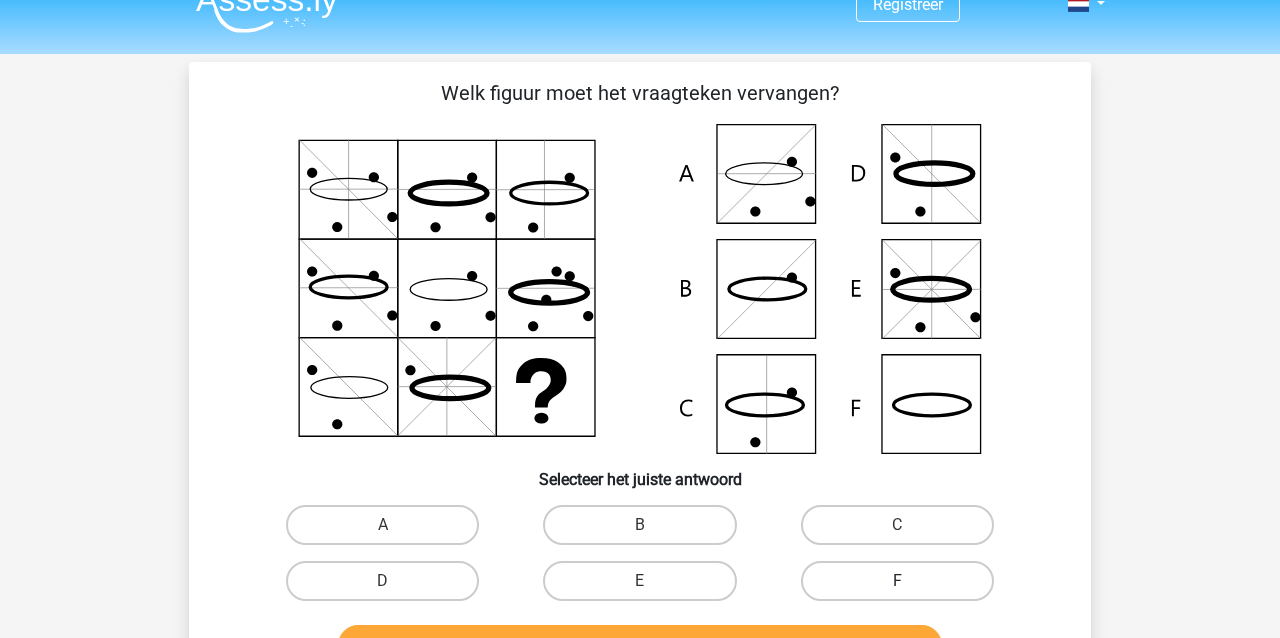 click on "F" at bounding box center [897, 581] 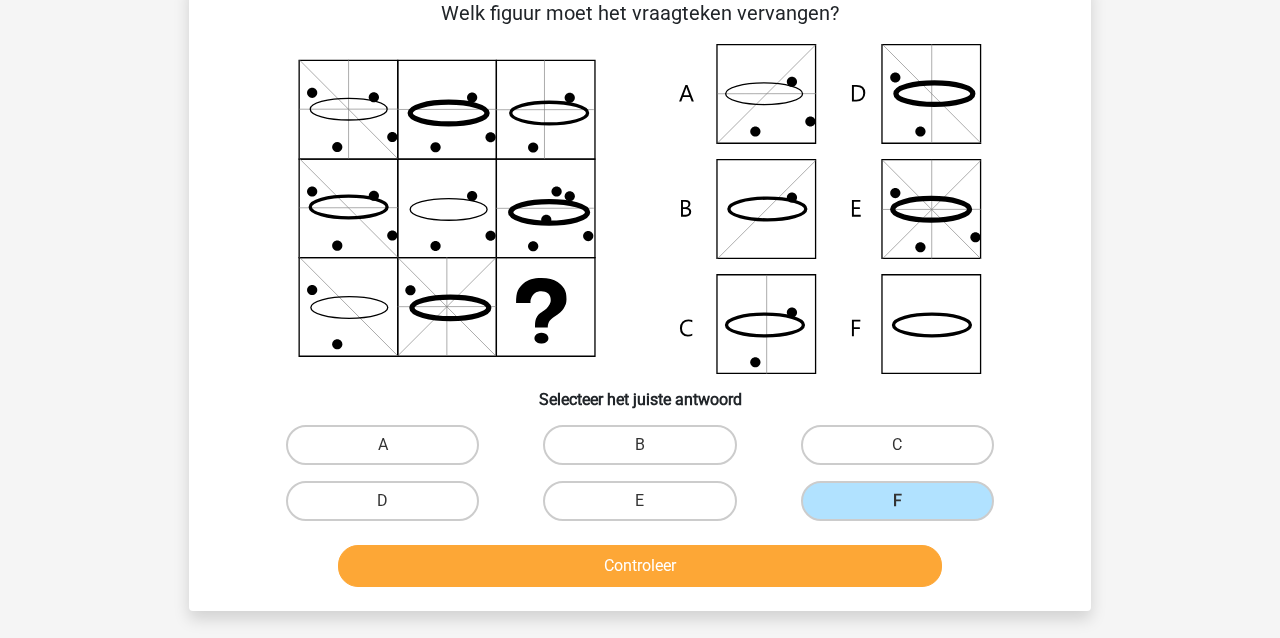 scroll, scrollTop: 114, scrollLeft: 0, axis: vertical 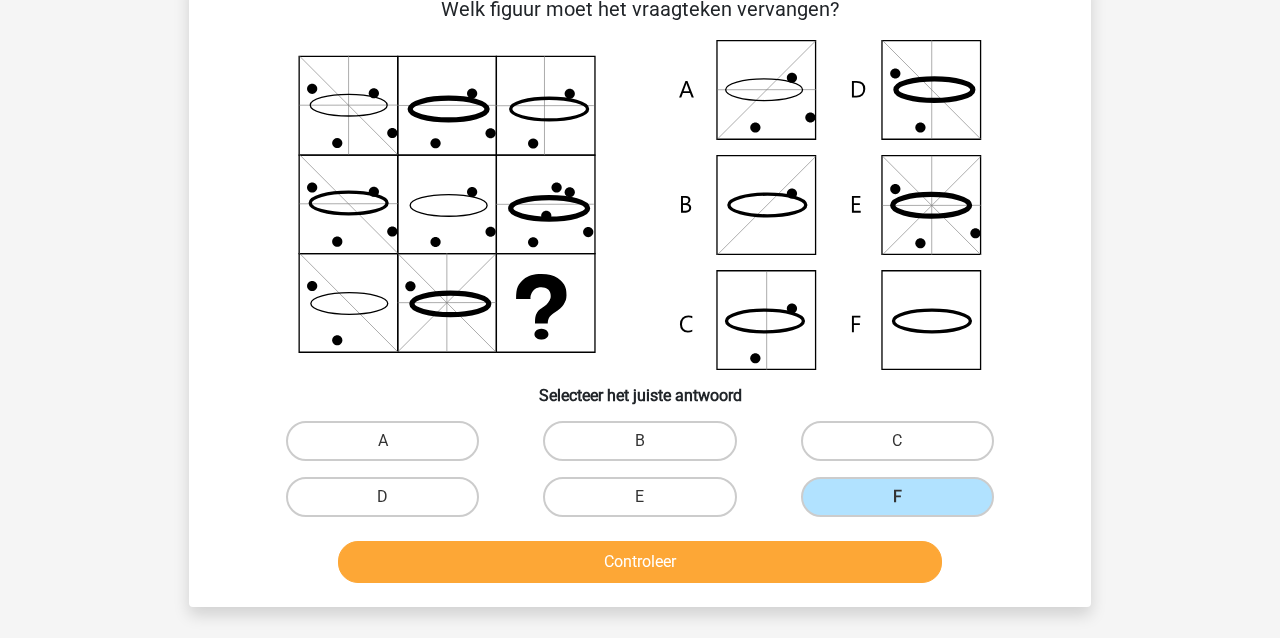click on "Controleer" at bounding box center (640, 562) 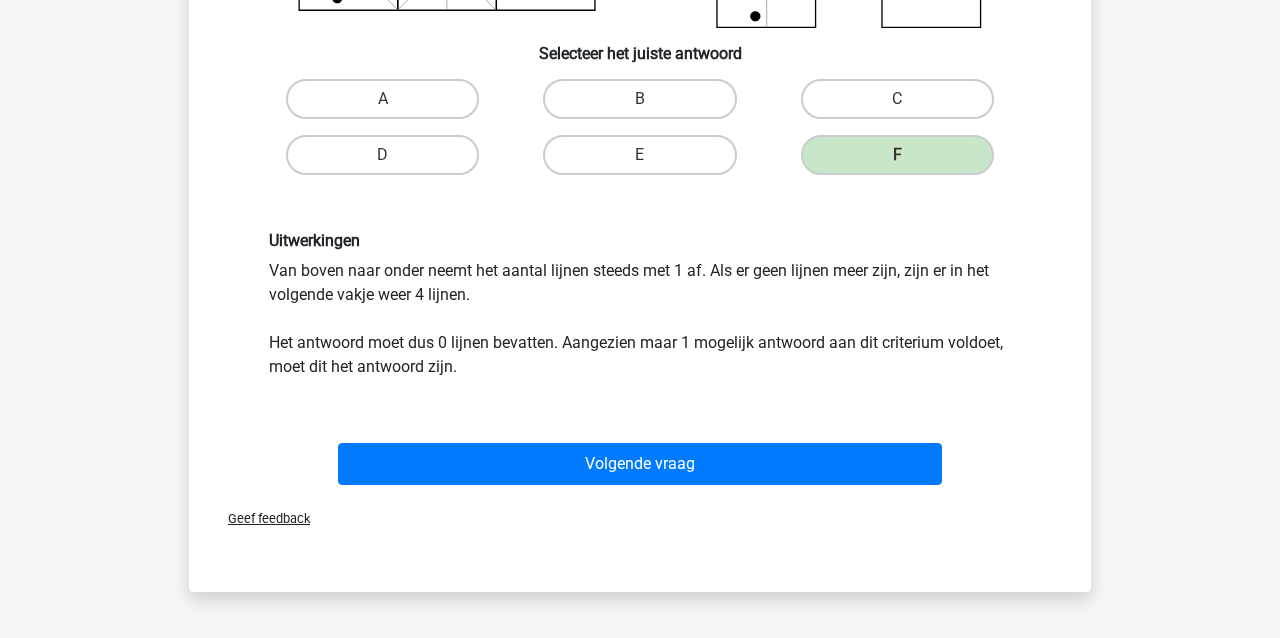 scroll, scrollTop: 460, scrollLeft: 0, axis: vertical 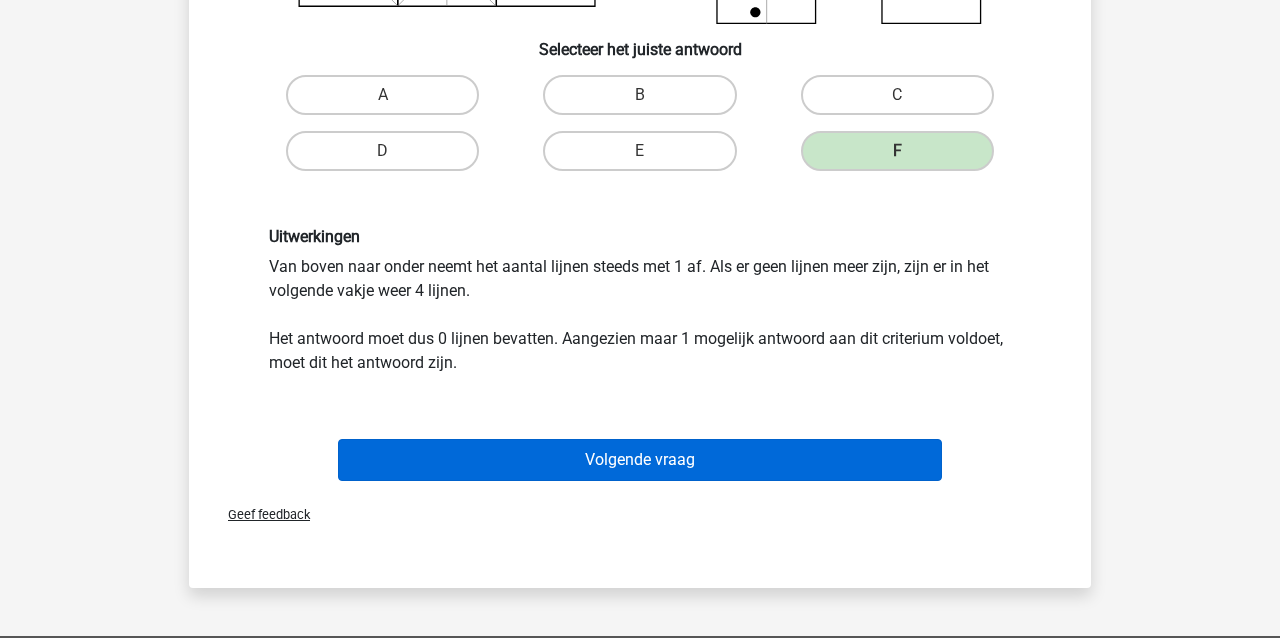 click on "Volgende vraag" at bounding box center [640, 460] 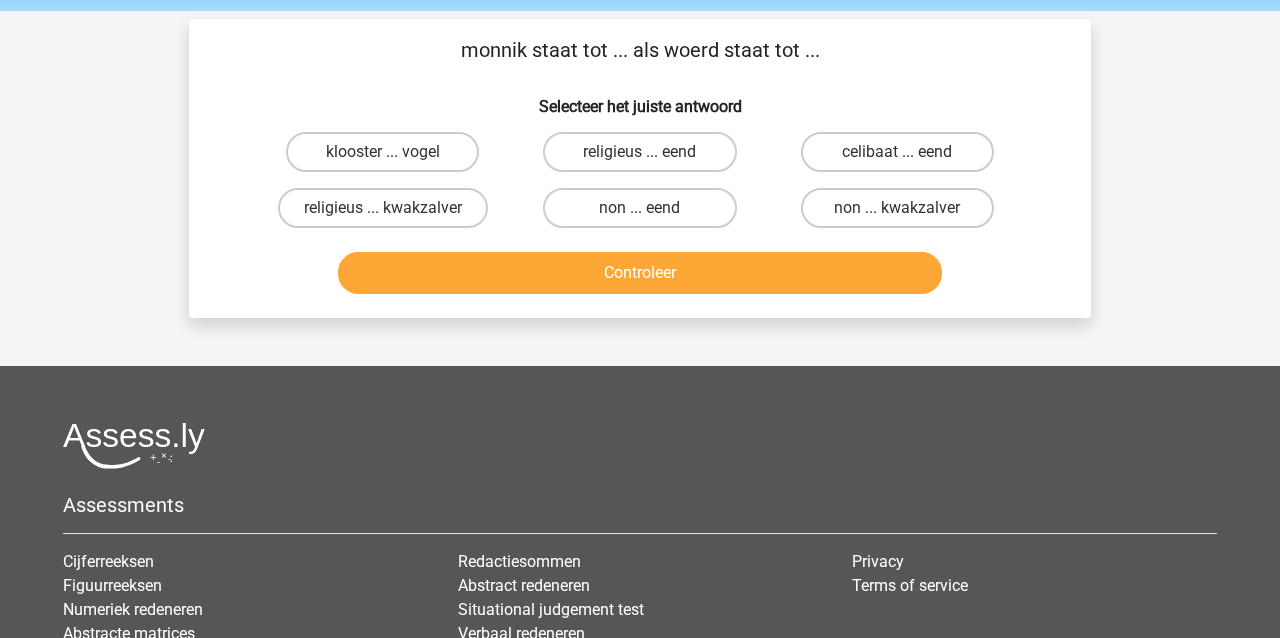 scroll, scrollTop: 64, scrollLeft: 0, axis: vertical 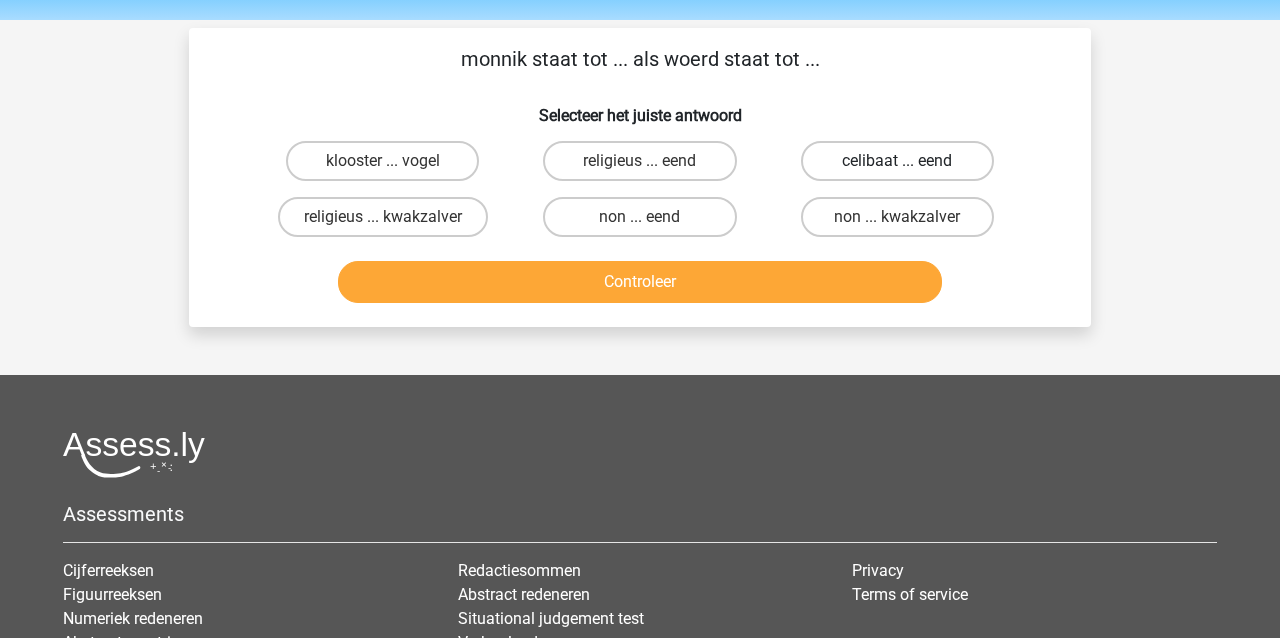 click on "celibaat ... eend" at bounding box center (897, 161) 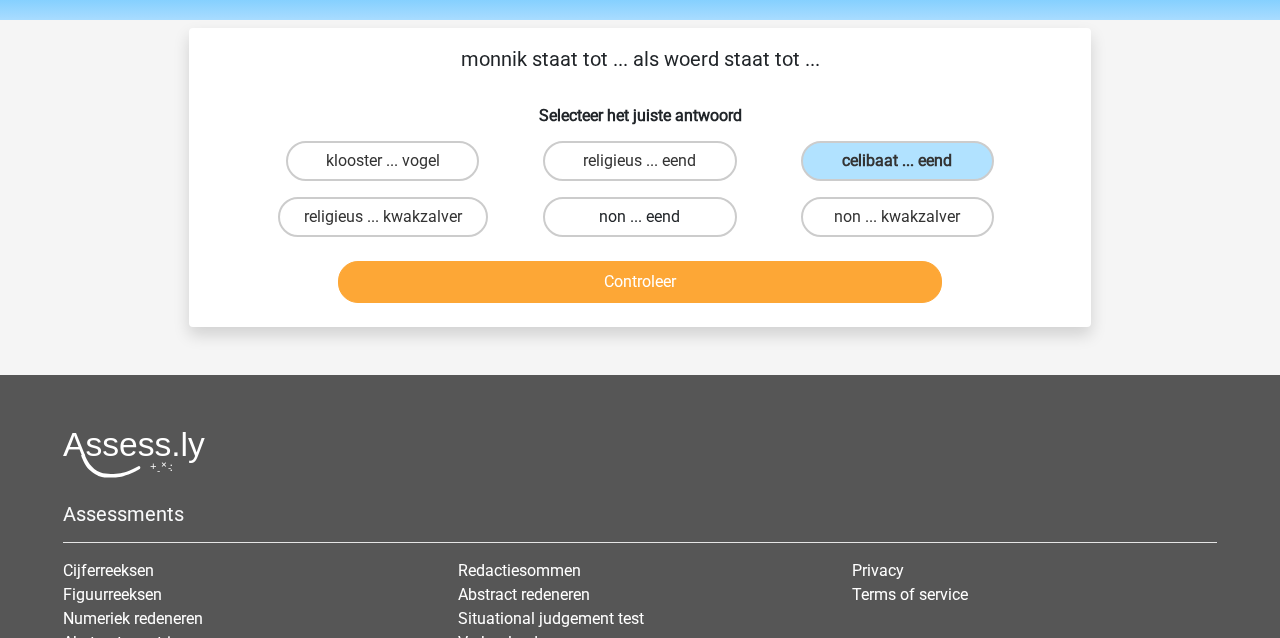 click on "non ... eend" at bounding box center [639, 217] 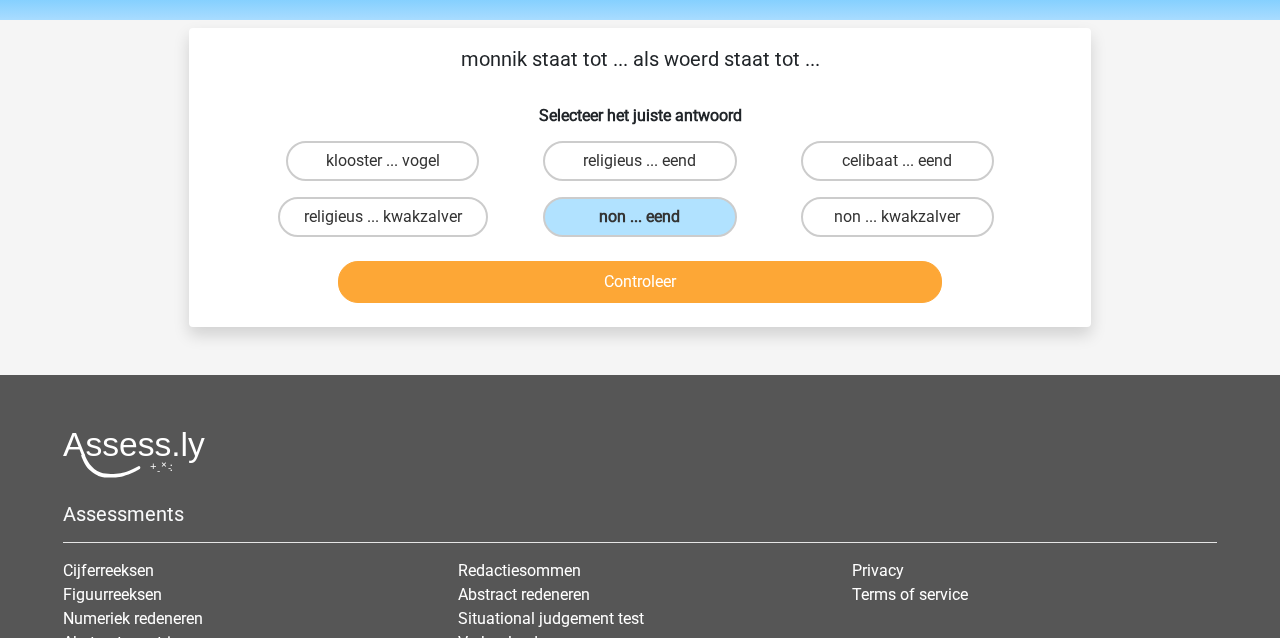 click on "Controleer" at bounding box center (640, 282) 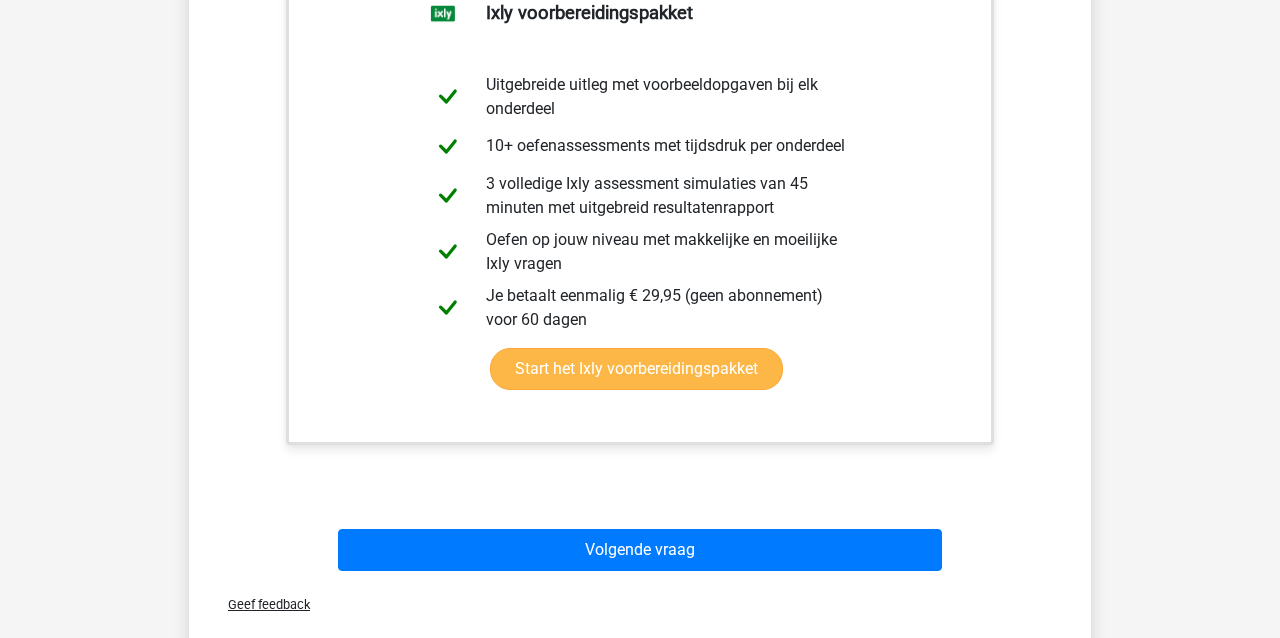 scroll, scrollTop: 460, scrollLeft: 0, axis: vertical 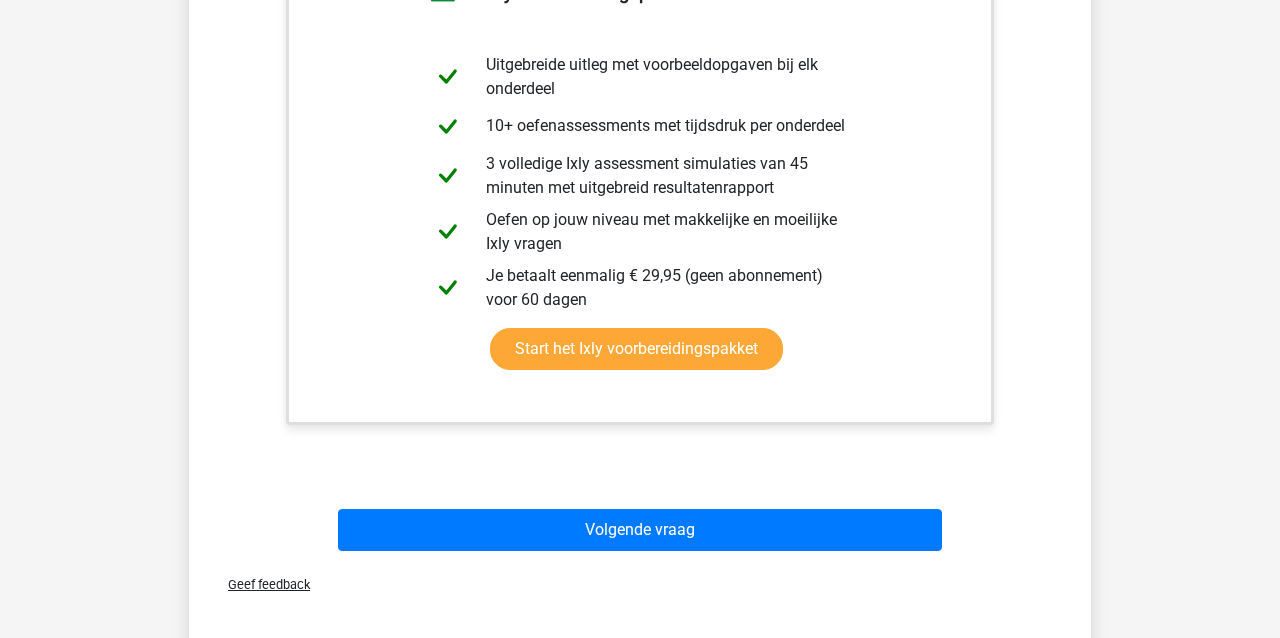 click on "Volgende vraag" at bounding box center [640, 534] 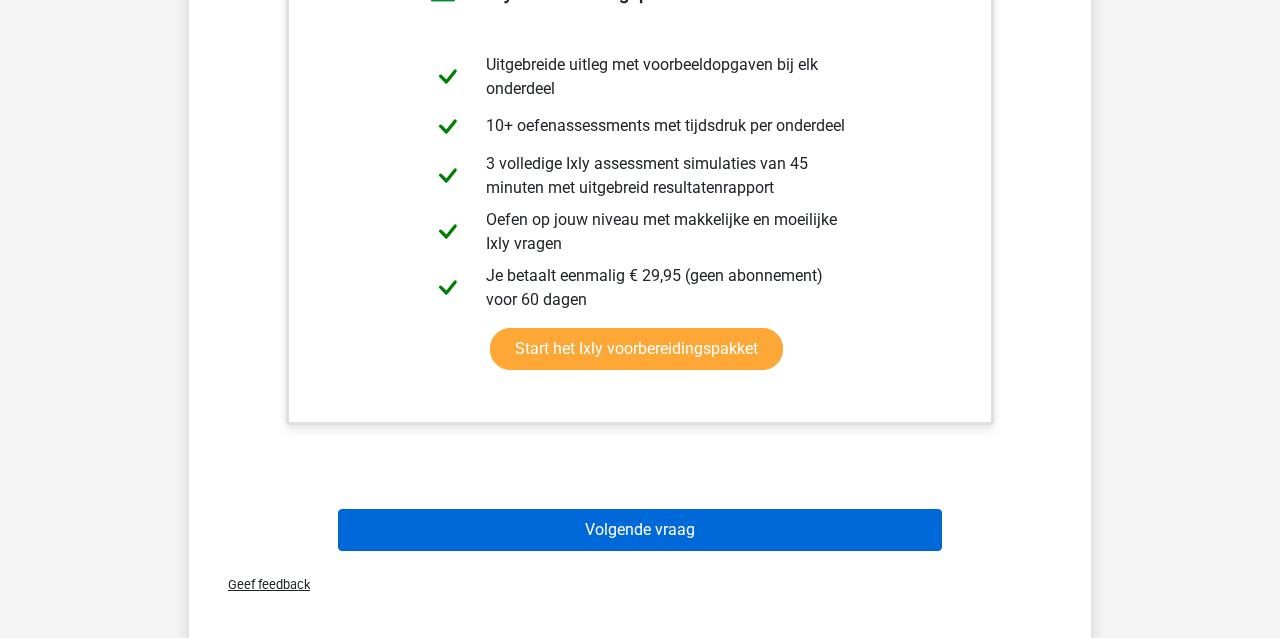 click on "Volgende vraag" at bounding box center [640, 530] 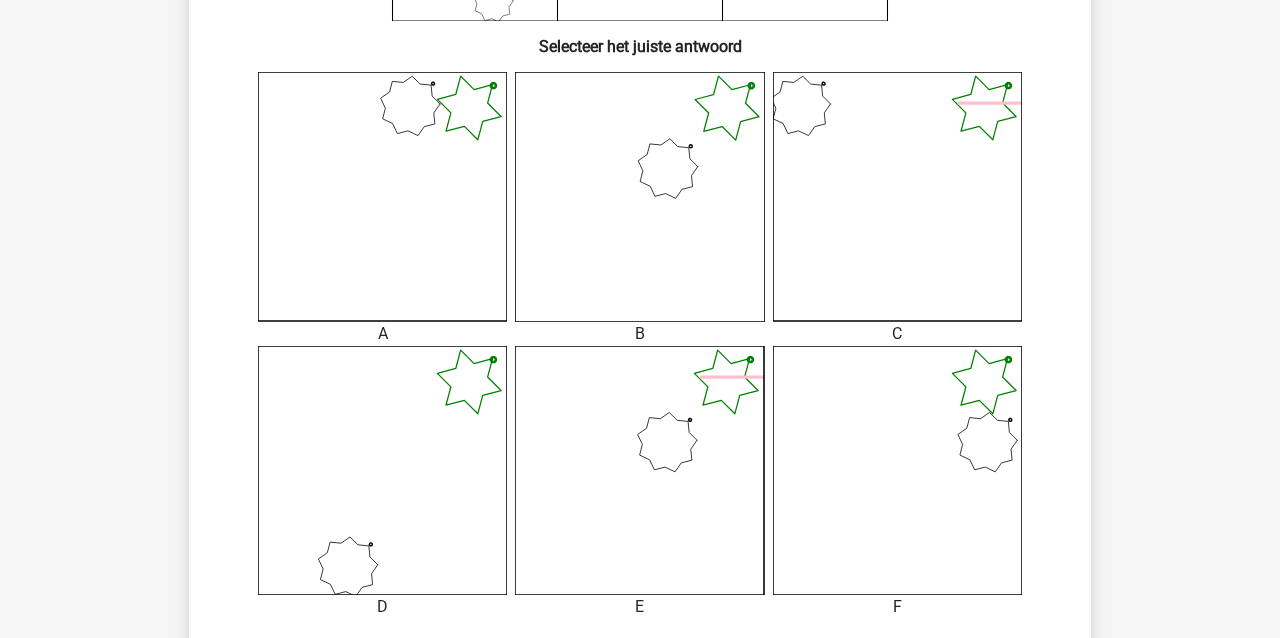 scroll, scrollTop: 464, scrollLeft: 0, axis: vertical 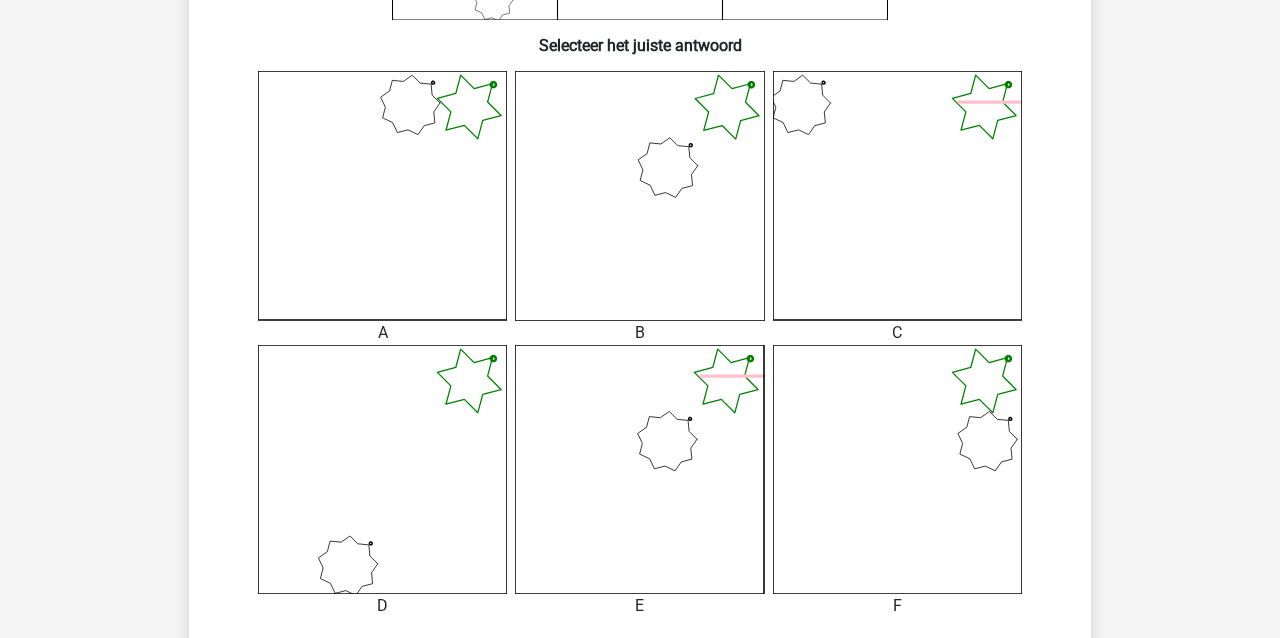 click 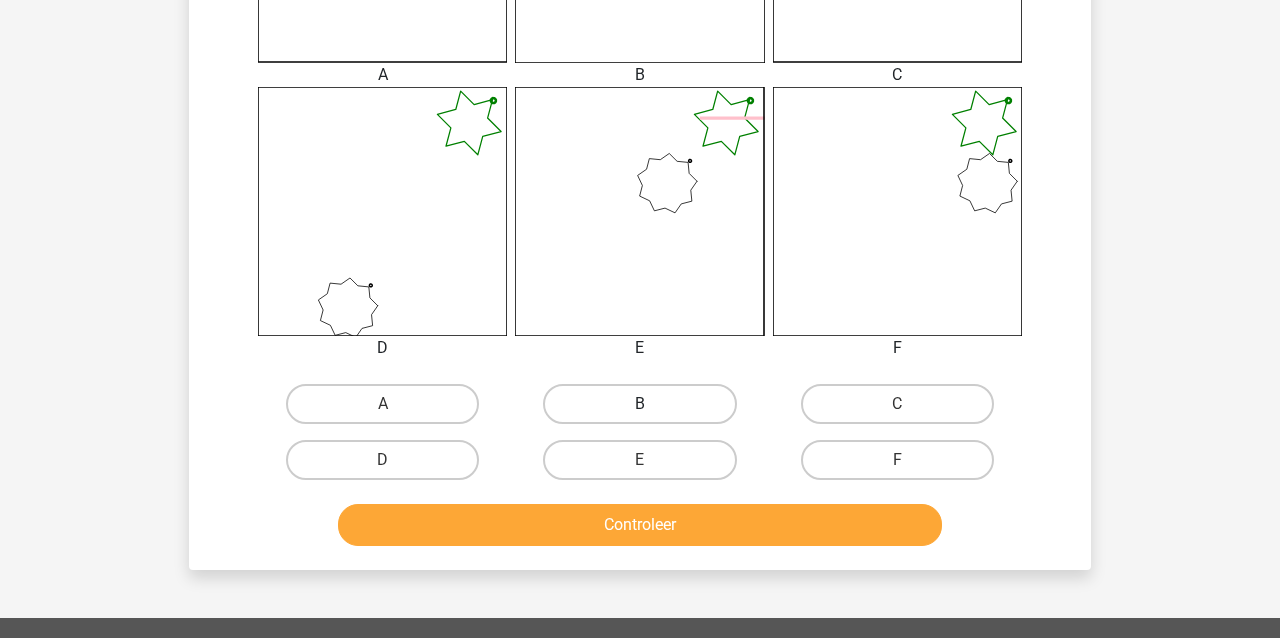 scroll, scrollTop: 746, scrollLeft: 0, axis: vertical 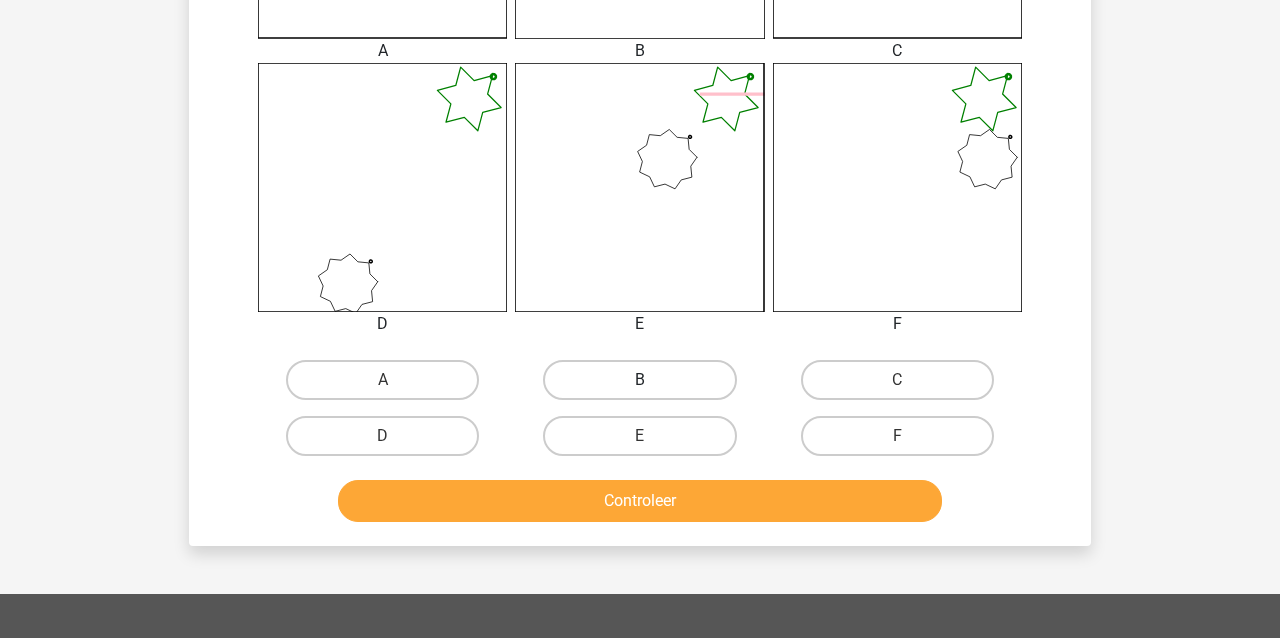 click on "B" at bounding box center [639, 380] 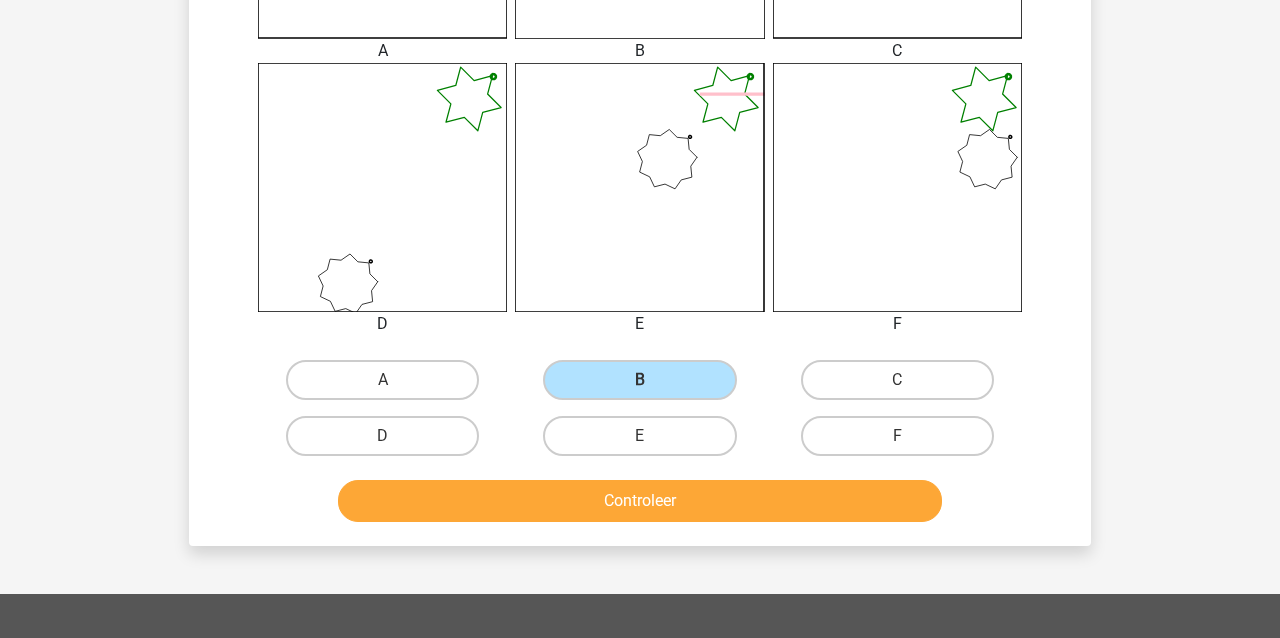 click on "Controleer" at bounding box center (640, 501) 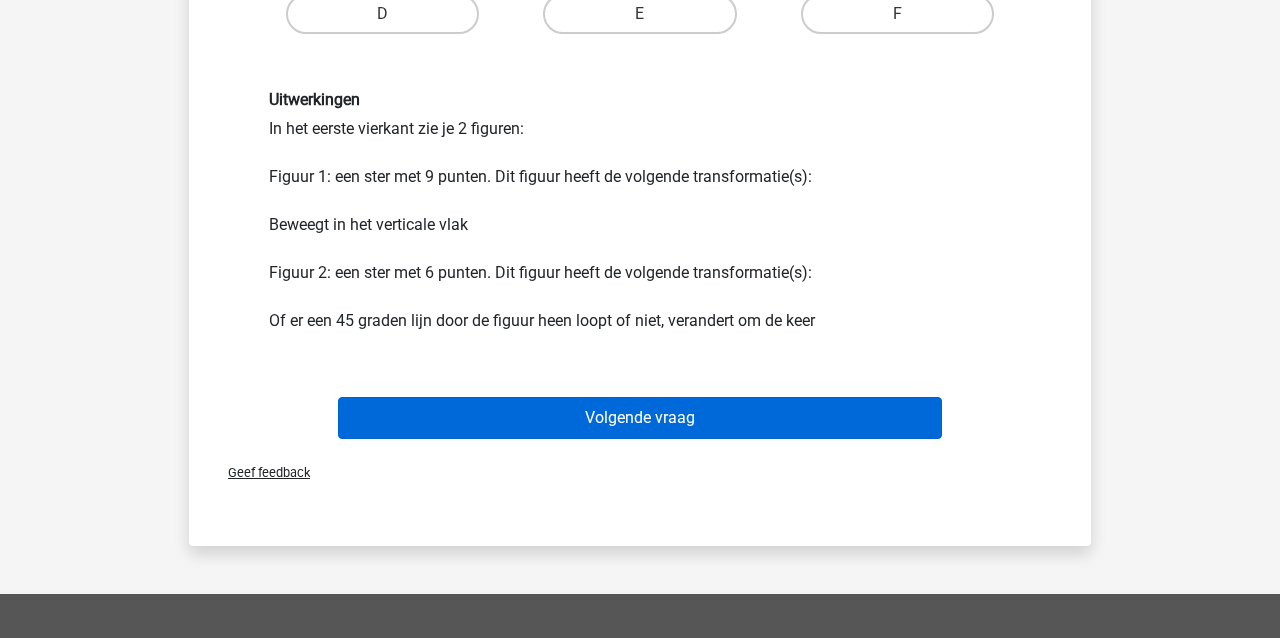 click on "Volgende vraag" at bounding box center [640, 418] 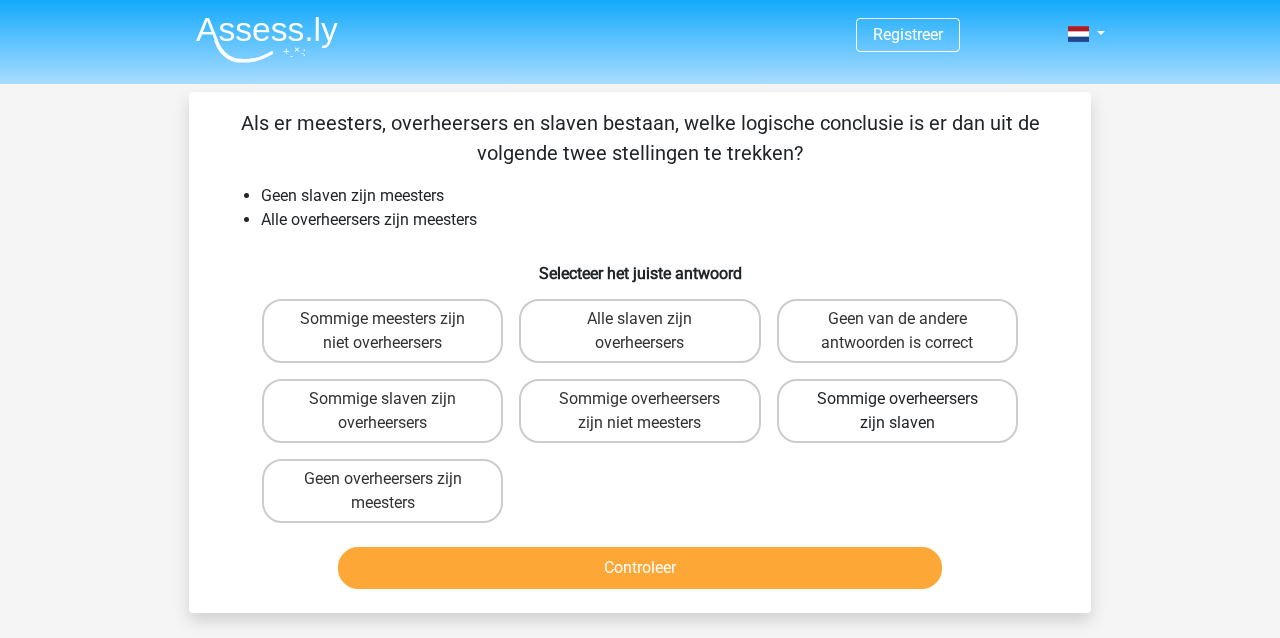 scroll, scrollTop: 5, scrollLeft: 0, axis: vertical 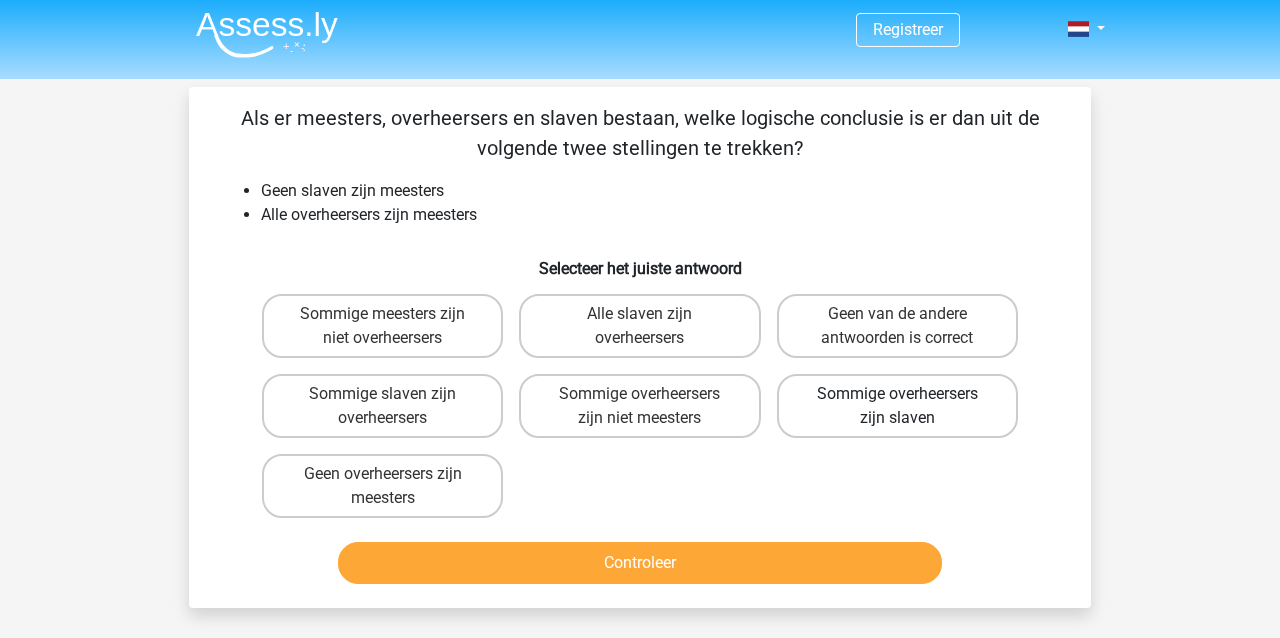click on "Sommige overheersers zijn slaven" at bounding box center [897, 406] 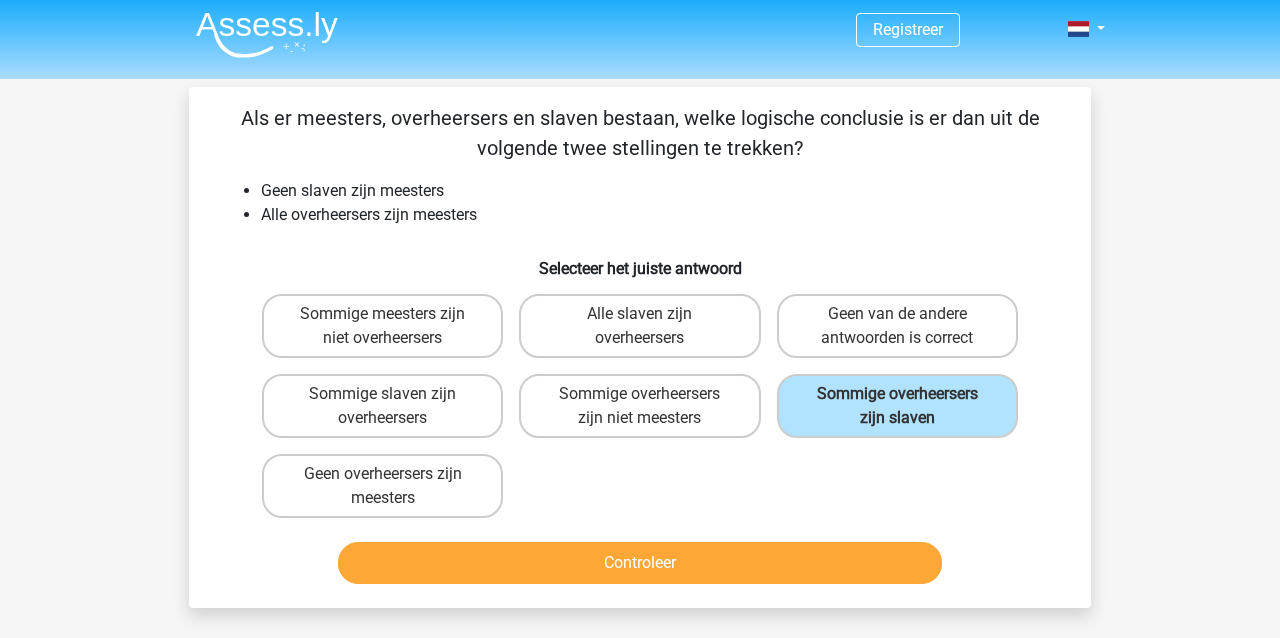 click on "Controleer" at bounding box center [640, 563] 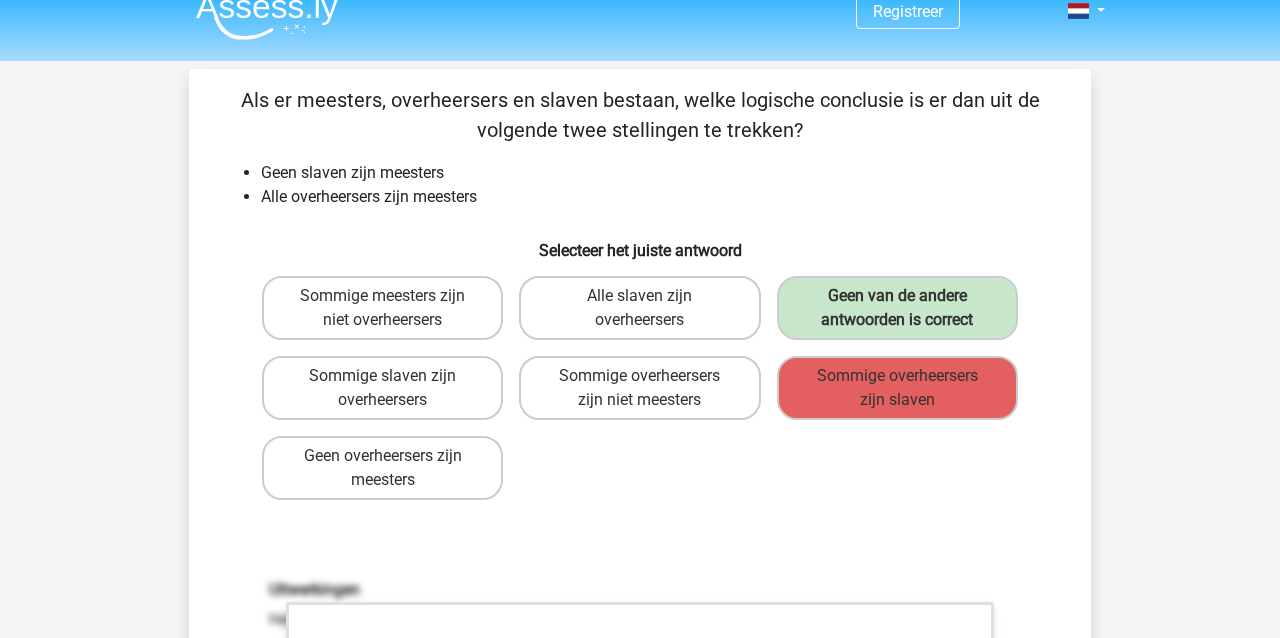 scroll, scrollTop: 21, scrollLeft: 0, axis: vertical 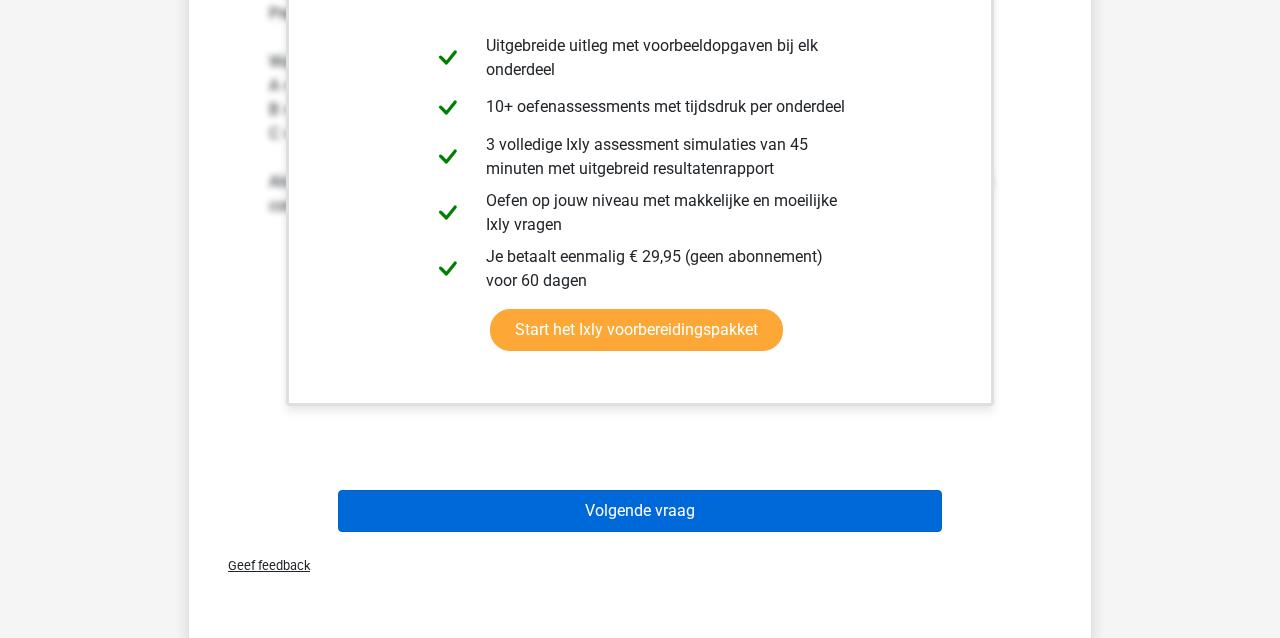 click on "Volgende vraag" at bounding box center (640, 511) 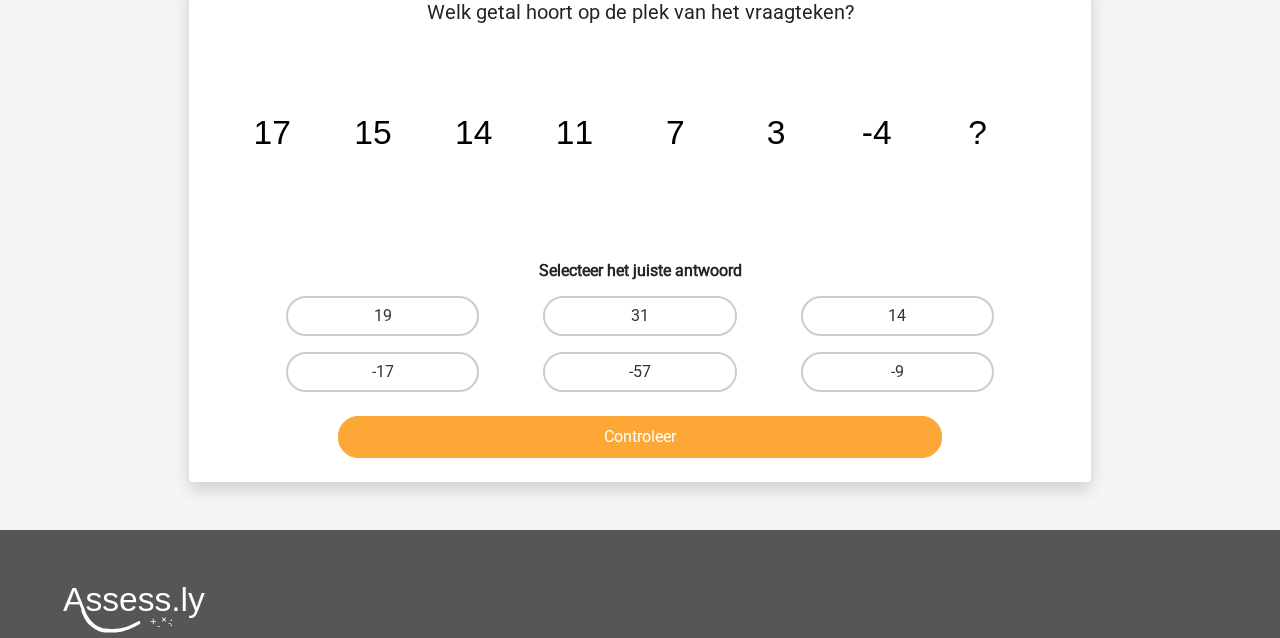 scroll, scrollTop: 92, scrollLeft: 0, axis: vertical 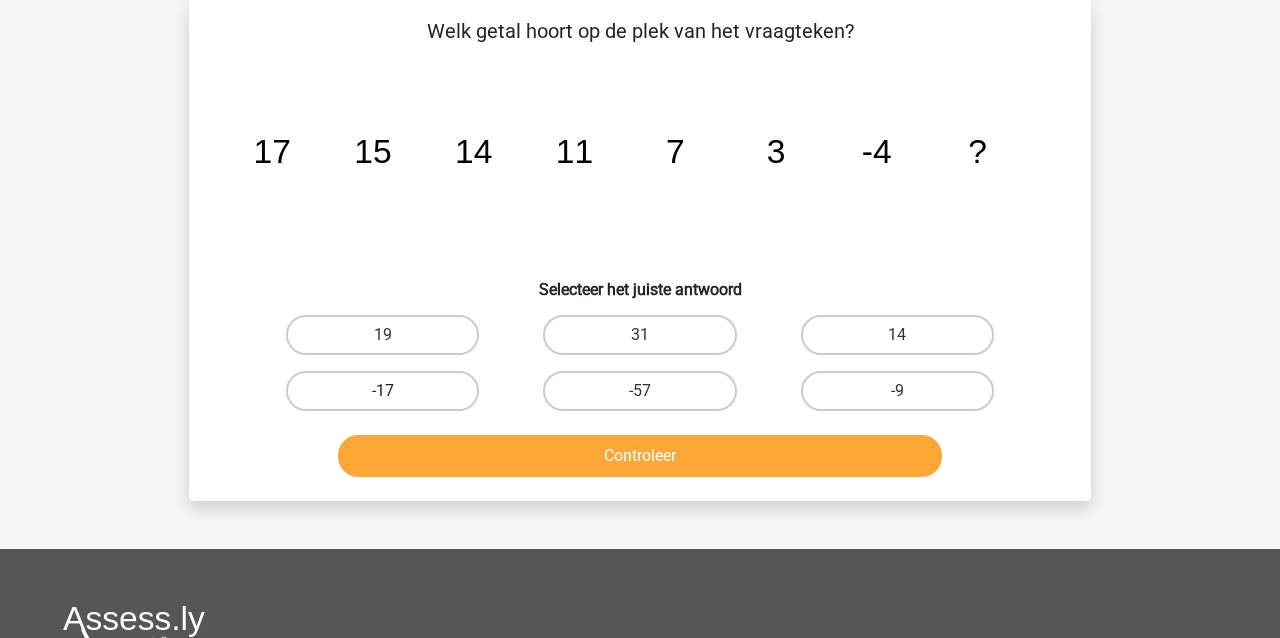 click on "-17" at bounding box center [382, 391] 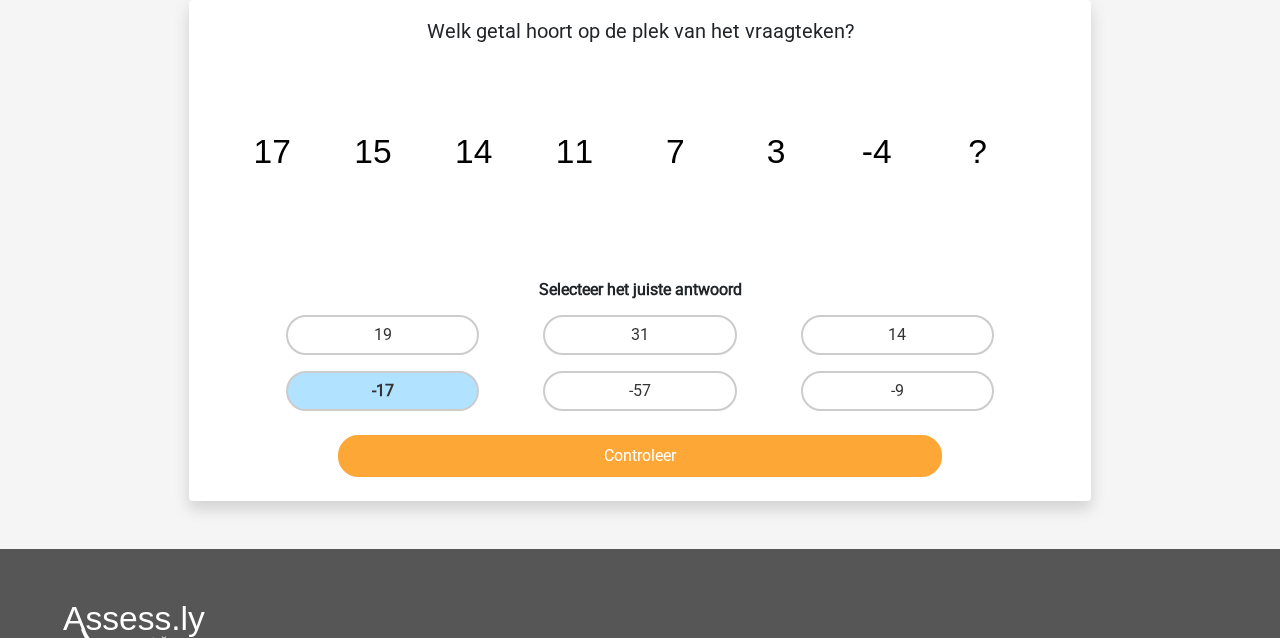 click on "Controleer" at bounding box center [640, 456] 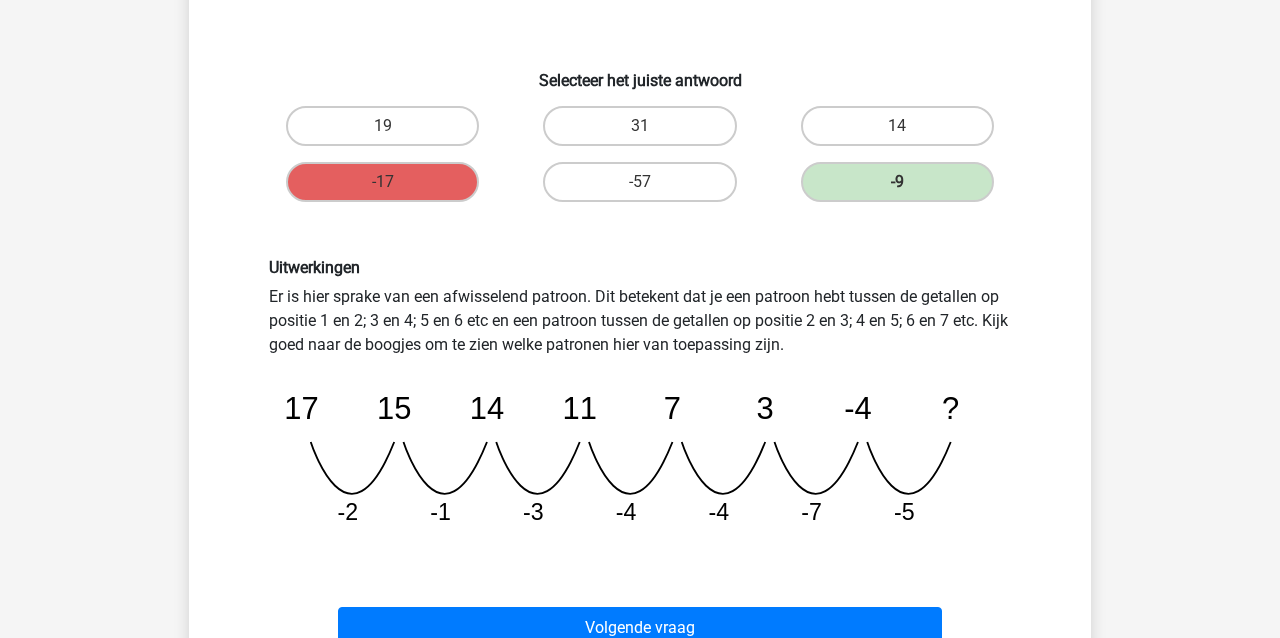 scroll, scrollTop: 302, scrollLeft: 0, axis: vertical 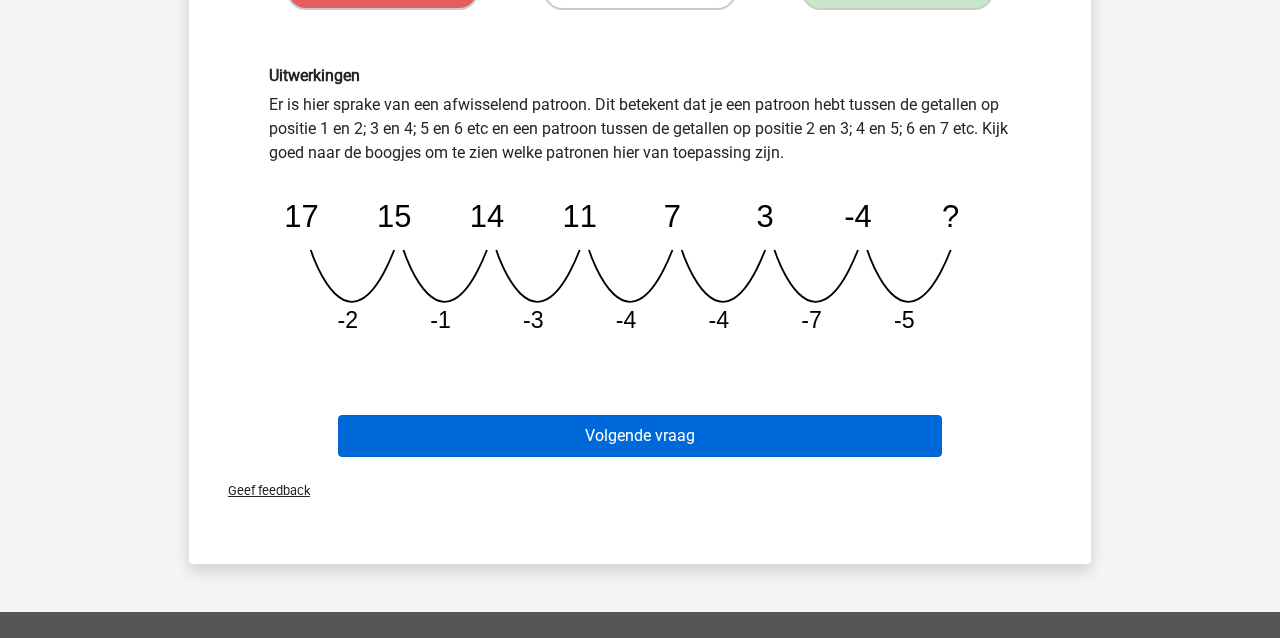 click on "Volgende vraag" at bounding box center [640, 436] 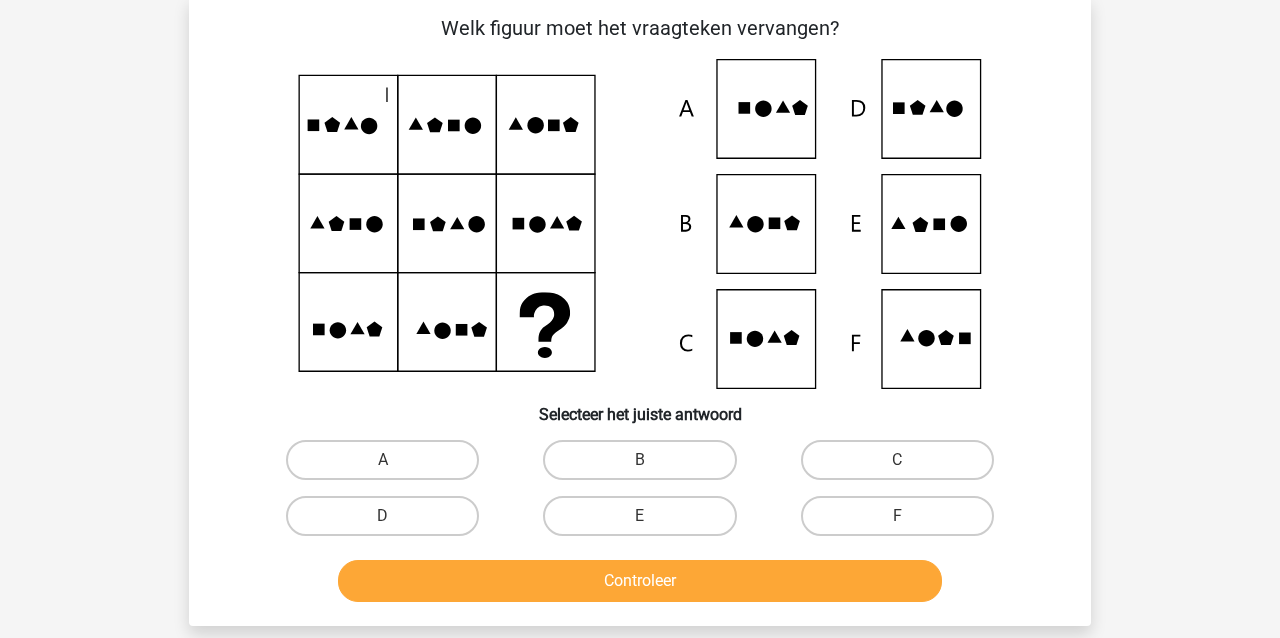 scroll, scrollTop: 92, scrollLeft: 0, axis: vertical 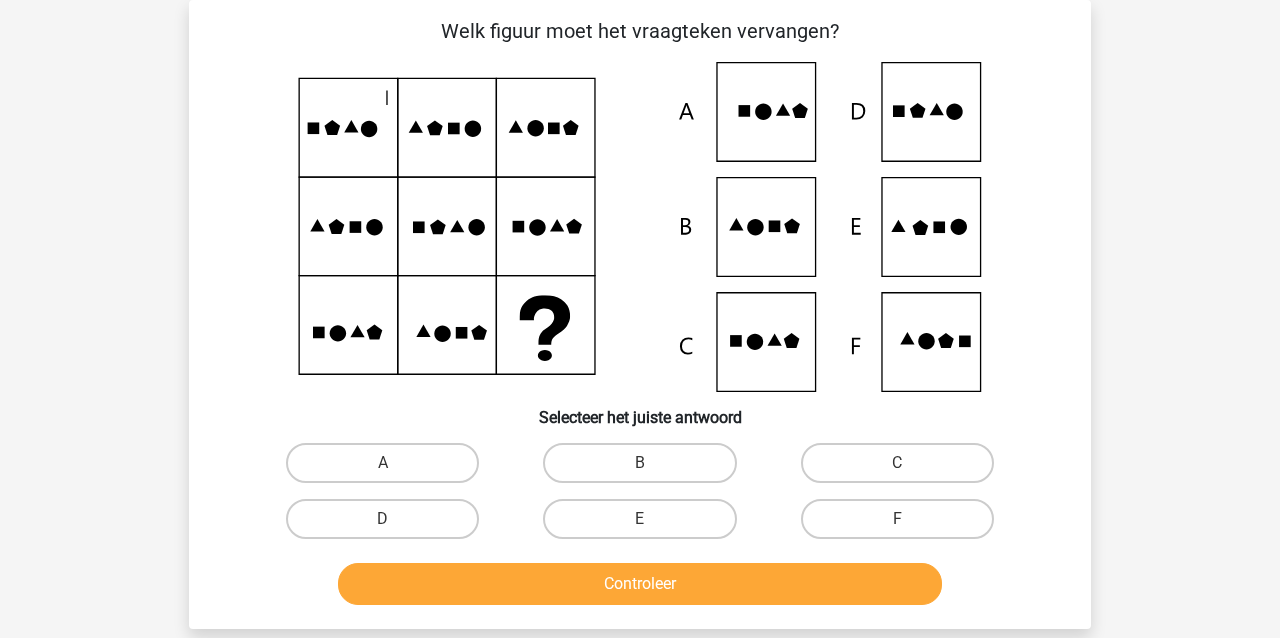 click on "A" at bounding box center [389, 469] 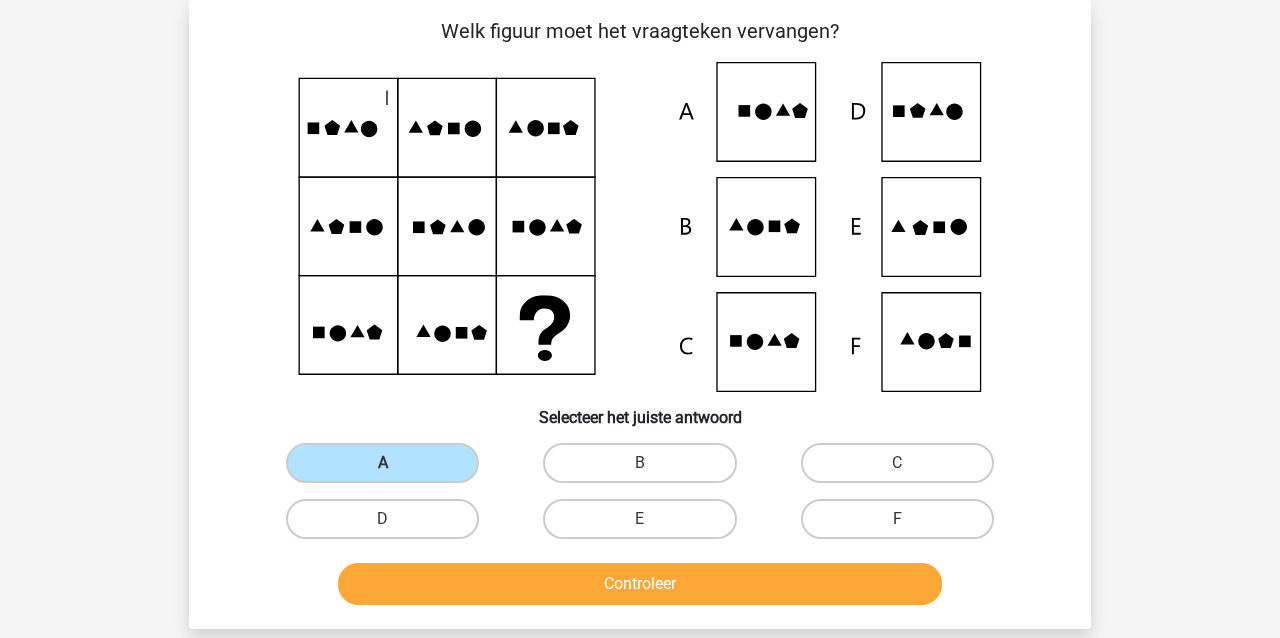 click on "Controleer" at bounding box center [640, 584] 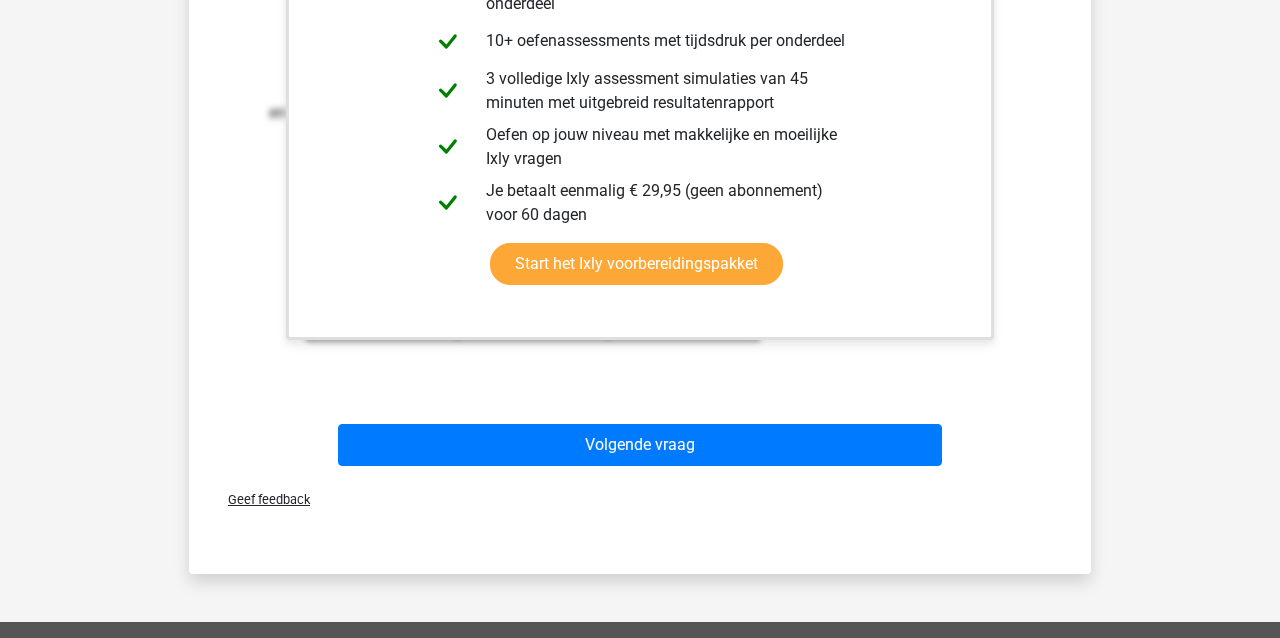 scroll, scrollTop: 895, scrollLeft: 0, axis: vertical 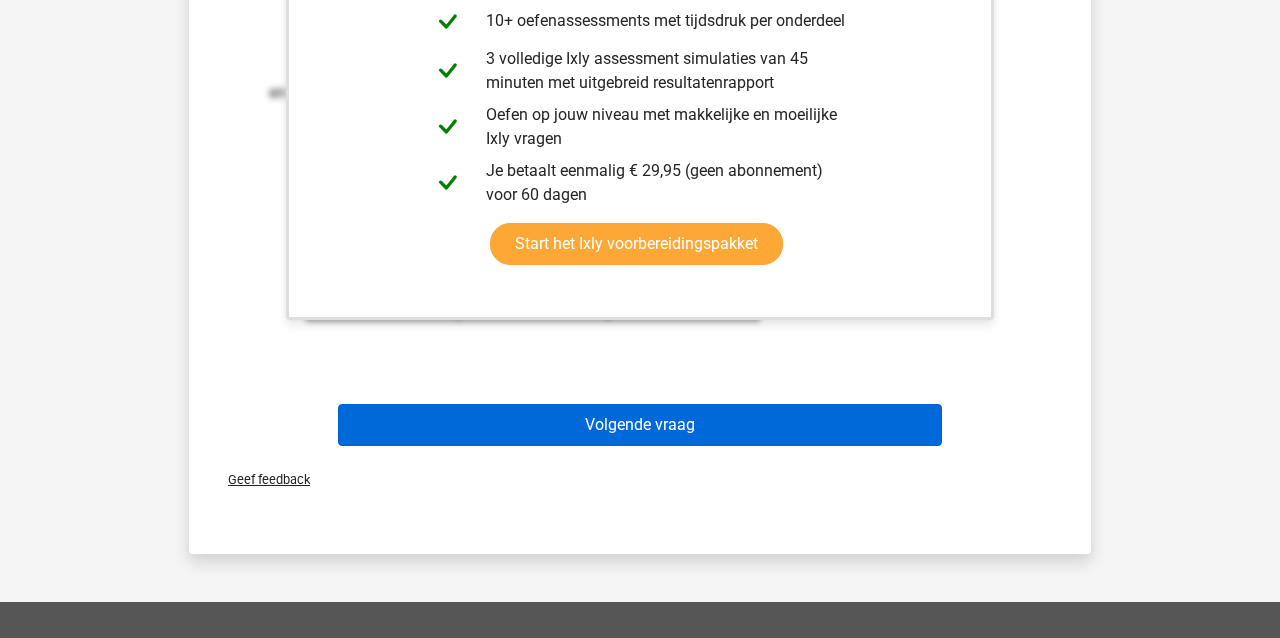 click on "Volgende vraag" at bounding box center [640, 425] 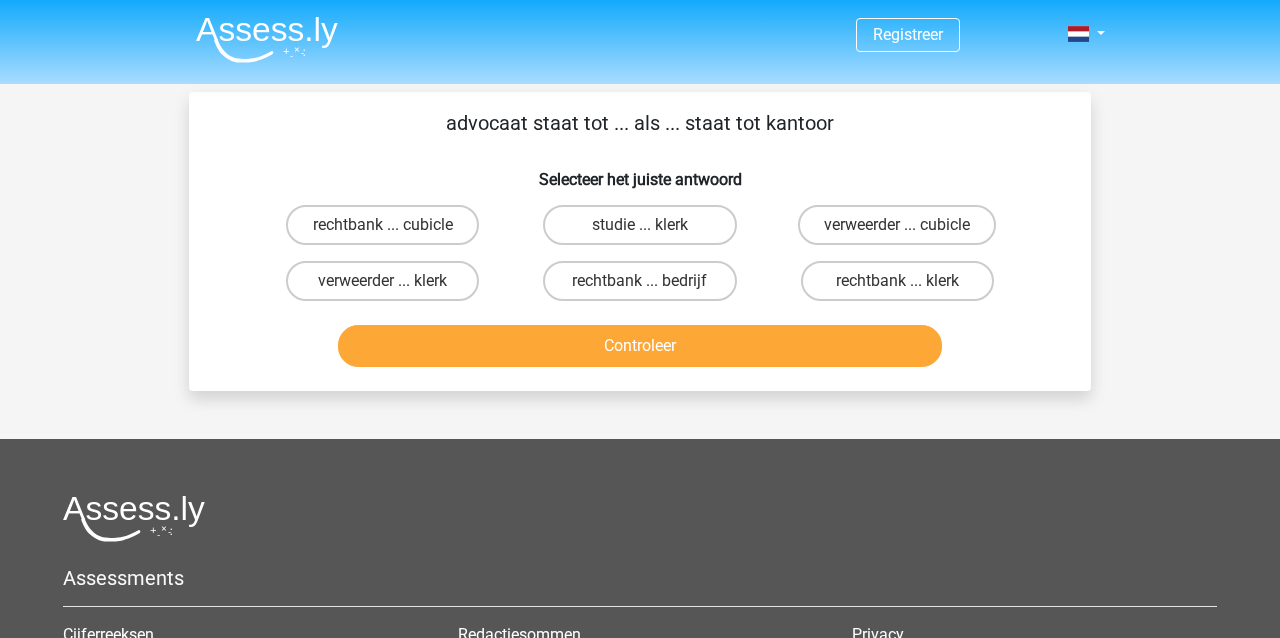 scroll, scrollTop: 0, scrollLeft: 0, axis: both 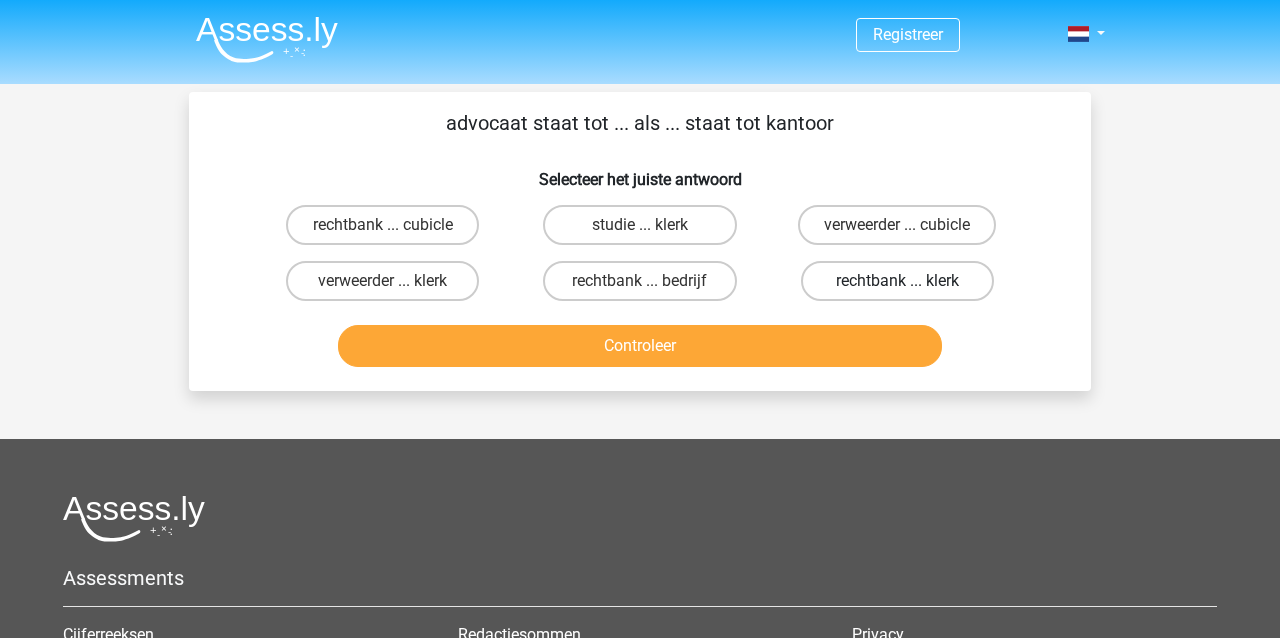 drag, startPoint x: 907, startPoint y: 277, endPoint x: 889, endPoint y: 280, distance: 18.248287 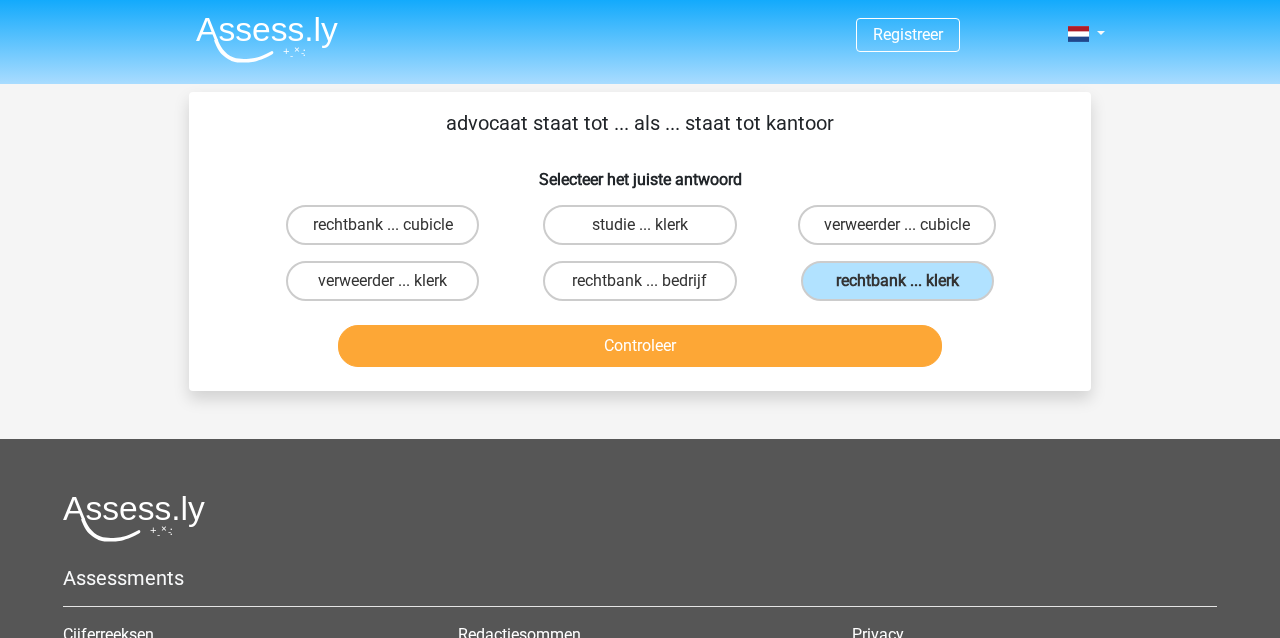 click on "Controleer" at bounding box center (640, 346) 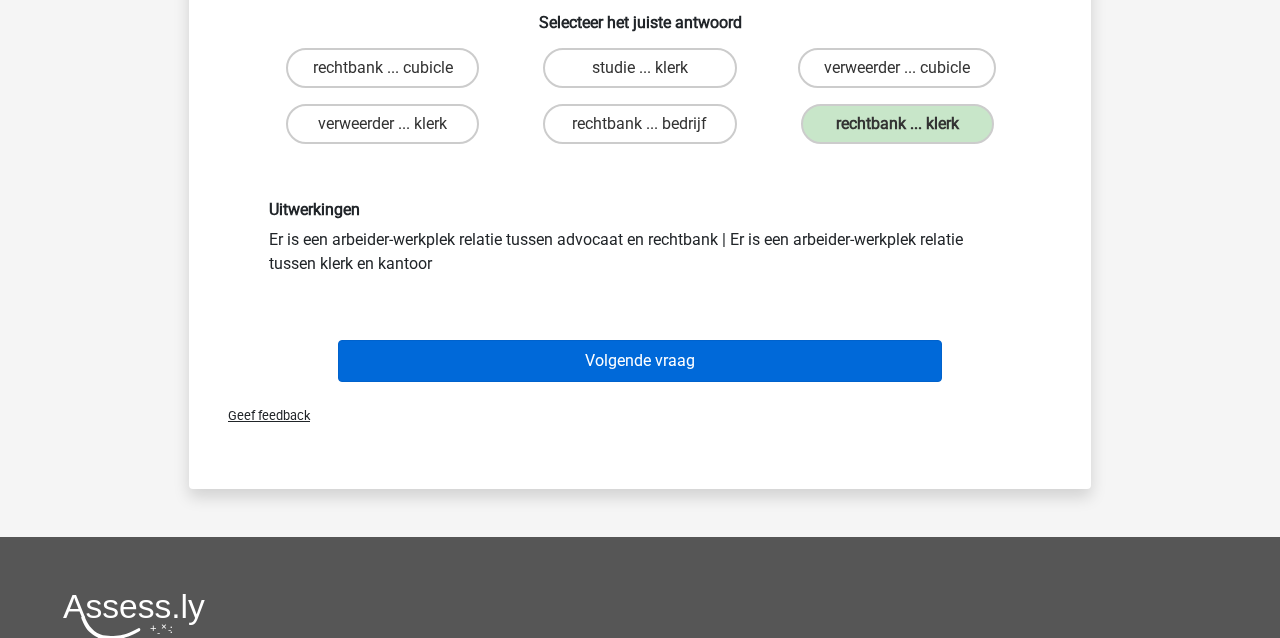 click on "Volgende vraag" at bounding box center [640, 361] 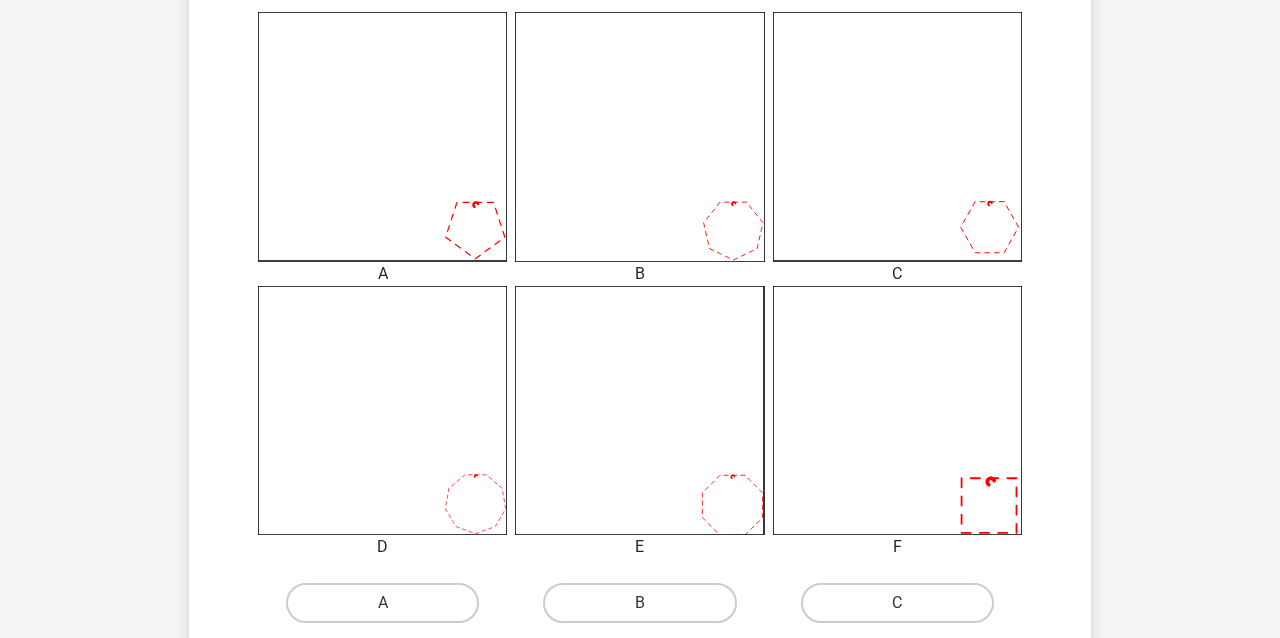 scroll, scrollTop: 523, scrollLeft: 0, axis: vertical 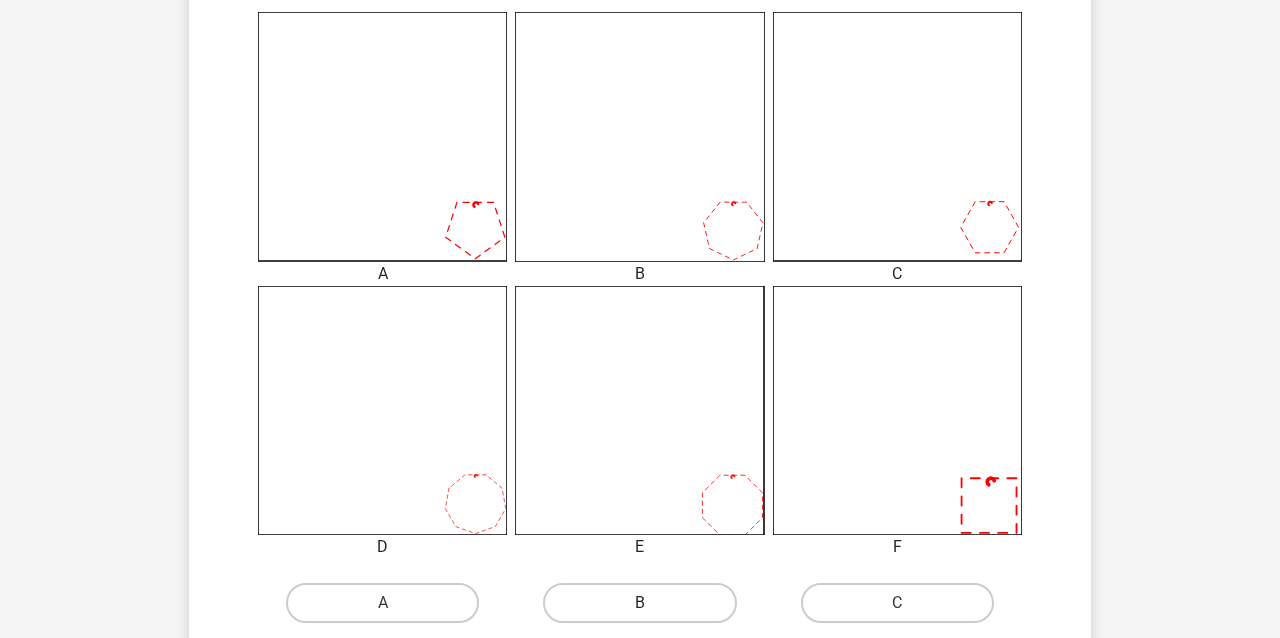 click on "B" at bounding box center [639, 603] 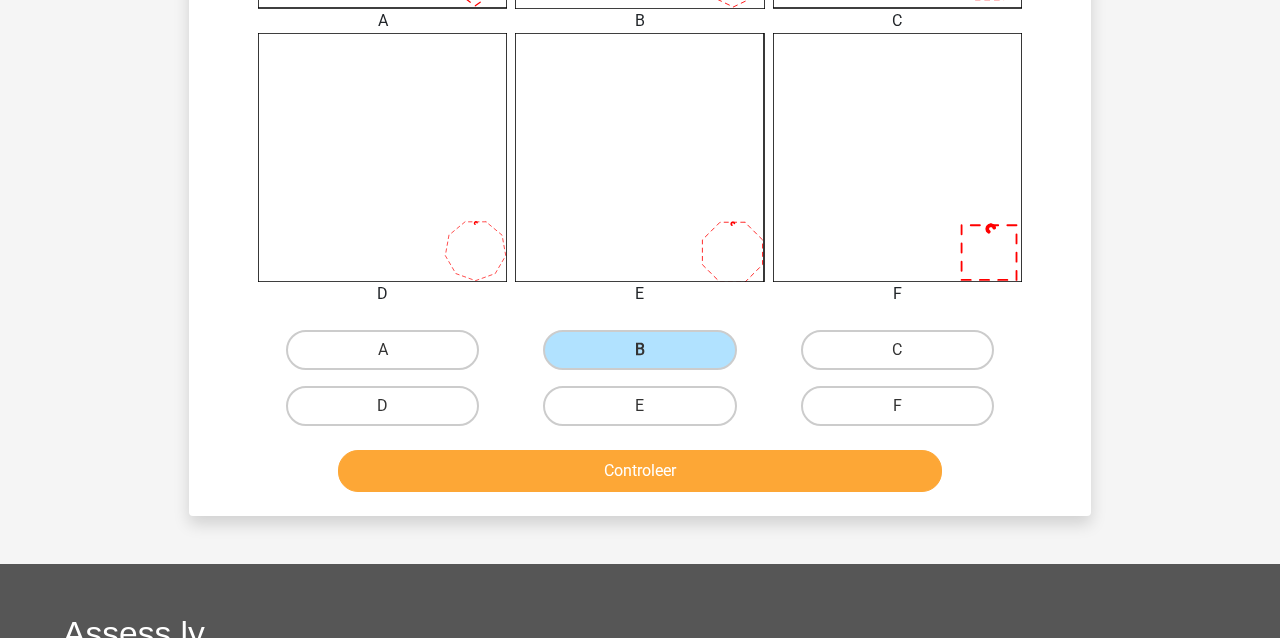 scroll, scrollTop: 795, scrollLeft: 0, axis: vertical 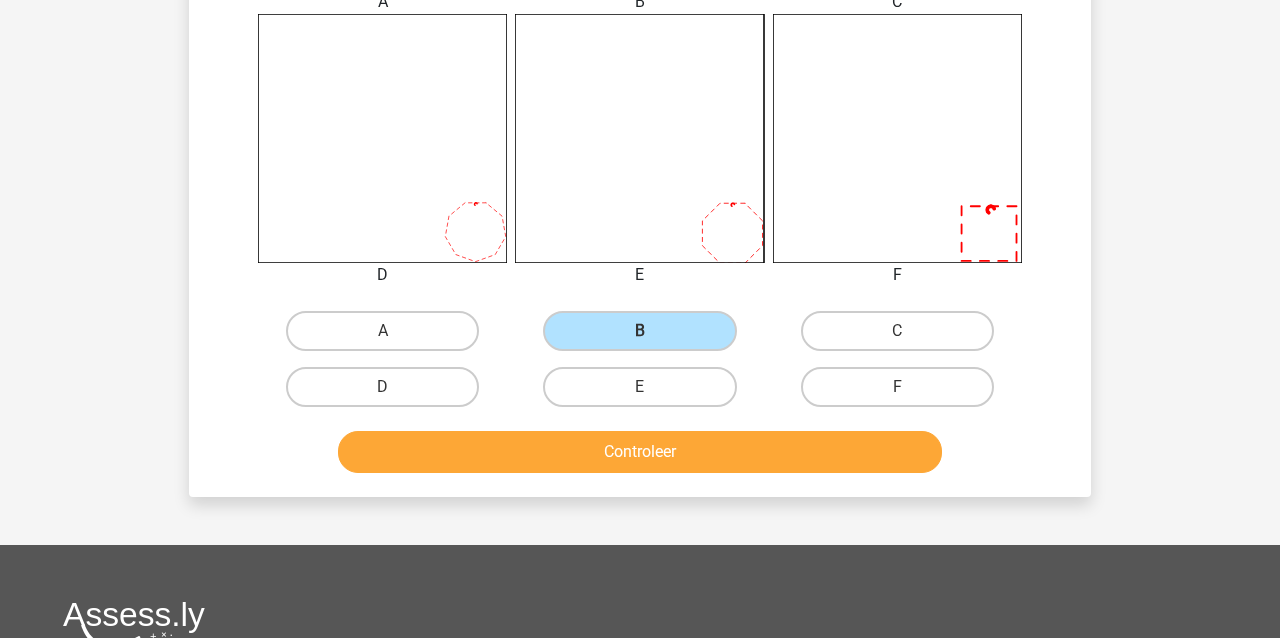 click on "Controleer" at bounding box center (640, 452) 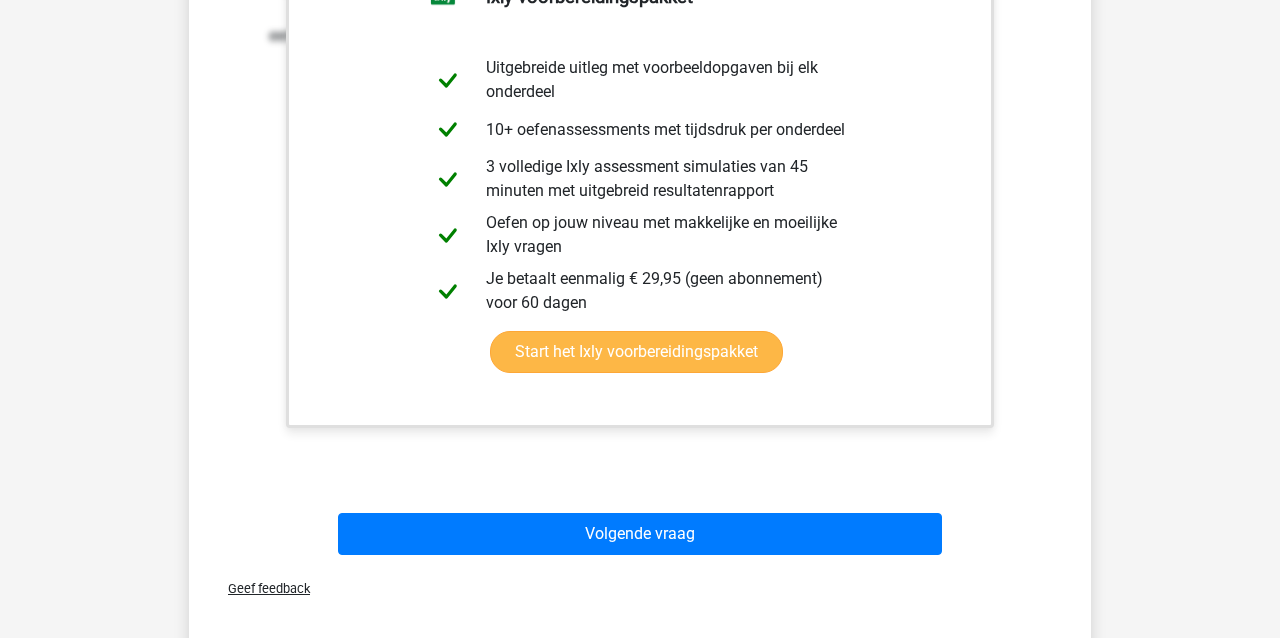 scroll, scrollTop: 1363, scrollLeft: 0, axis: vertical 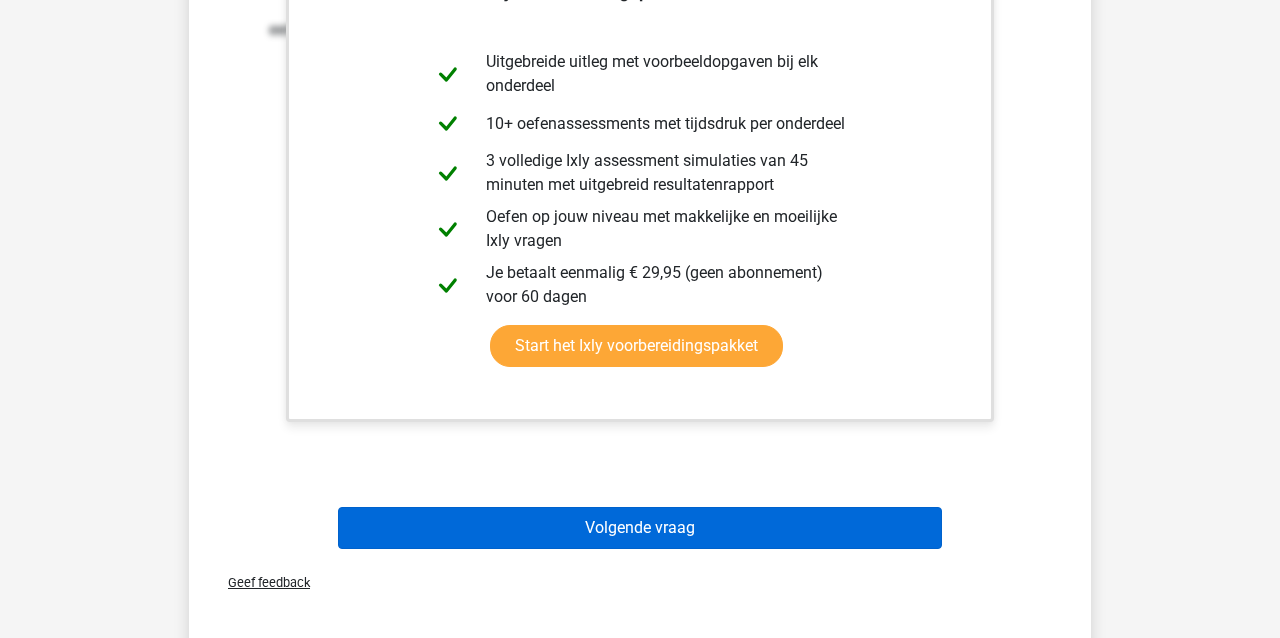 click on "Volgende vraag" at bounding box center [640, 528] 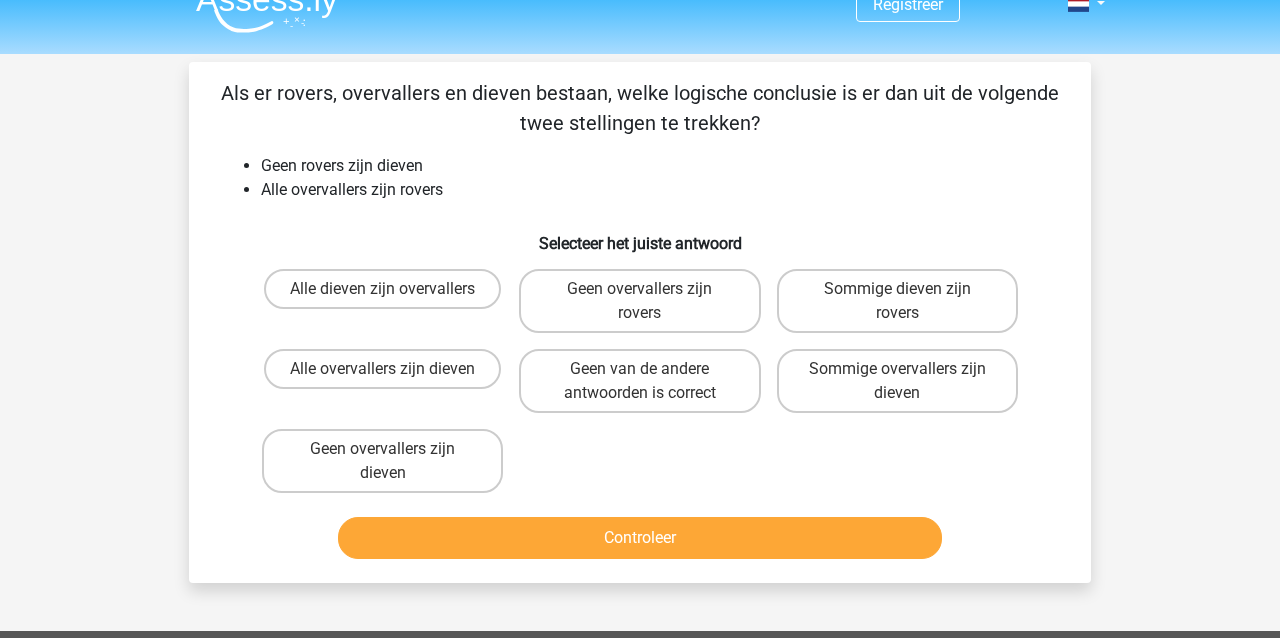 scroll, scrollTop: 30, scrollLeft: 0, axis: vertical 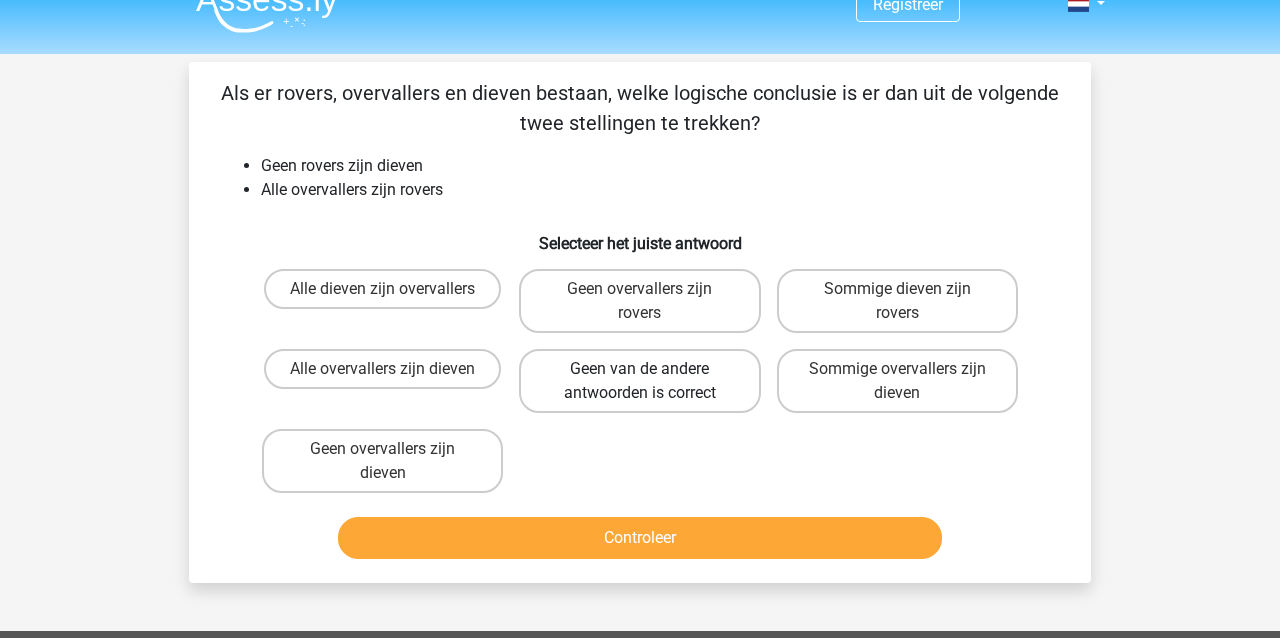 click on "Geen van de andere antwoorden is correct" at bounding box center [639, 381] 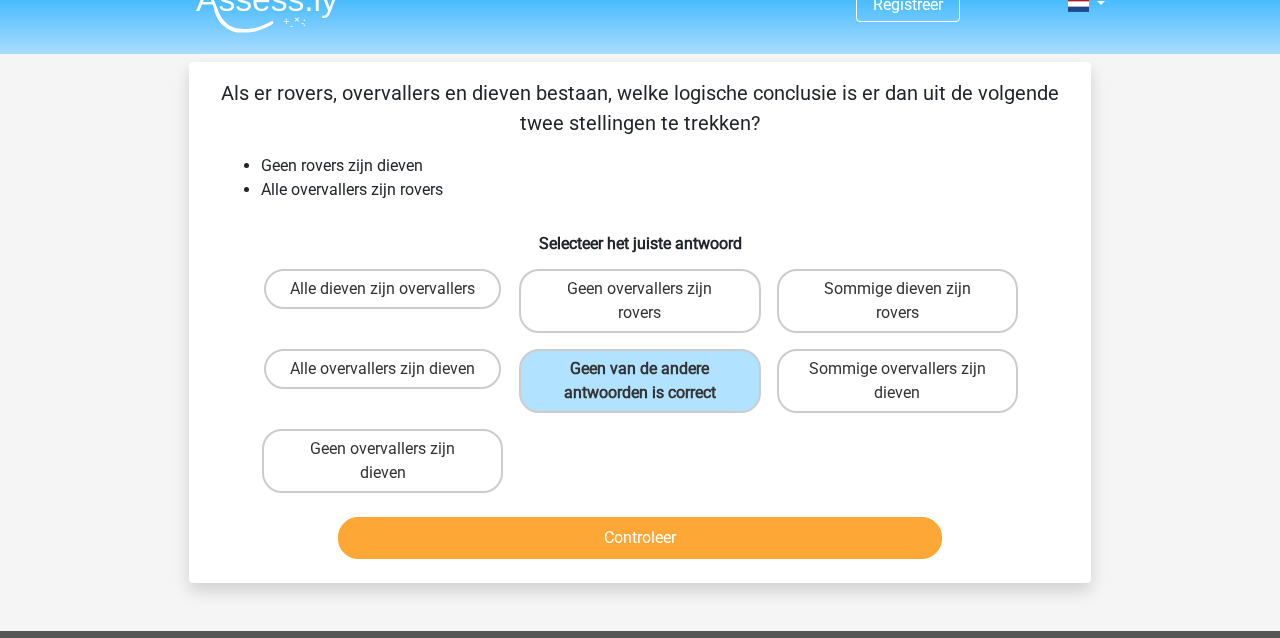 click on "Controleer" at bounding box center (640, 538) 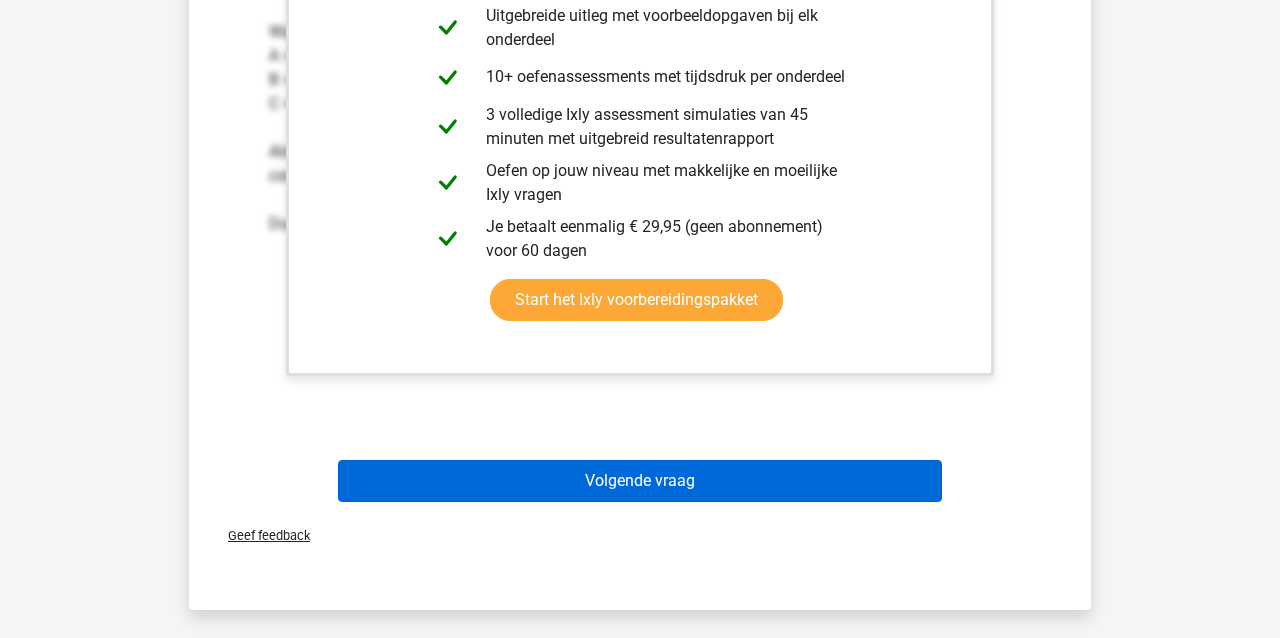 click on "Volgende vraag" at bounding box center (640, 481) 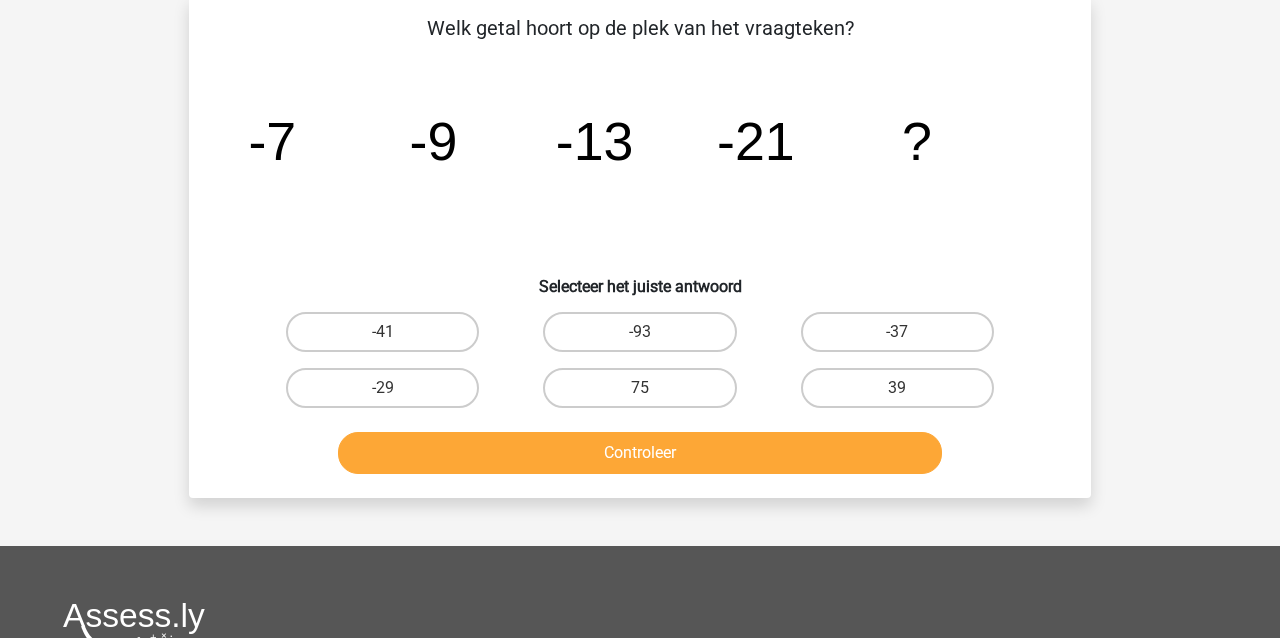 scroll, scrollTop: 92, scrollLeft: 0, axis: vertical 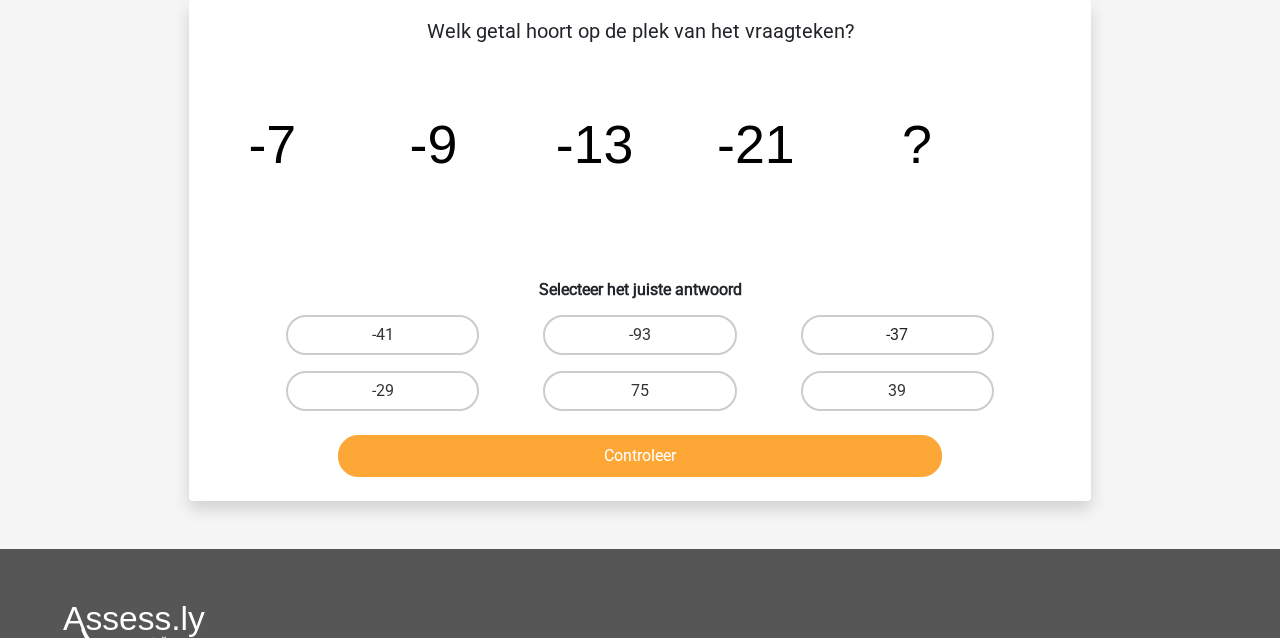 click on "-37" at bounding box center (897, 335) 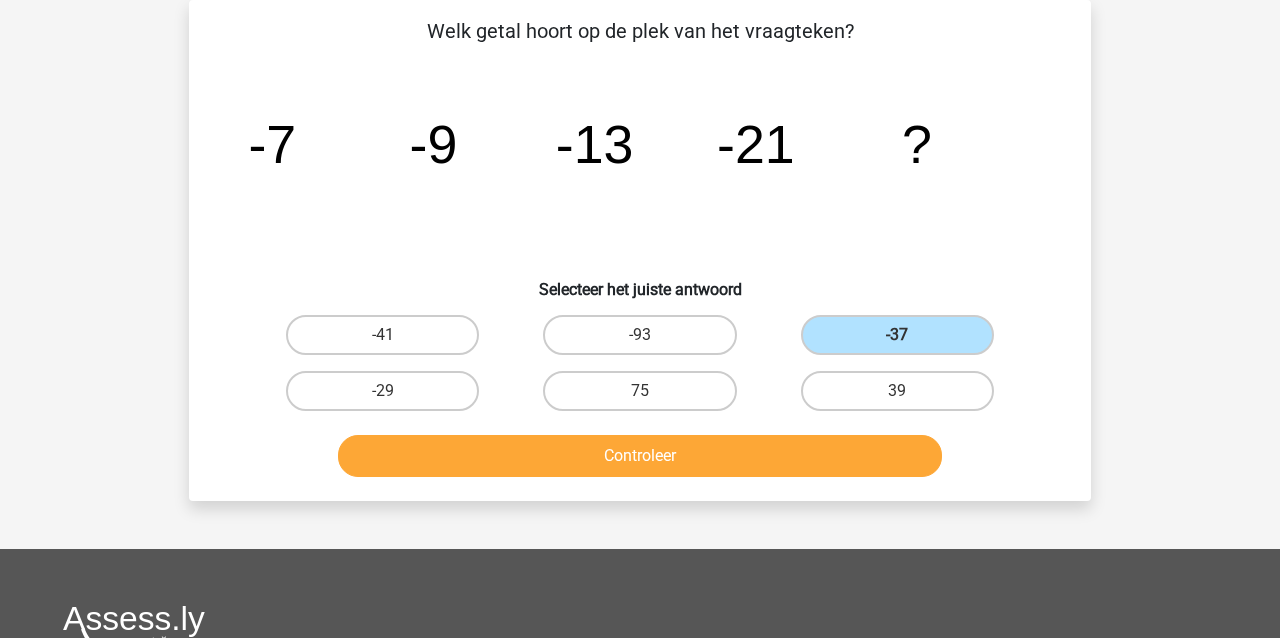 click on "Controleer" at bounding box center (640, 456) 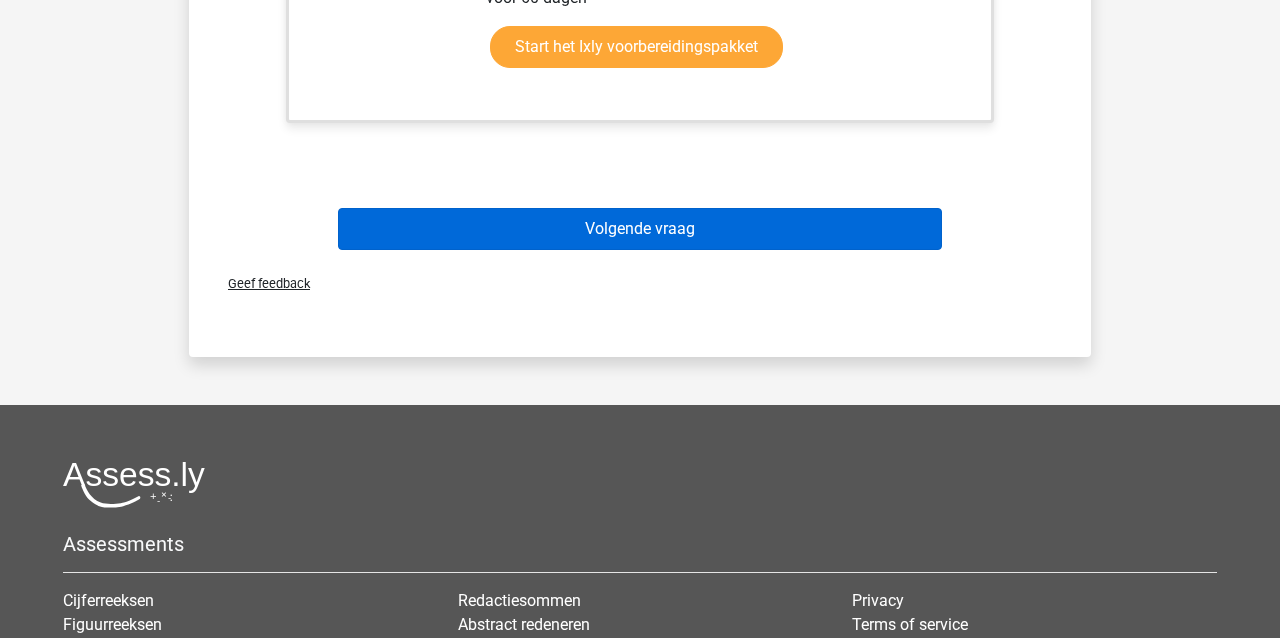click on "Volgende vraag" at bounding box center [640, 229] 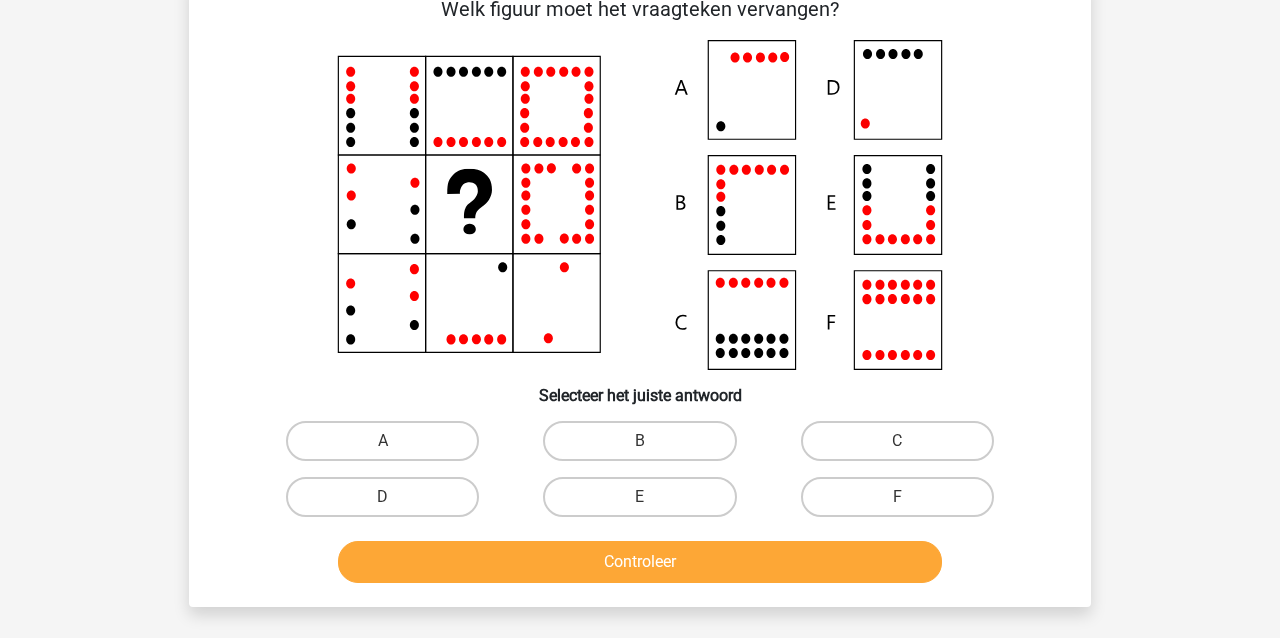 scroll, scrollTop: 92, scrollLeft: 0, axis: vertical 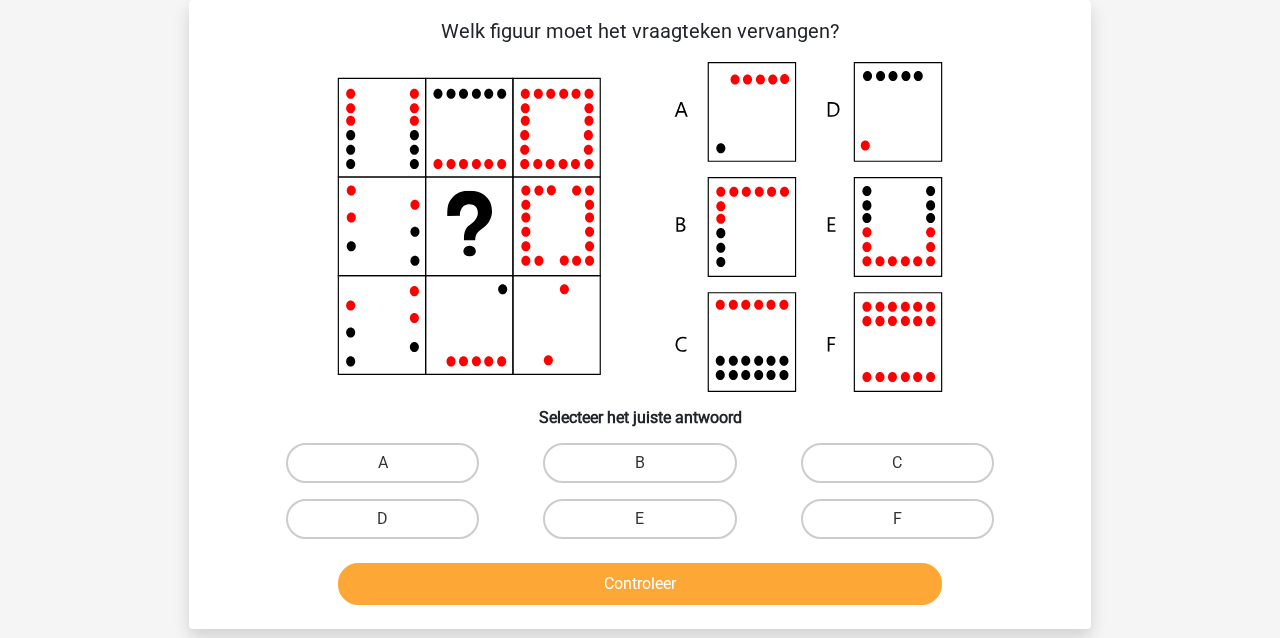 click on "D" at bounding box center (389, 525) 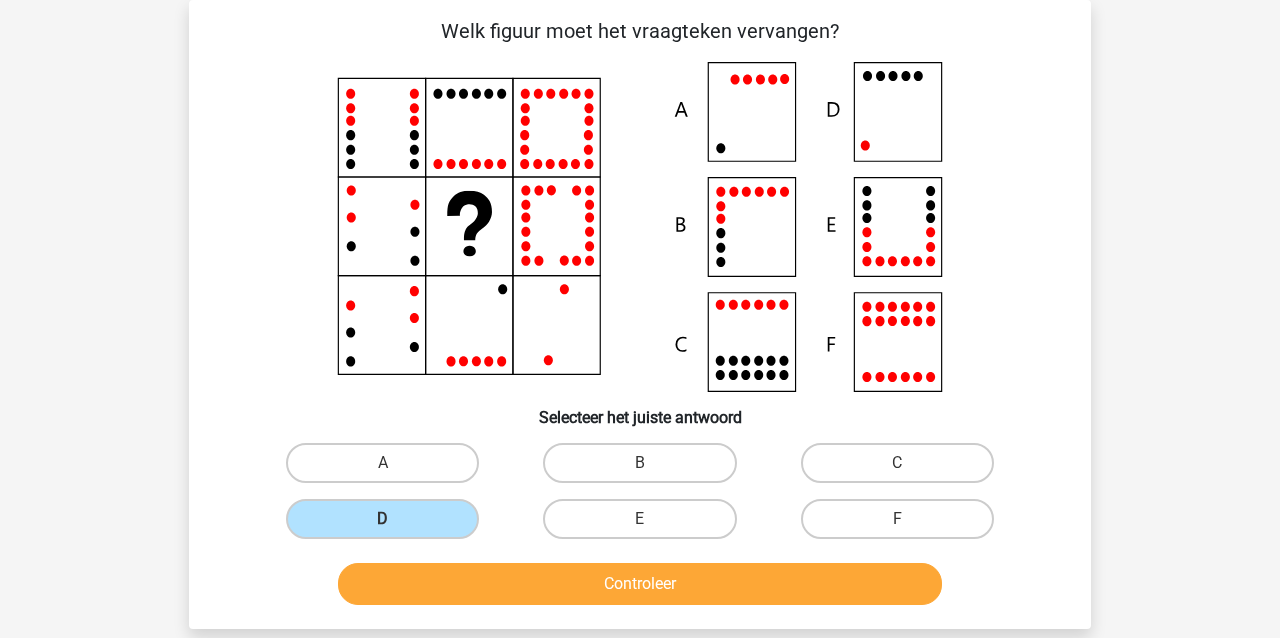 click on "Controleer" at bounding box center (640, 584) 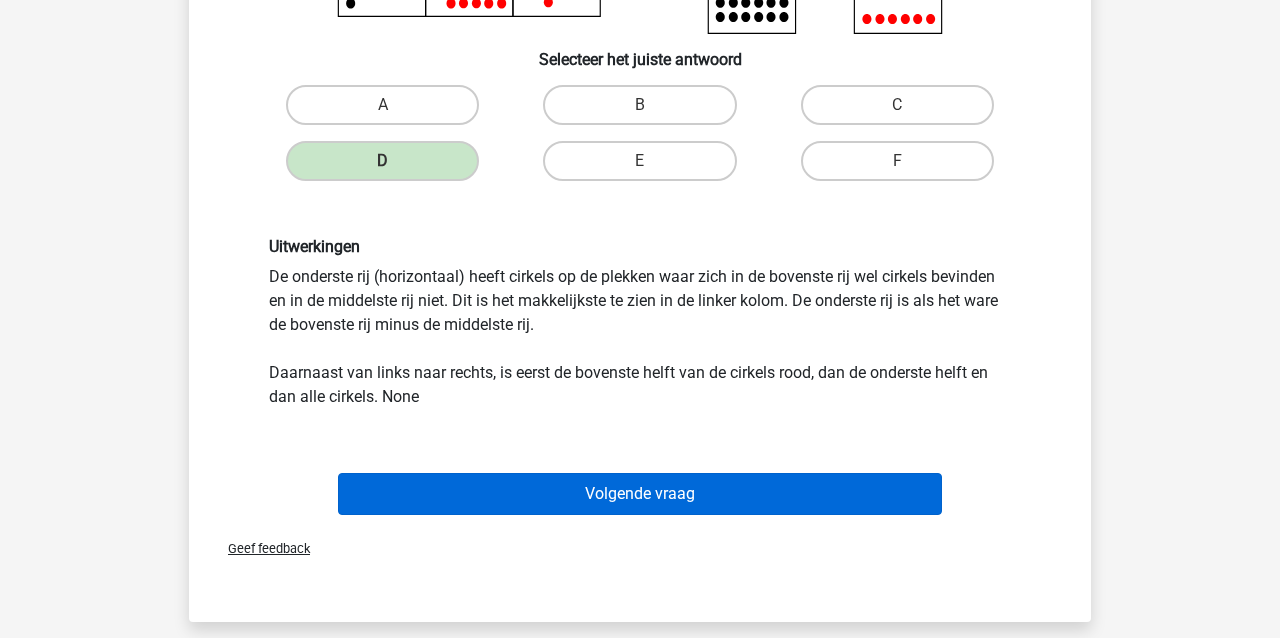 click on "Volgende vraag" at bounding box center [640, 494] 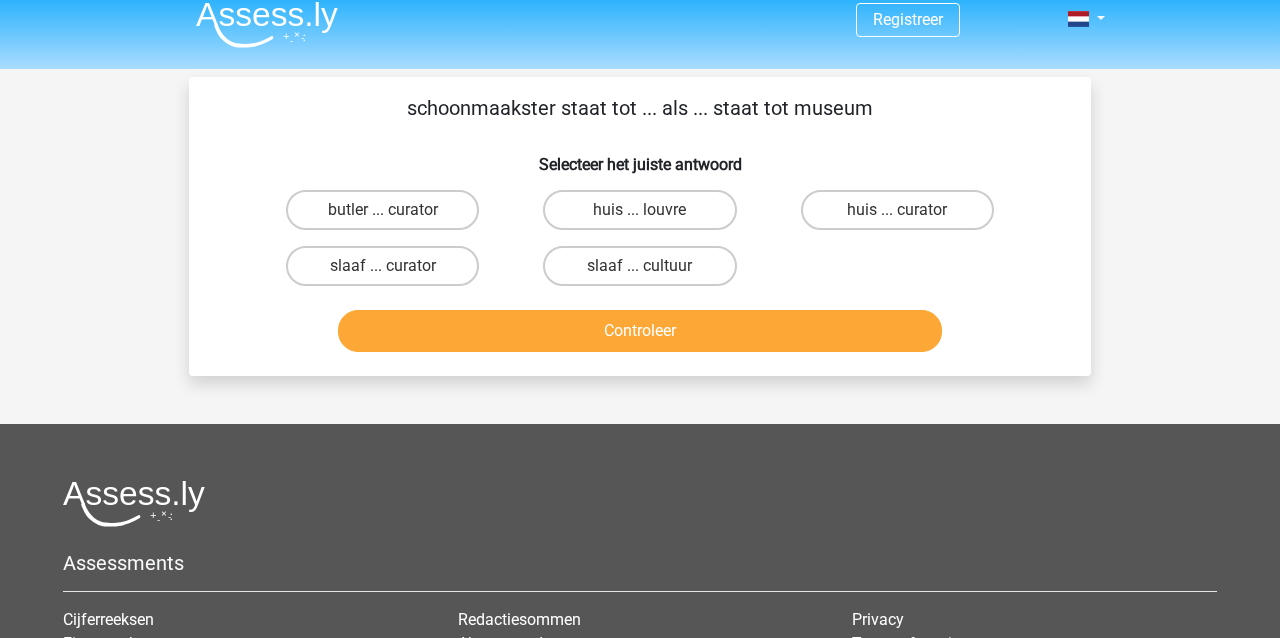 scroll, scrollTop: 0, scrollLeft: 0, axis: both 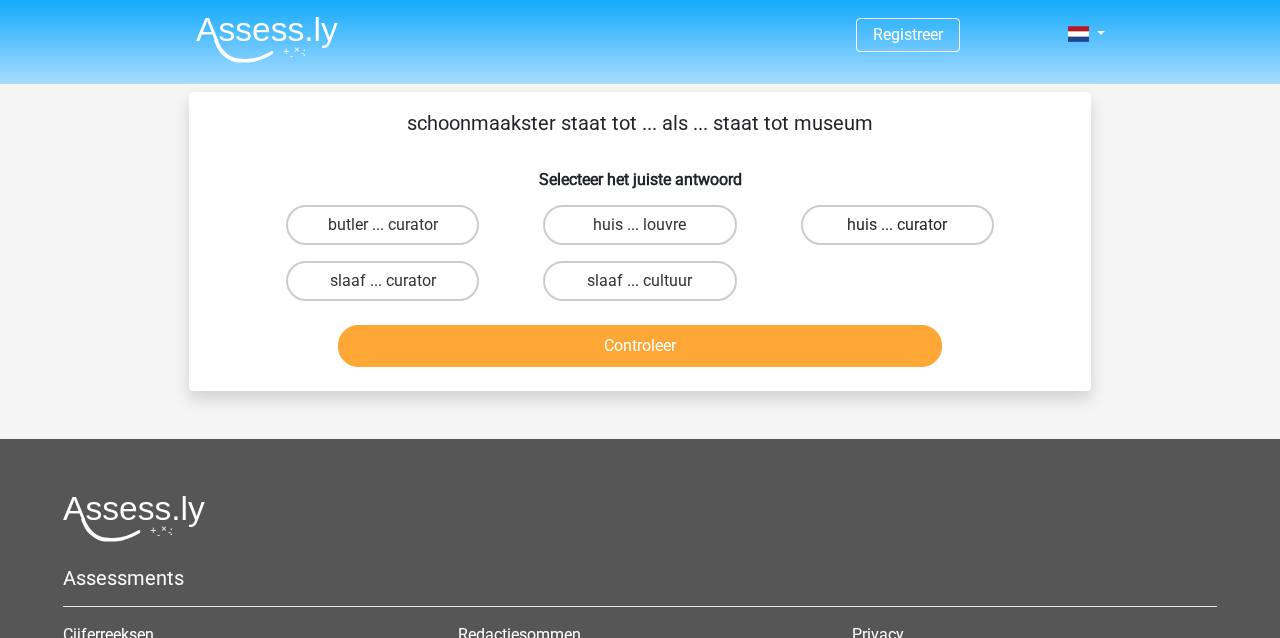 click on "huis ... curator" at bounding box center [897, 225] 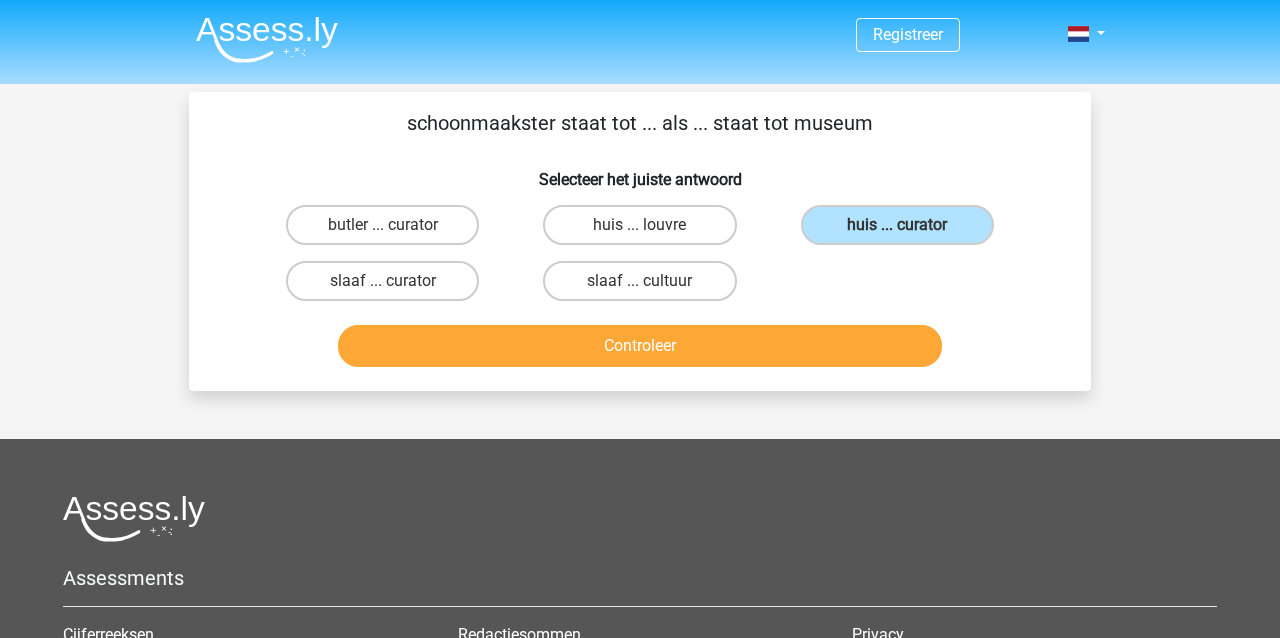 click on "Controleer" at bounding box center (640, 346) 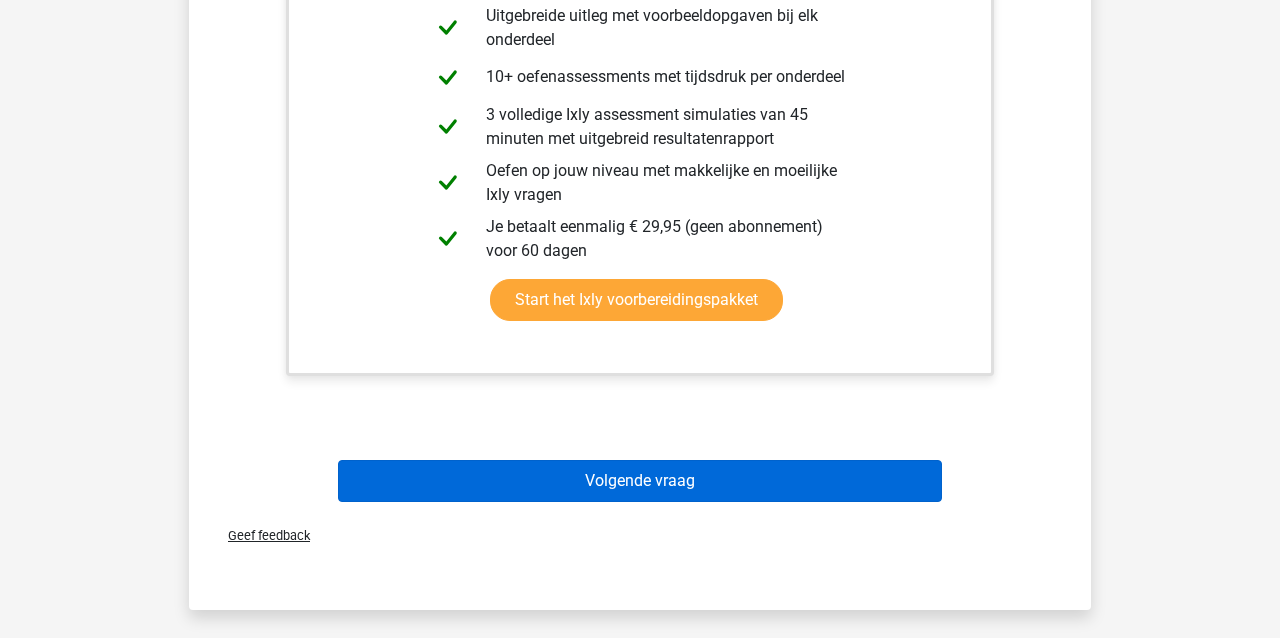 click on "Volgende vraag" at bounding box center (640, 481) 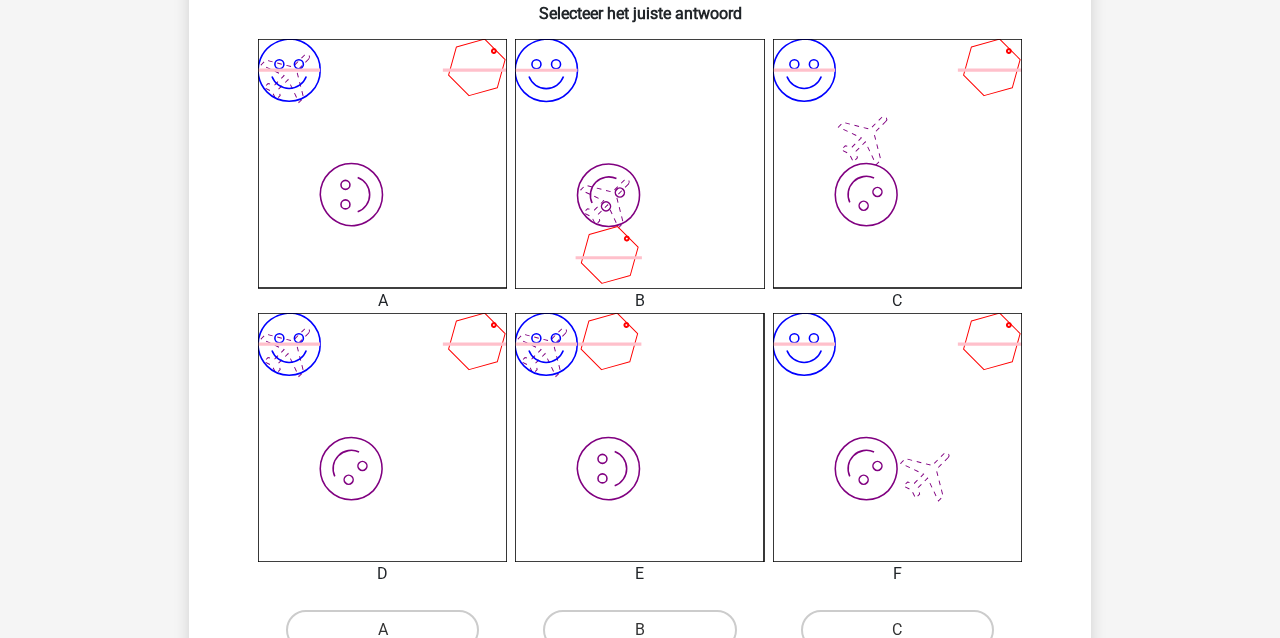 scroll, scrollTop: 561, scrollLeft: 1, axis: both 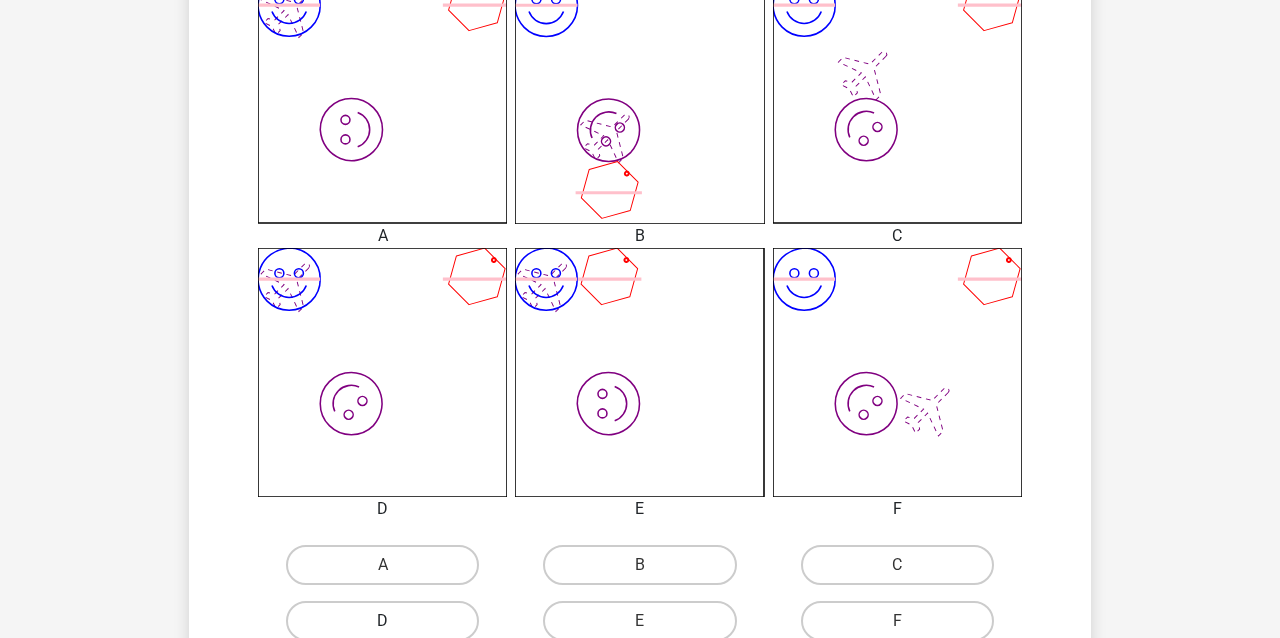 click on "D" at bounding box center (382, 621) 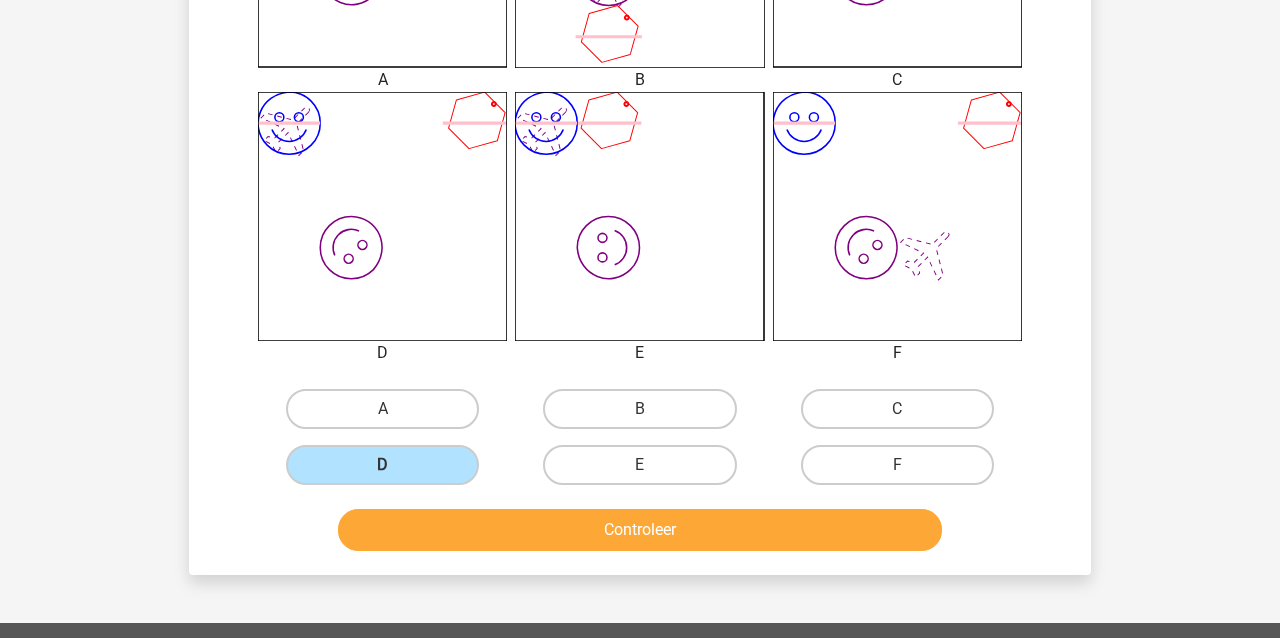 scroll, scrollTop: 719, scrollLeft: 0, axis: vertical 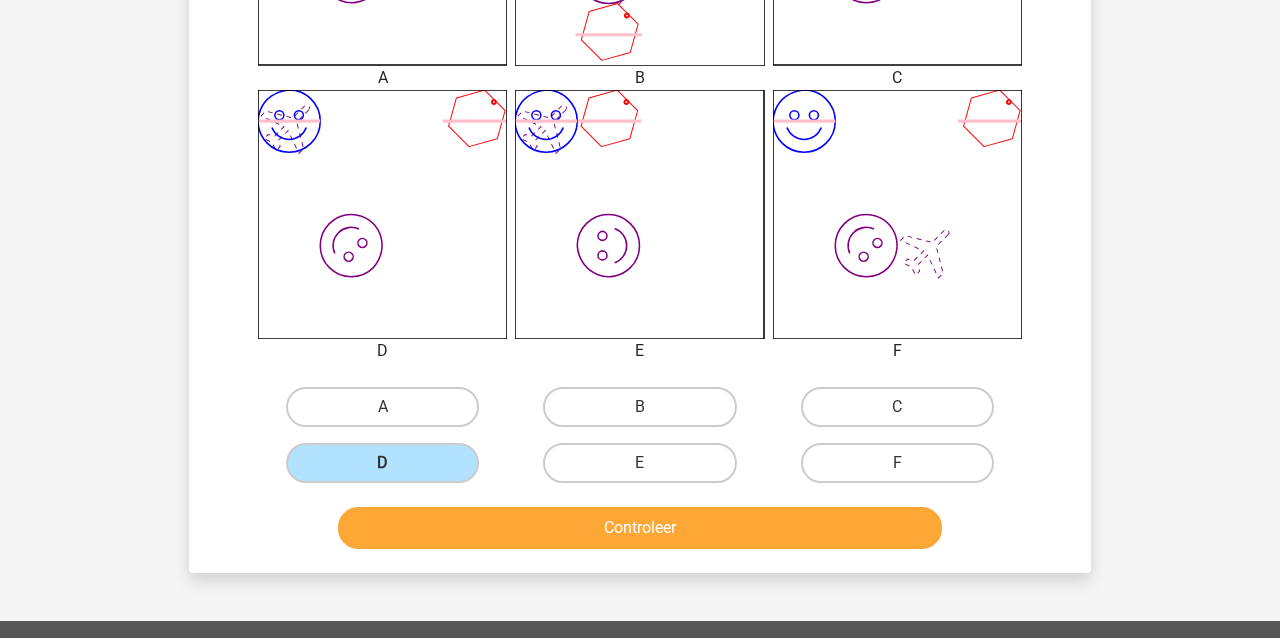 click on "Controleer" at bounding box center [640, 528] 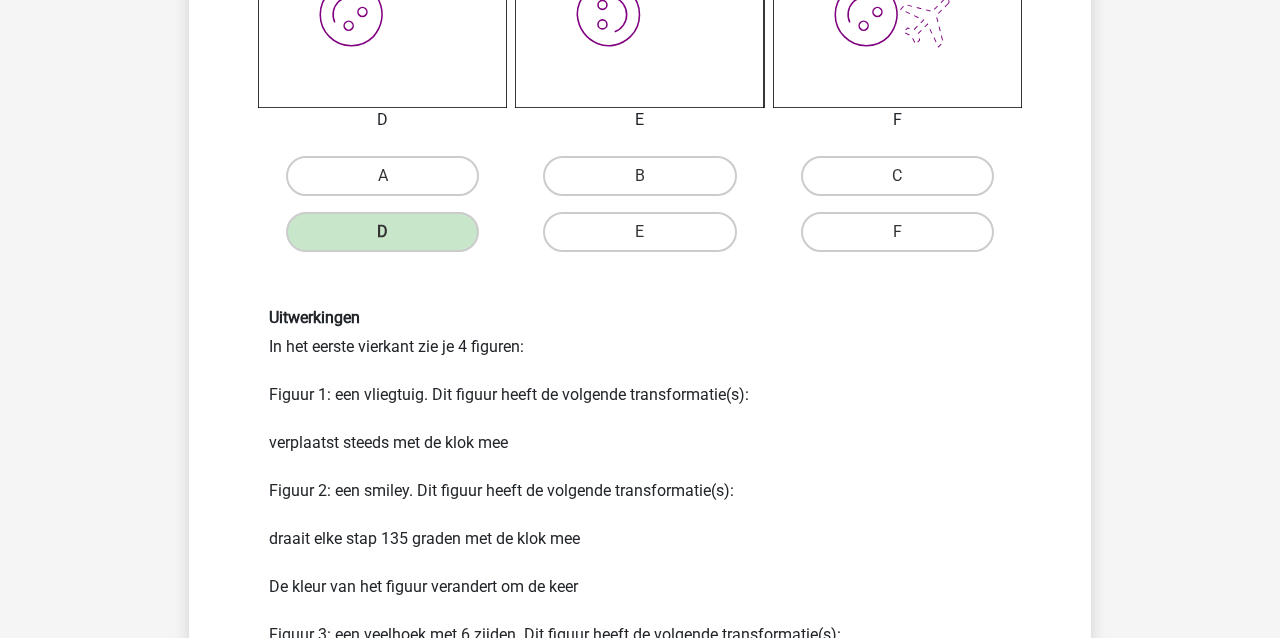 scroll, scrollTop: 953, scrollLeft: 0, axis: vertical 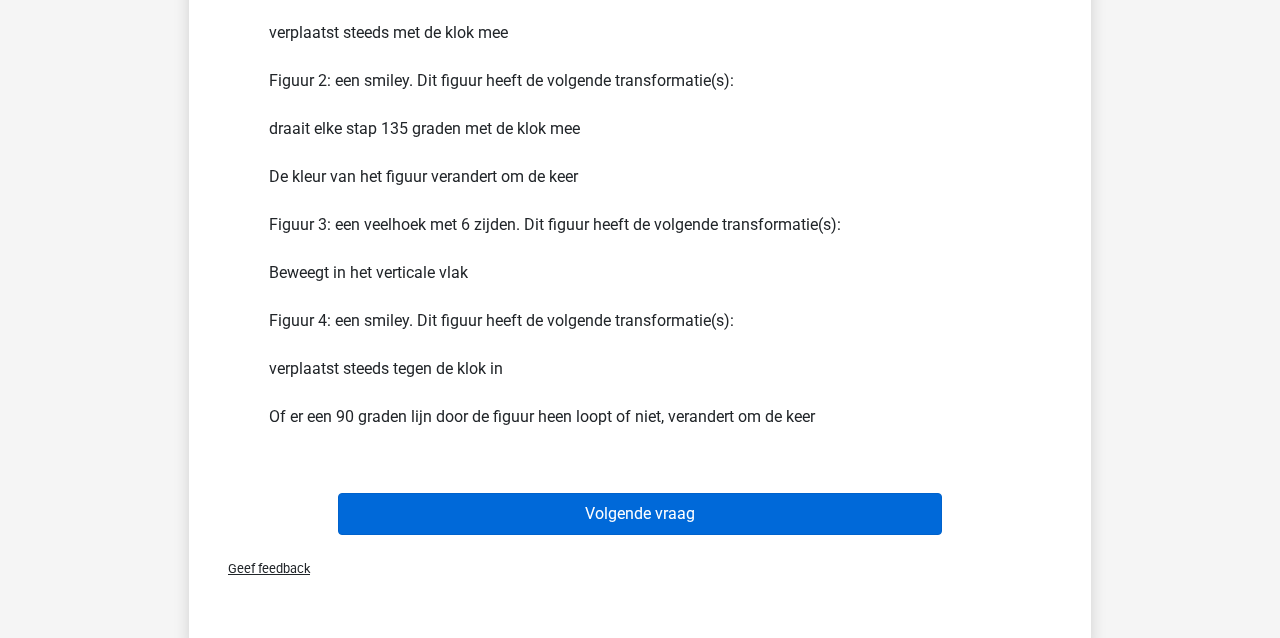 click on "Volgende vraag" at bounding box center [640, 514] 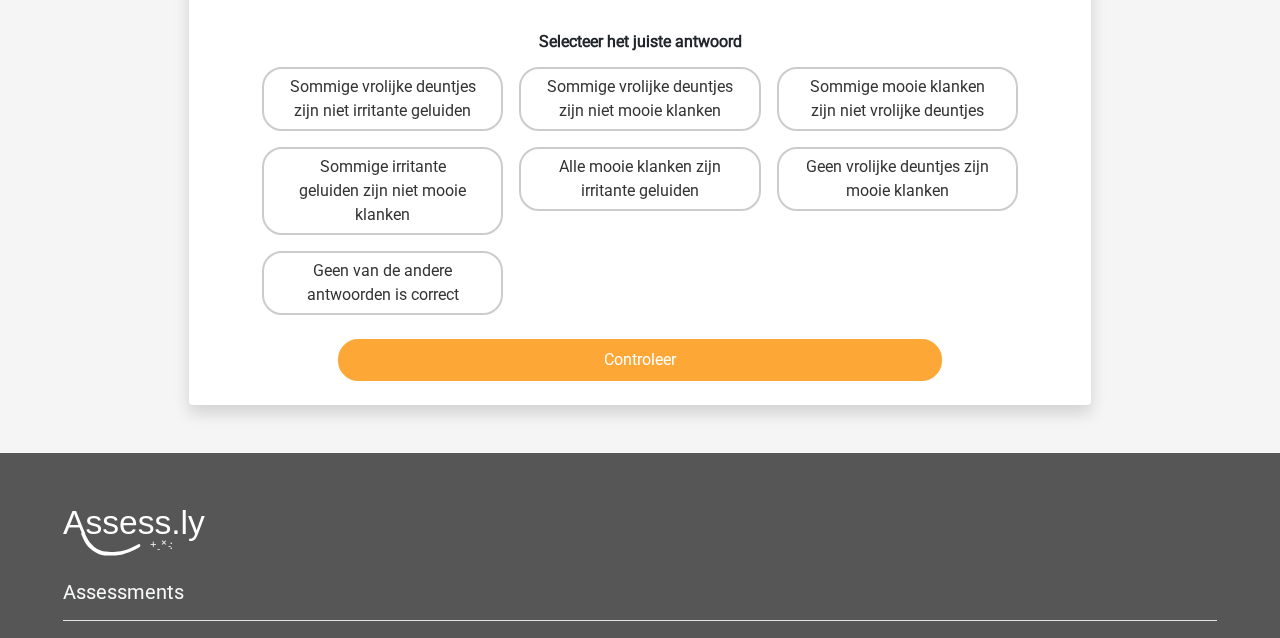 scroll, scrollTop: 246, scrollLeft: 0, axis: vertical 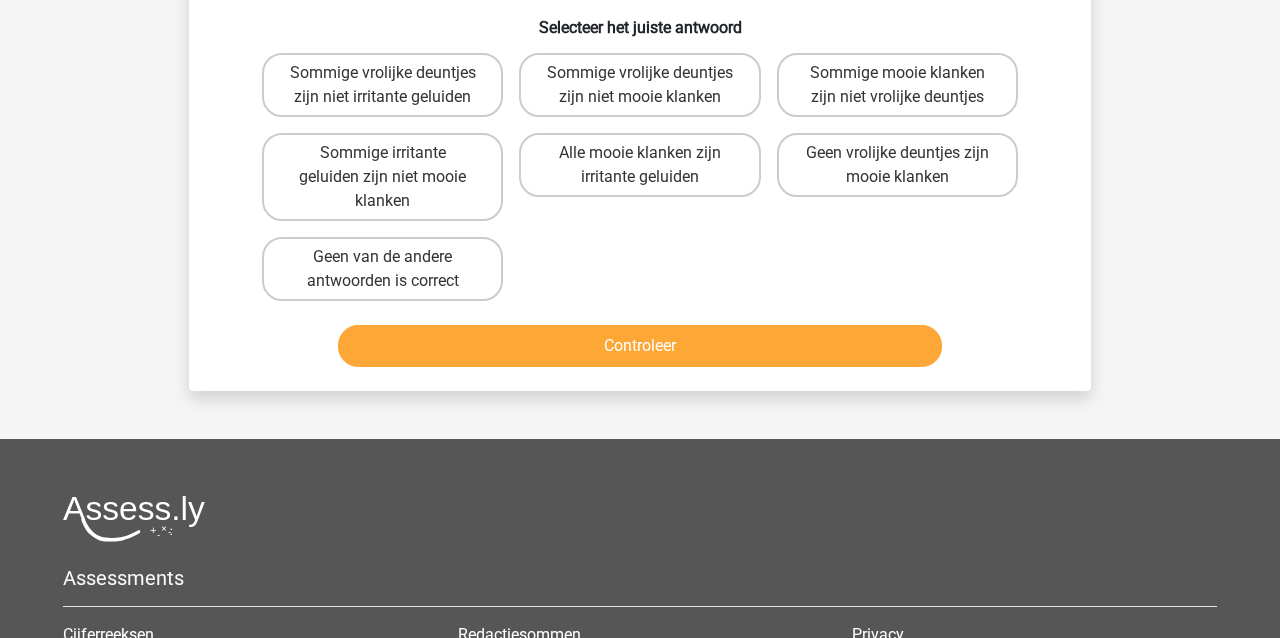 click on "Controleer" at bounding box center (640, 346) 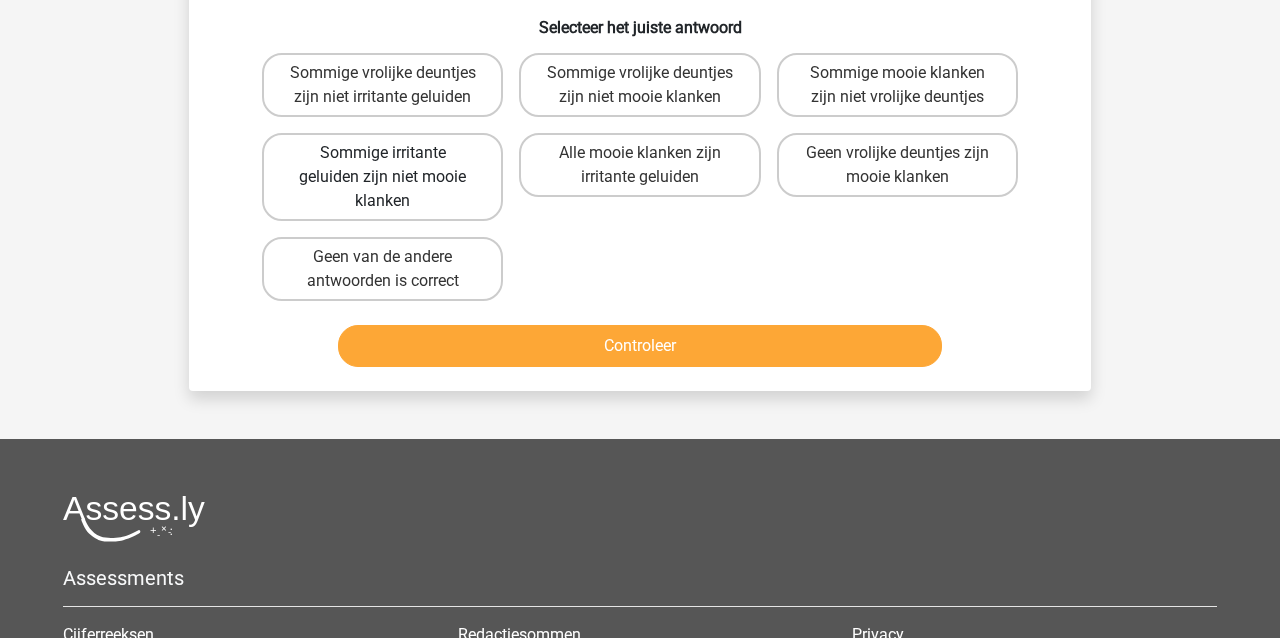 click on "Sommige irritante geluiden zijn niet mooie klanken" at bounding box center [382, 177] 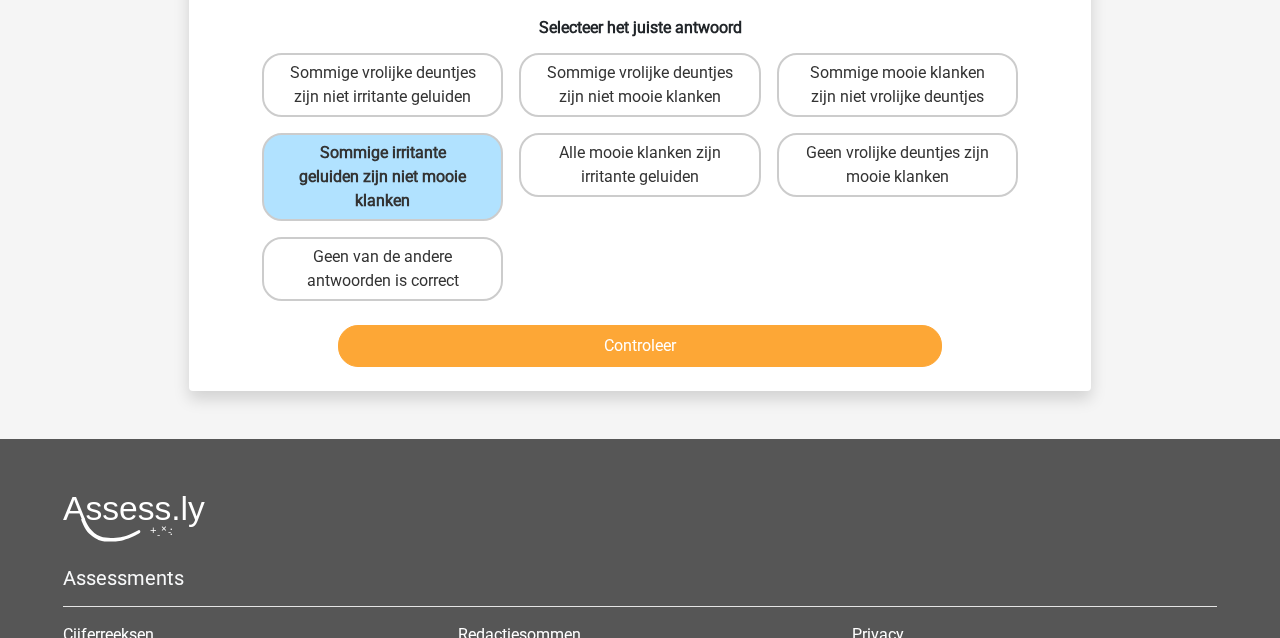 click on "Controleer" at bounding box center [640, 346] 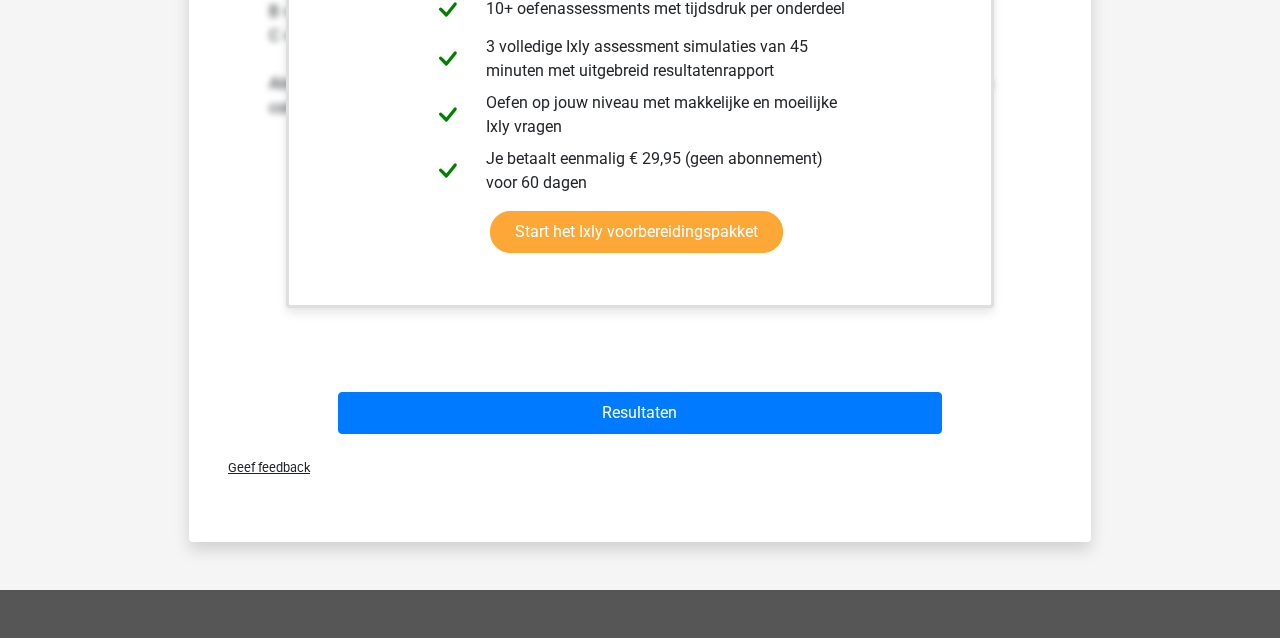 scroll, scrollTop: 844, scrollLeft: 0, axis: vertical 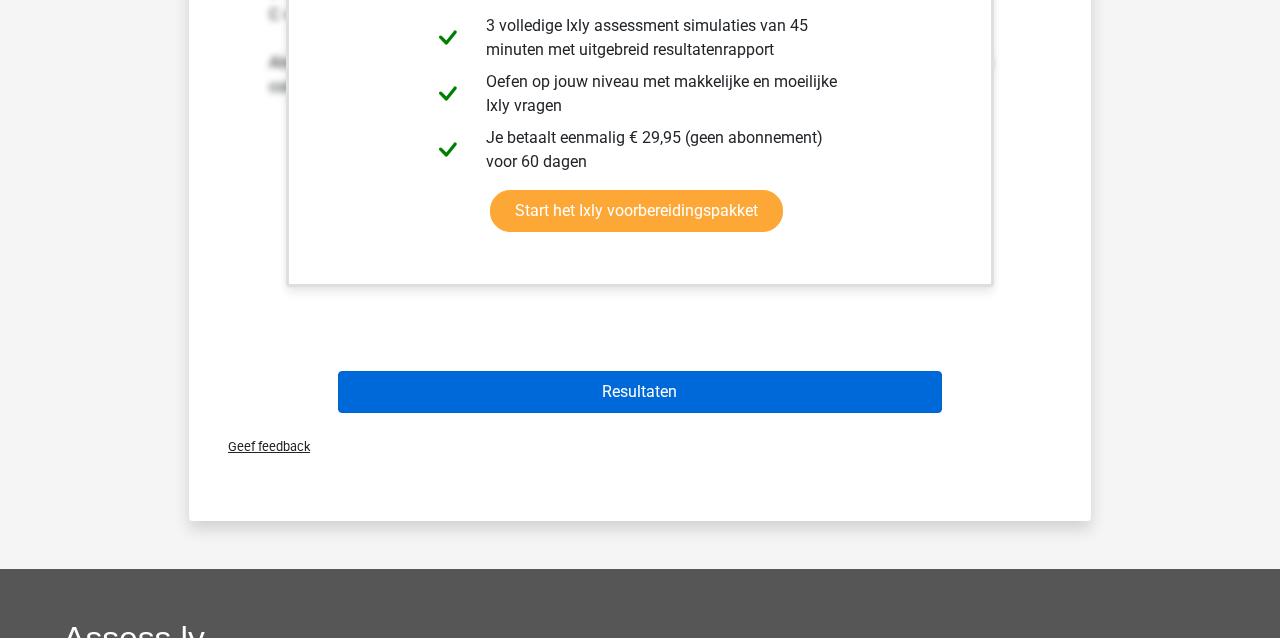 click on "Resultaten" at bounding box center [640, 392] 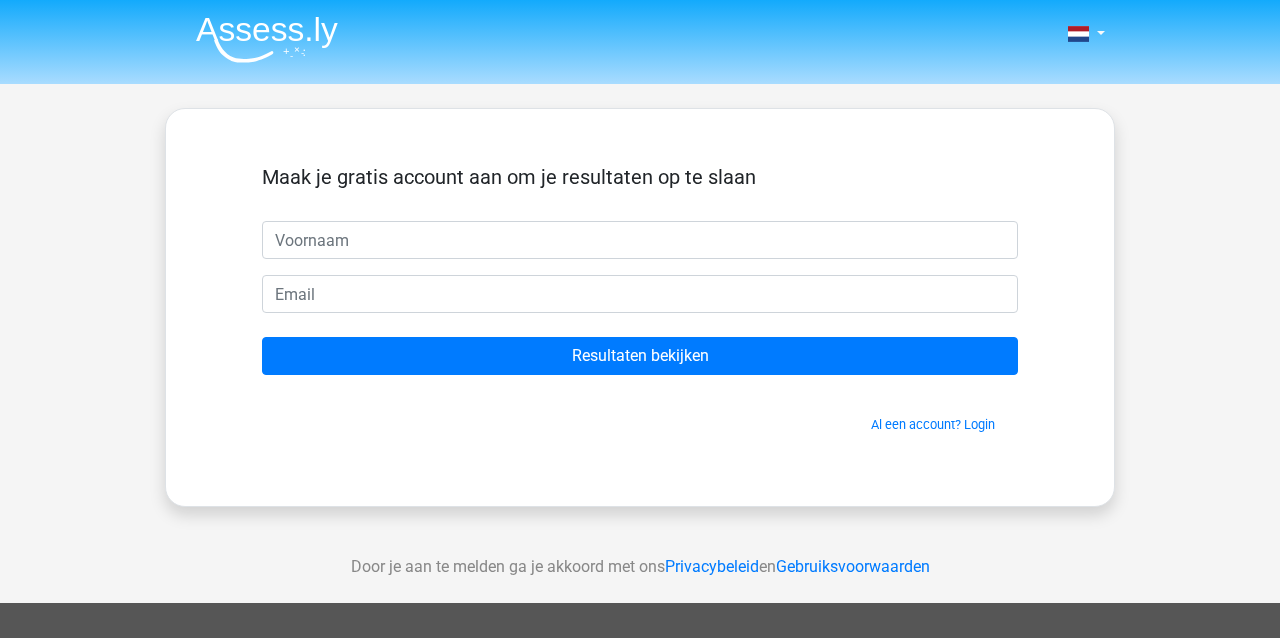 scroll, scrollTop: 0, scrollLeft: 0, axis: both 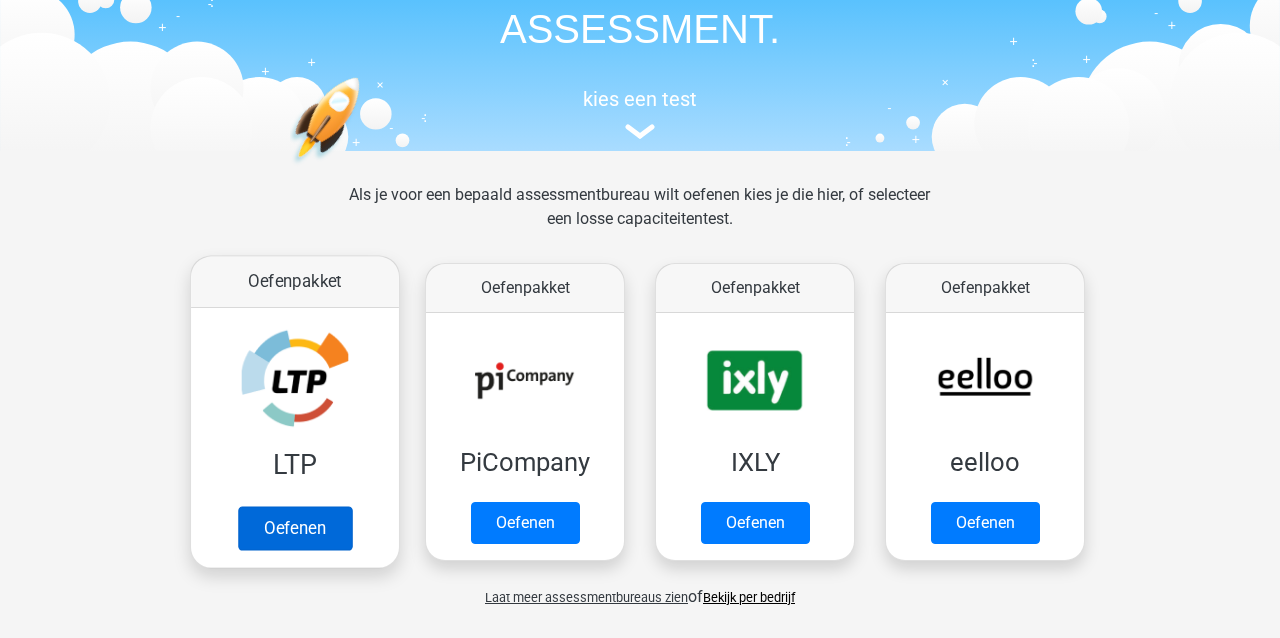 click on "Oefenen" at bounding box center [295, 528] 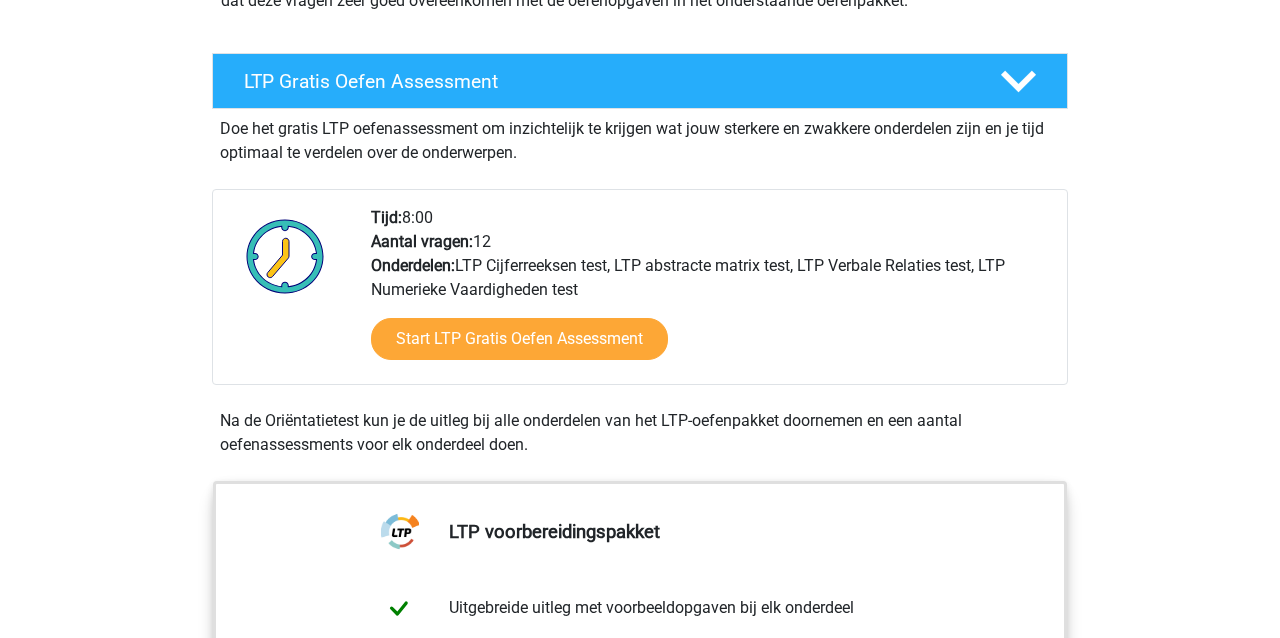 scroll, scrollTop: 354, scrollLeft: 0, axis: vertical 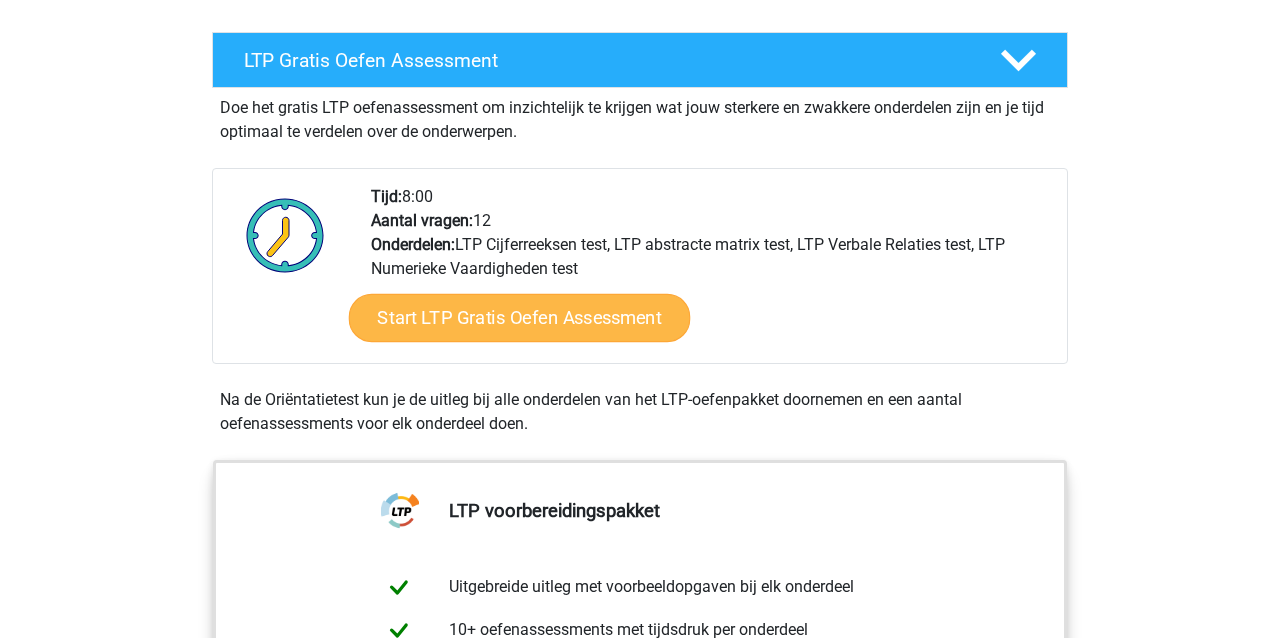 click on "Start LTP Gratis Oefen Assessment" at bounding box center [520, 318] 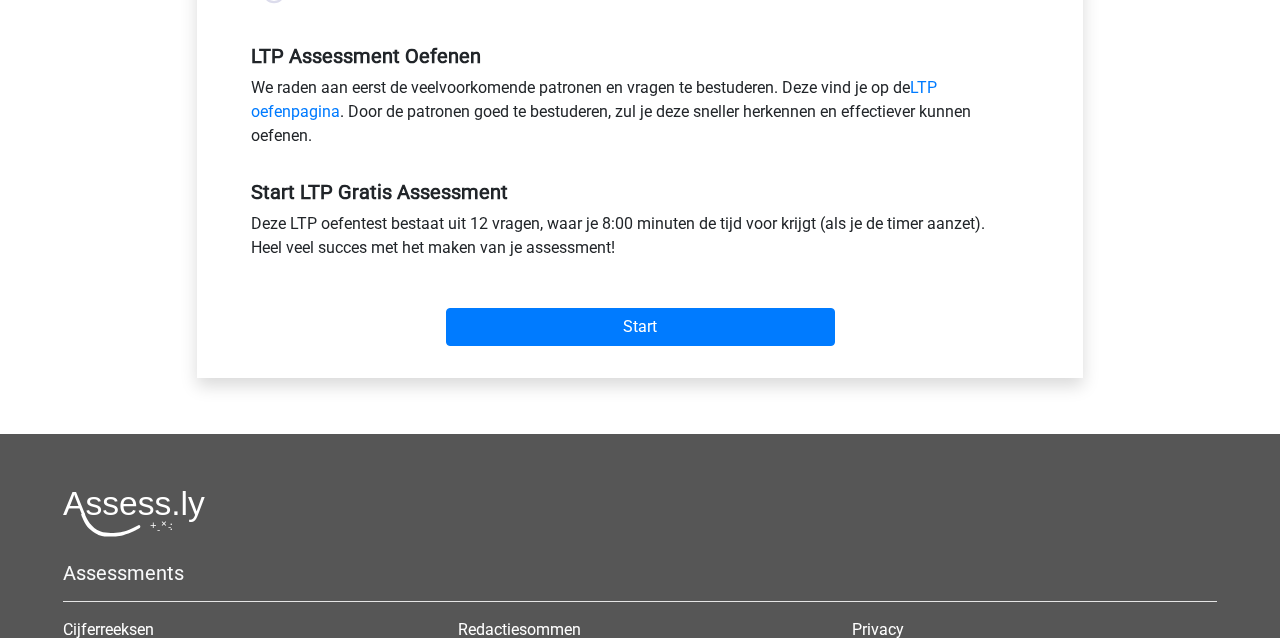 scroll, scrollTop: 627, scrollLeft: 0, axis: vertical 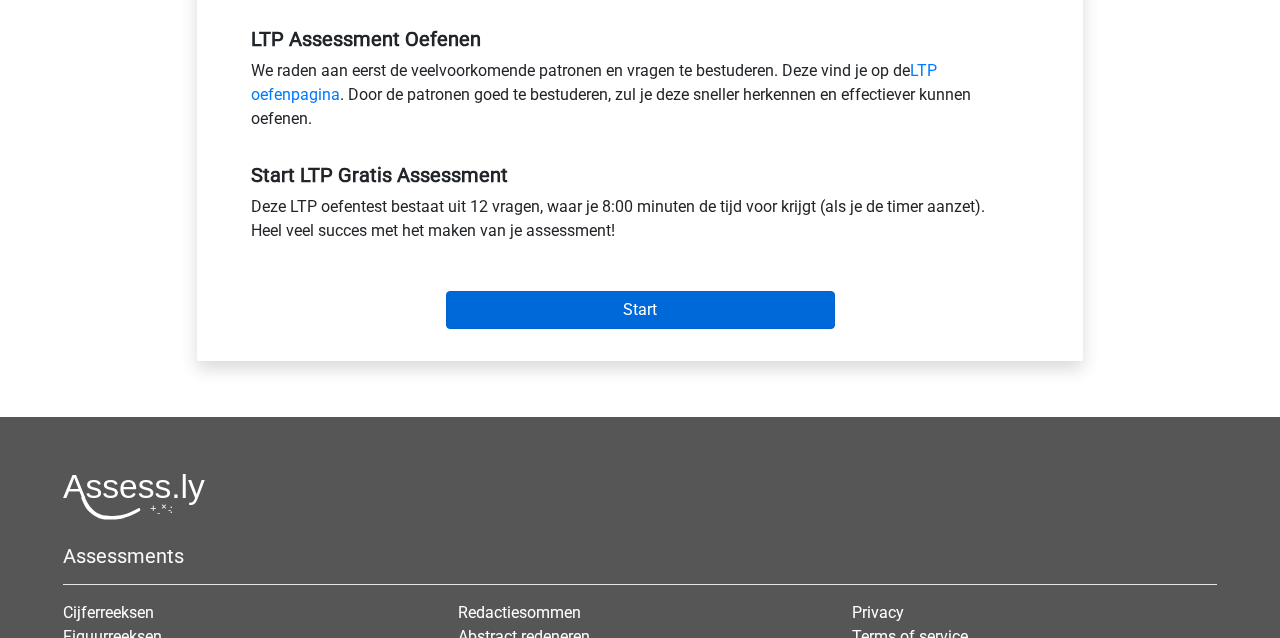click on "Start" at bounding box center (640, 310) 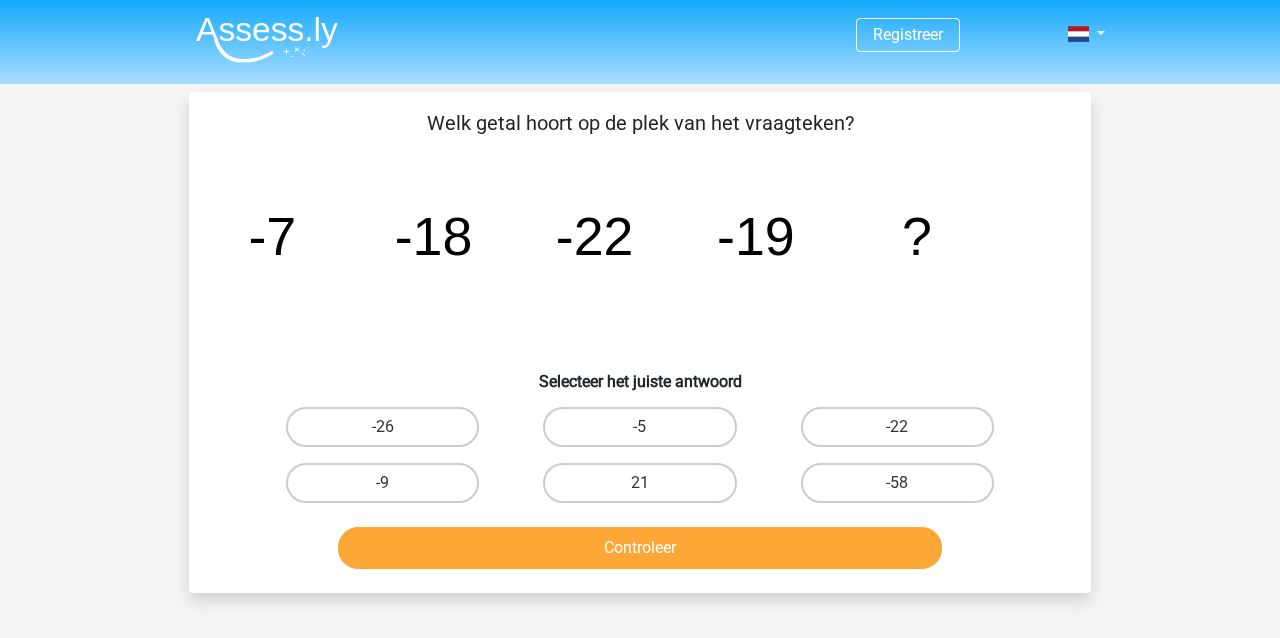 scroll, scrollTop: 0, scrollLeft: 0, axis: both 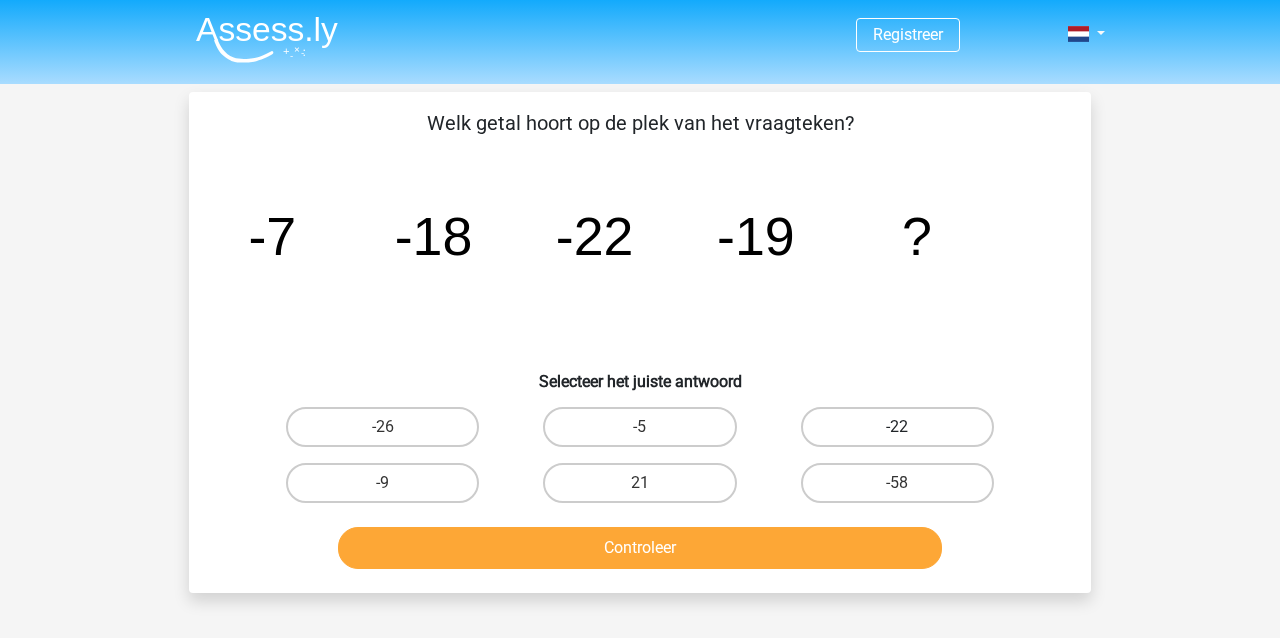 click on "-22" at bounding box center (897, 427) 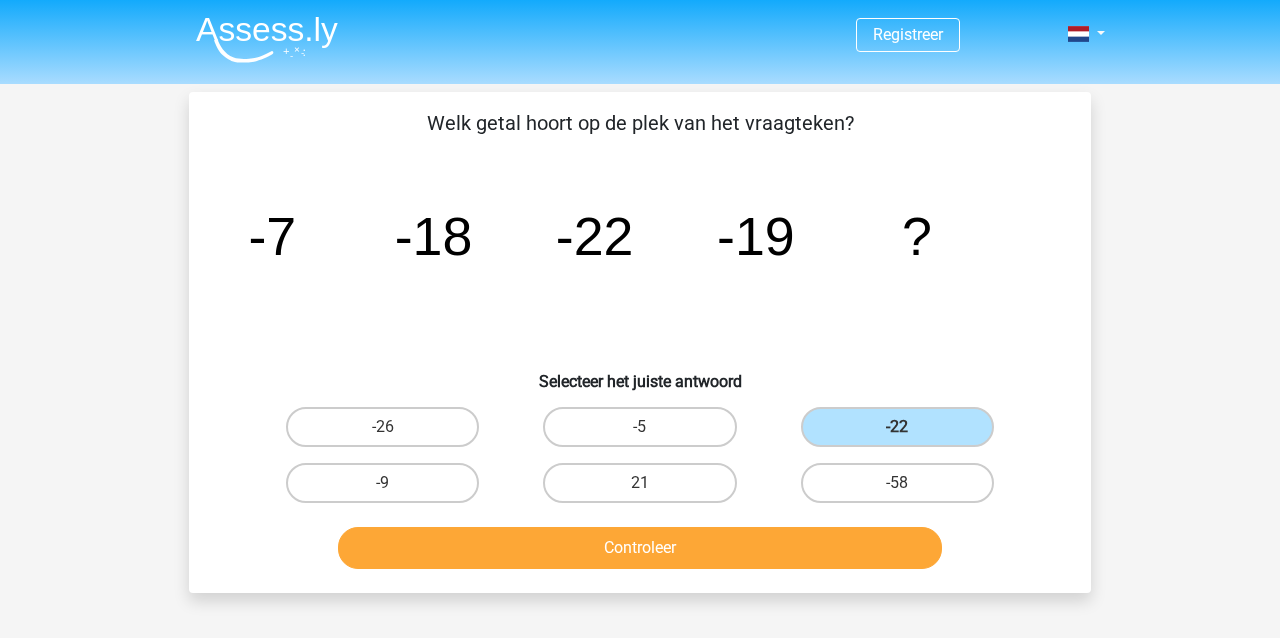 click on "Controleer" at bounding box center (640, 548) 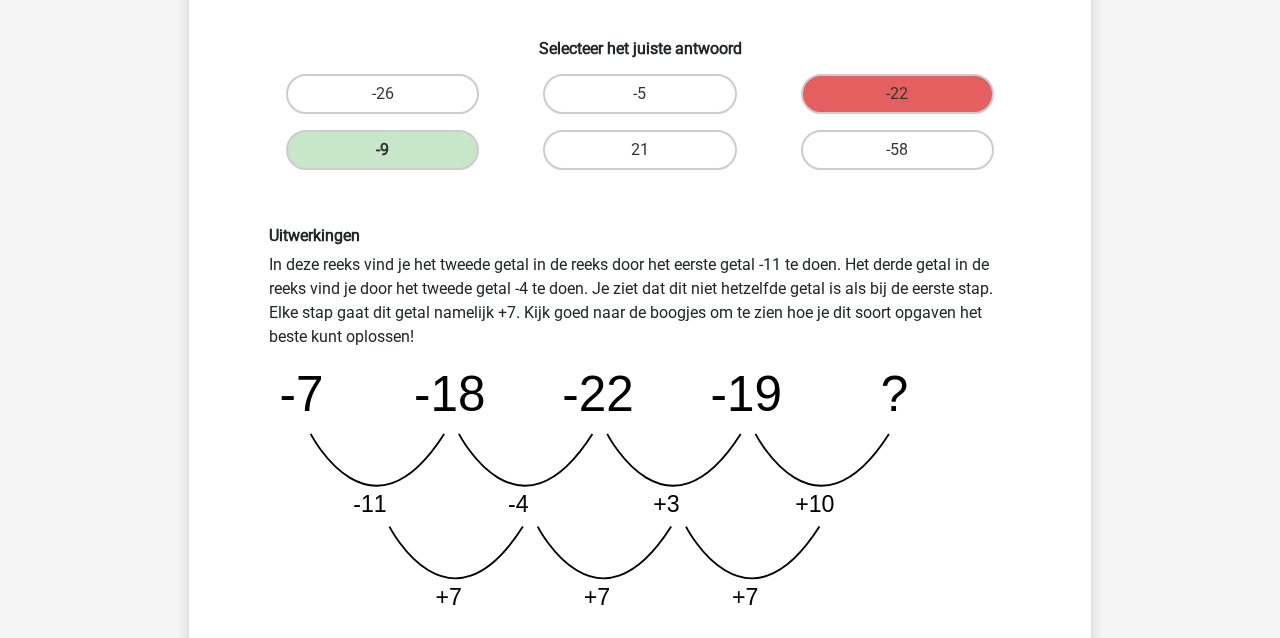 scroll, scrollTop: 338, scrollLeft: 0, axis: vertical 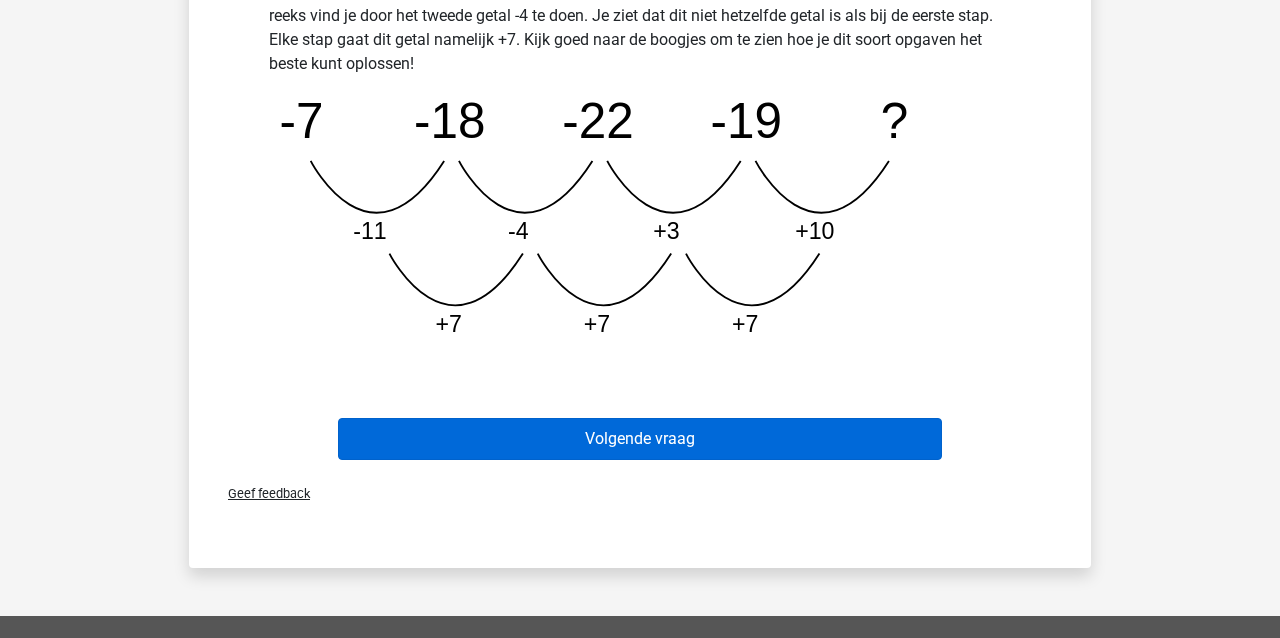 click on "Volgende vraag" at bounding box center [640, 439] 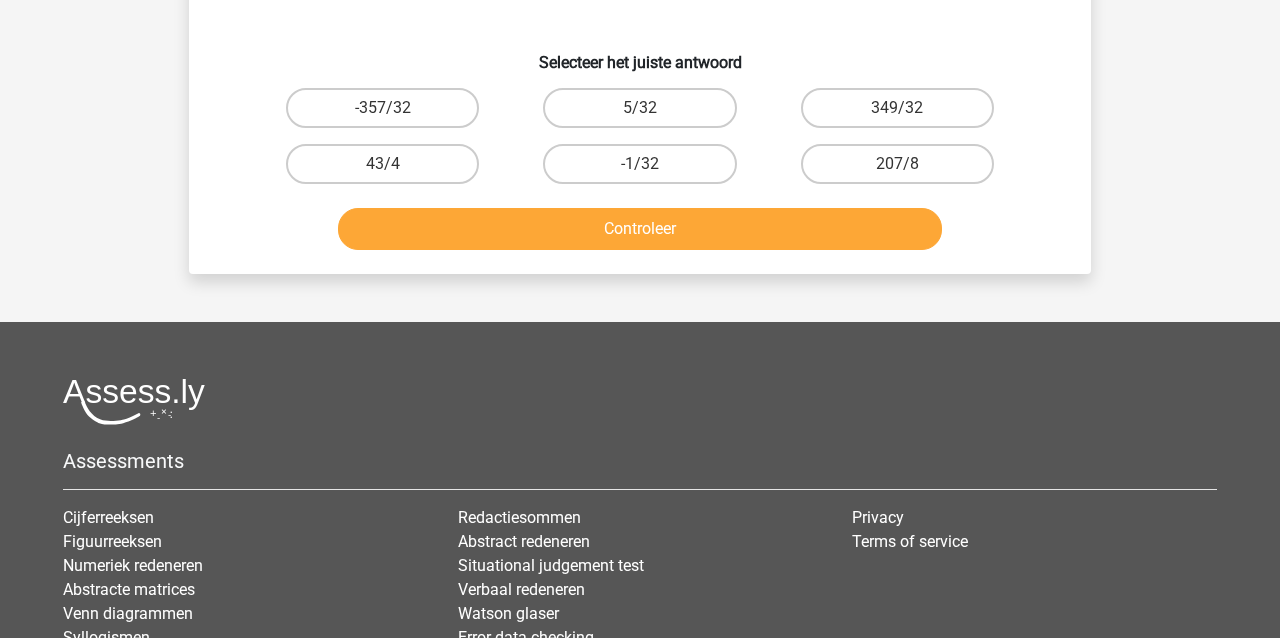 scroll, scrollTop: 92, scrollLeft: 0, axis: vertical 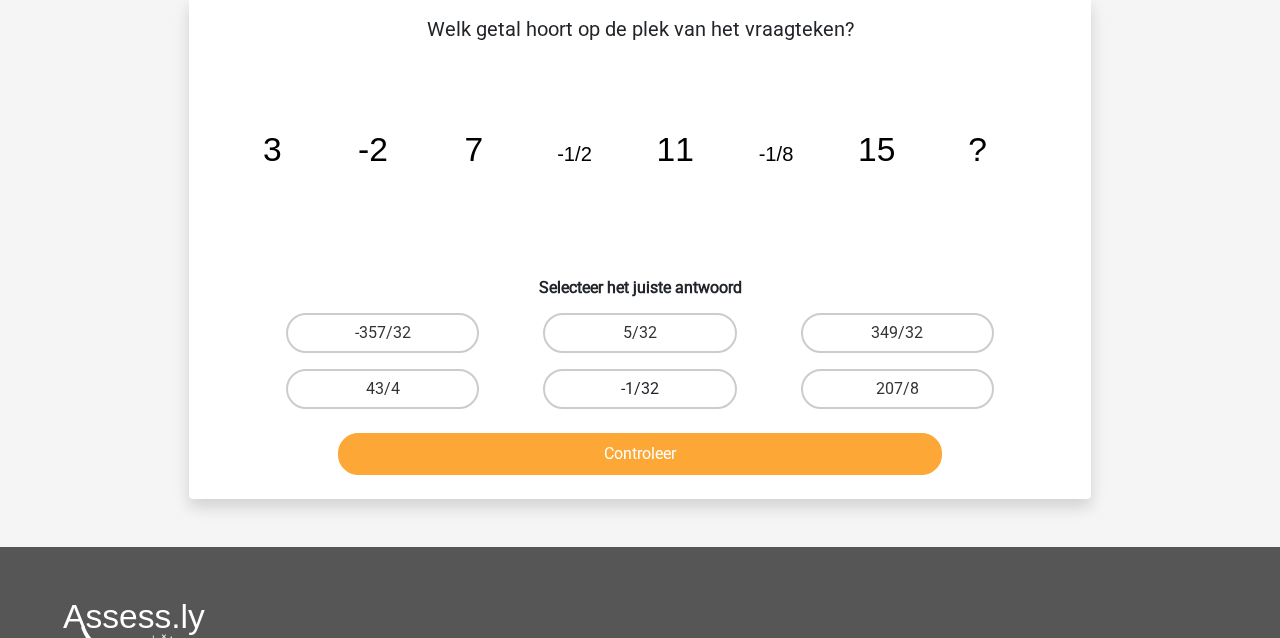 click on "-1/32" at bounding box center (639, 389) 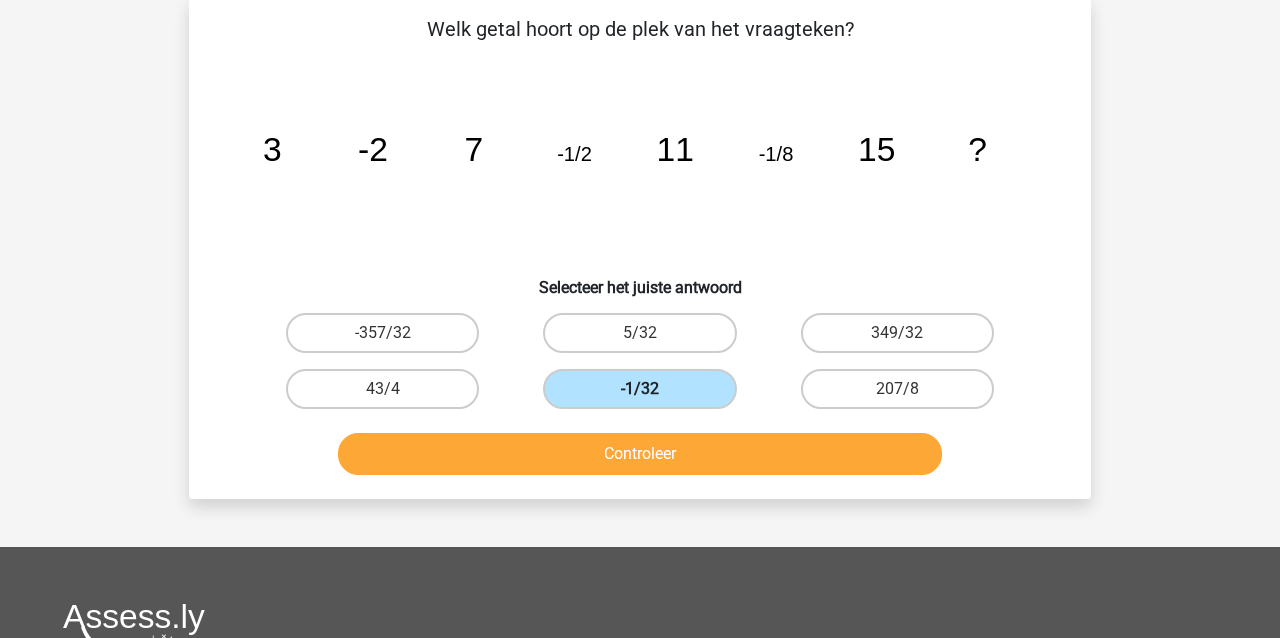 scroll, scrollTop: 92, scrollLeft: 0, axis: vertical 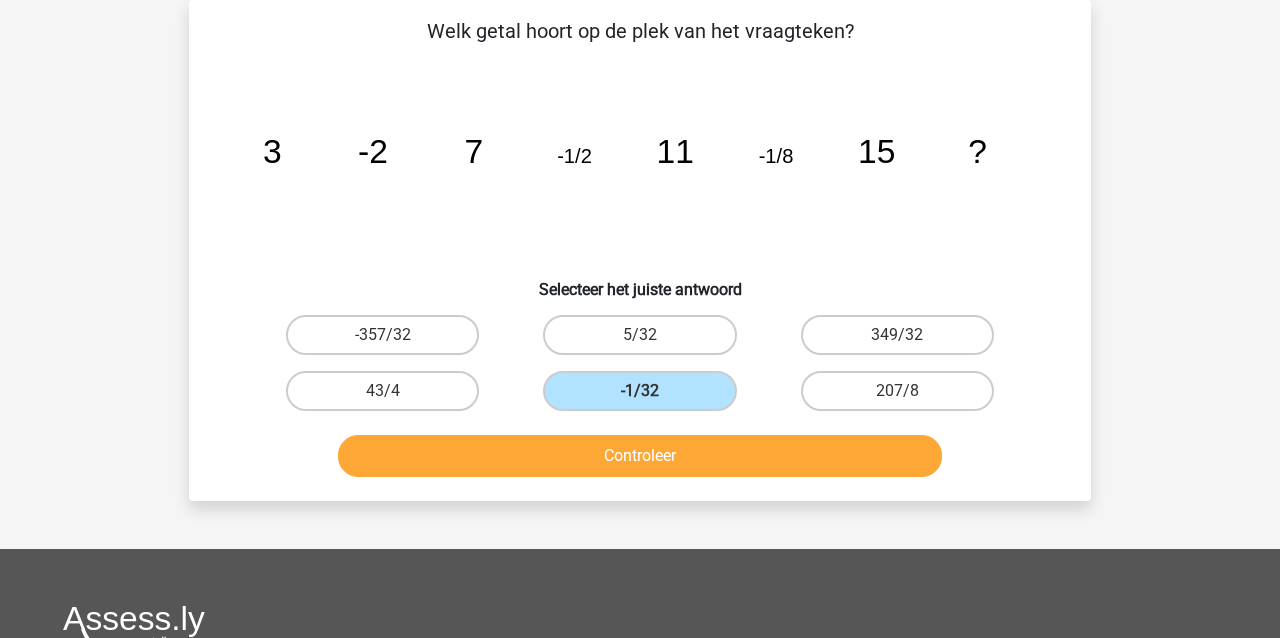 drag, startPoint x: 714, startPoint y: 474, endPoint x: 713, endPoint y: 461, distance: 13.038404 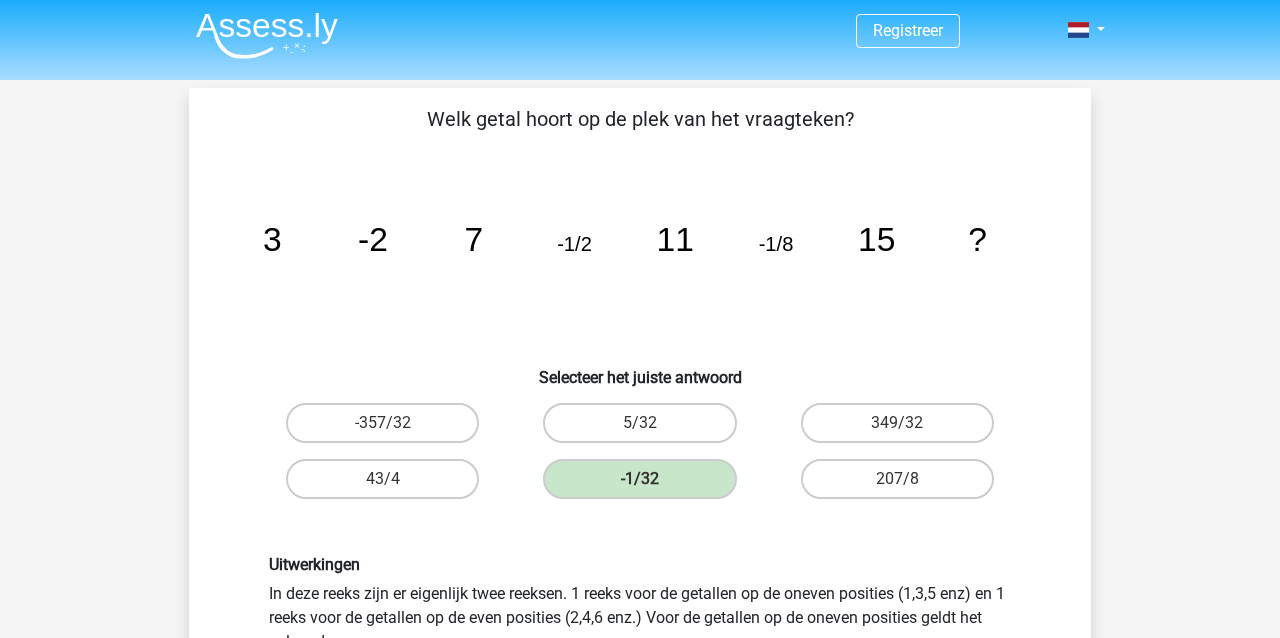 scroll, scrollTop: 4, scrollLeft: 0, axis: vertical 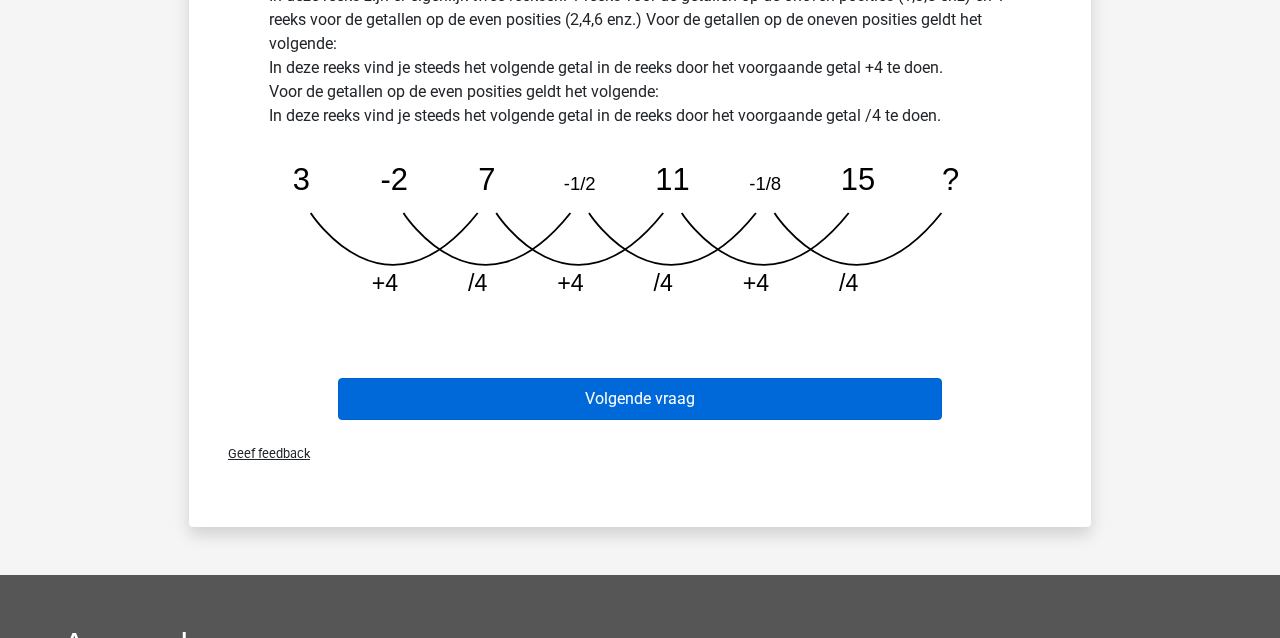 click on "Volgende vraag" at bounding box center [640, 399] 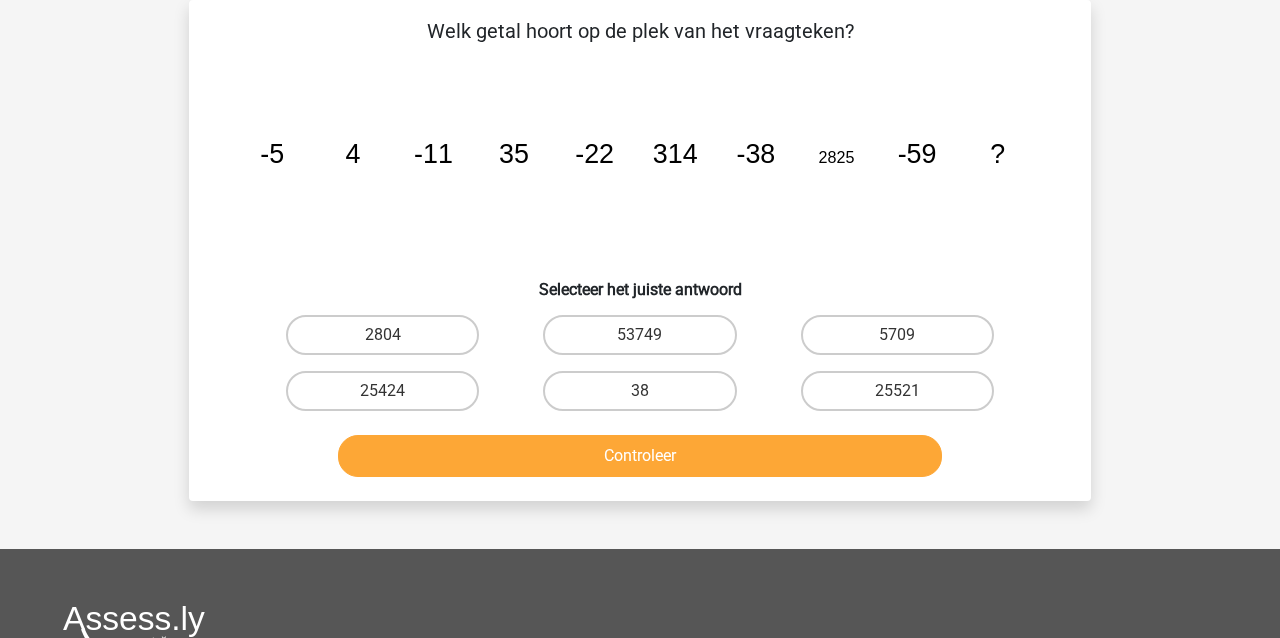 scroll, scrollTop: 92, scrollLeft: 1, axis: both 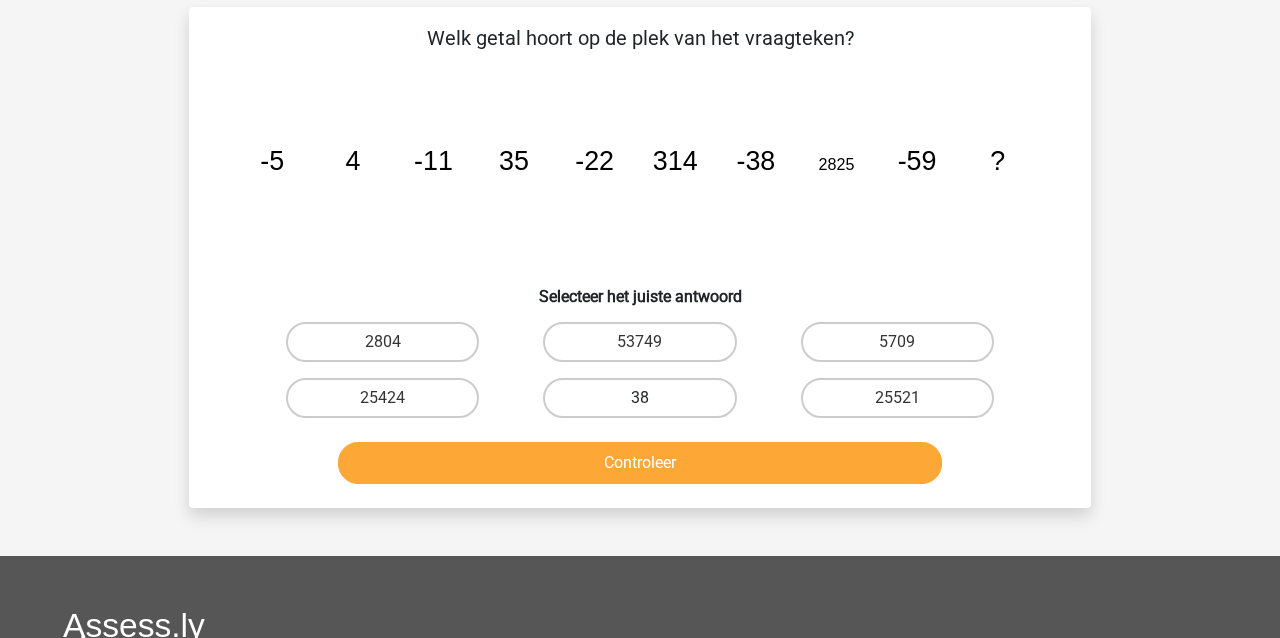 drag, startPoint x: 636, startPoint y: 378, endPoint x: 627, endPoint y: 401, distance: 24.698177 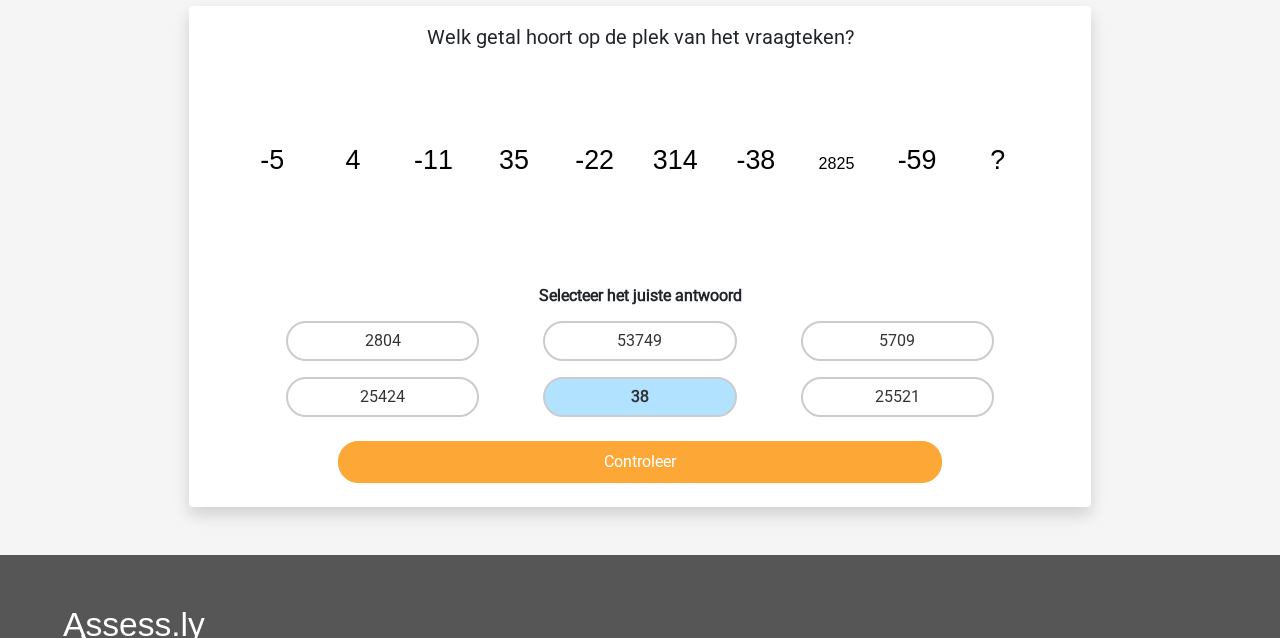 click on "Controleer" at bounding box center [640, 462] 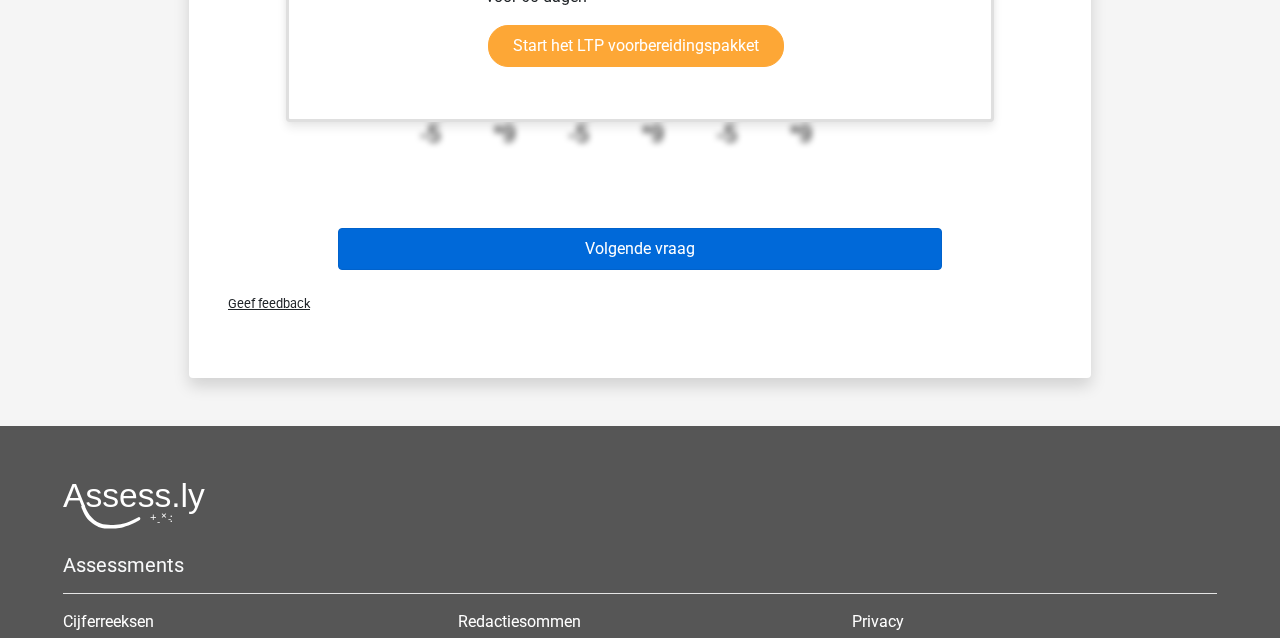 click on "Volgende vraag" at bounding box center (640, 249) 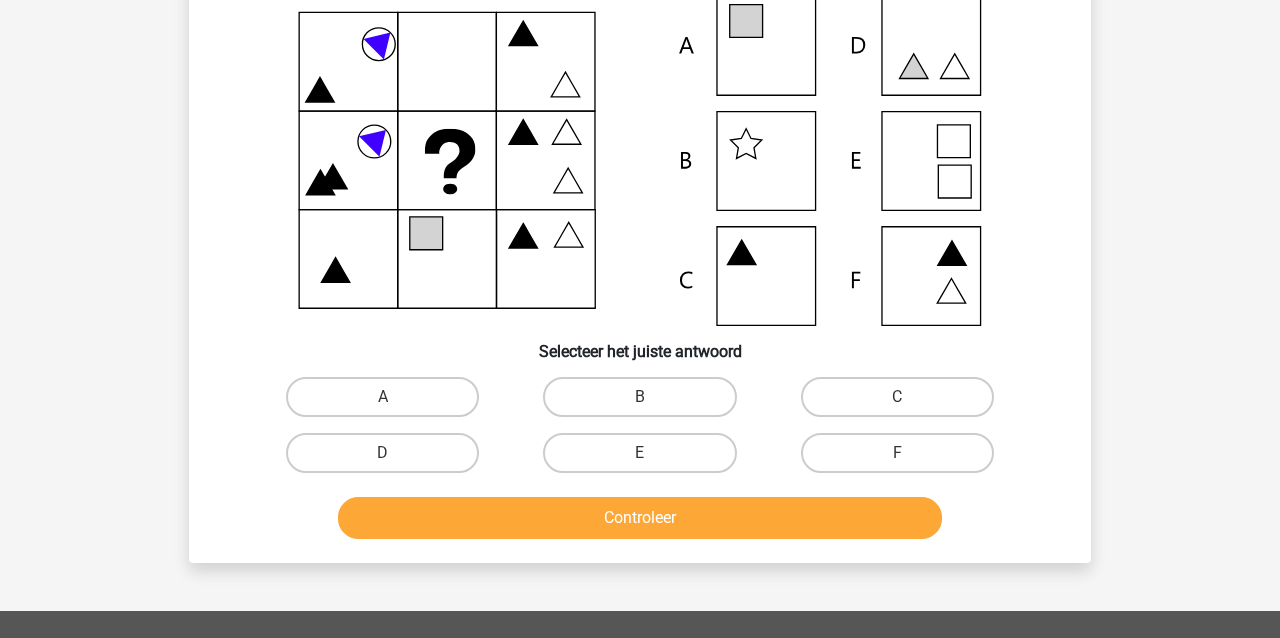 scroll, scrollTop: 92, scrollLeft: 0, axis: vertical 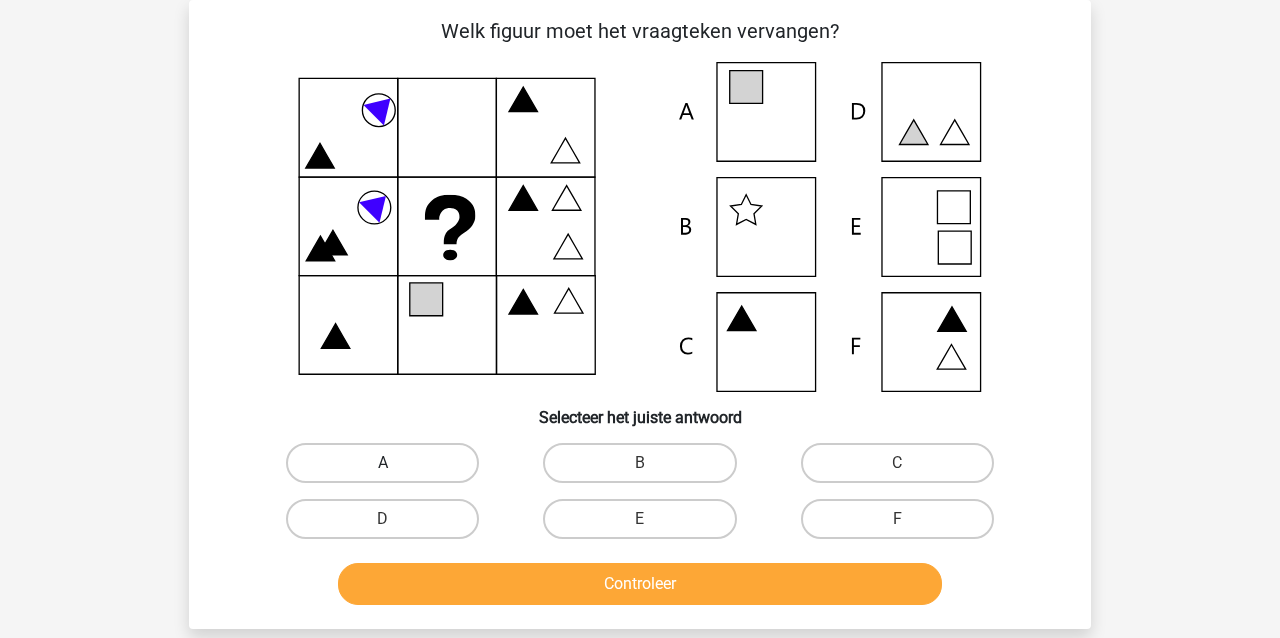 click on "A" at bounding box center [382, 463] 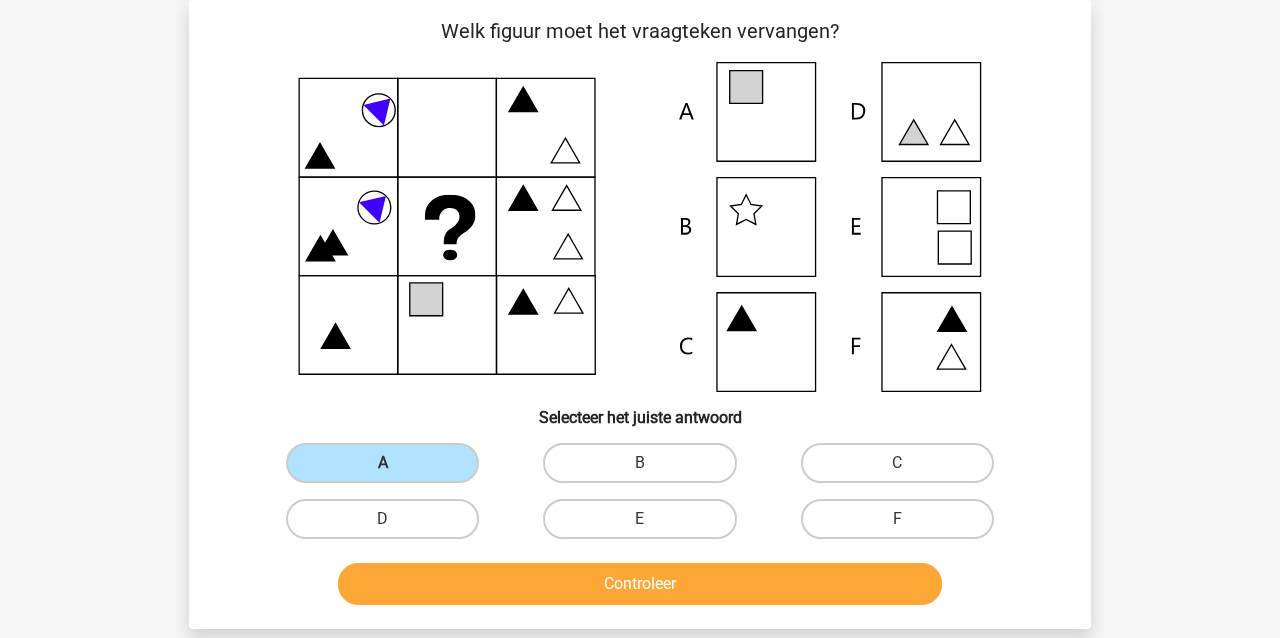 click on "Controleer" at bounding box center [640, 584] 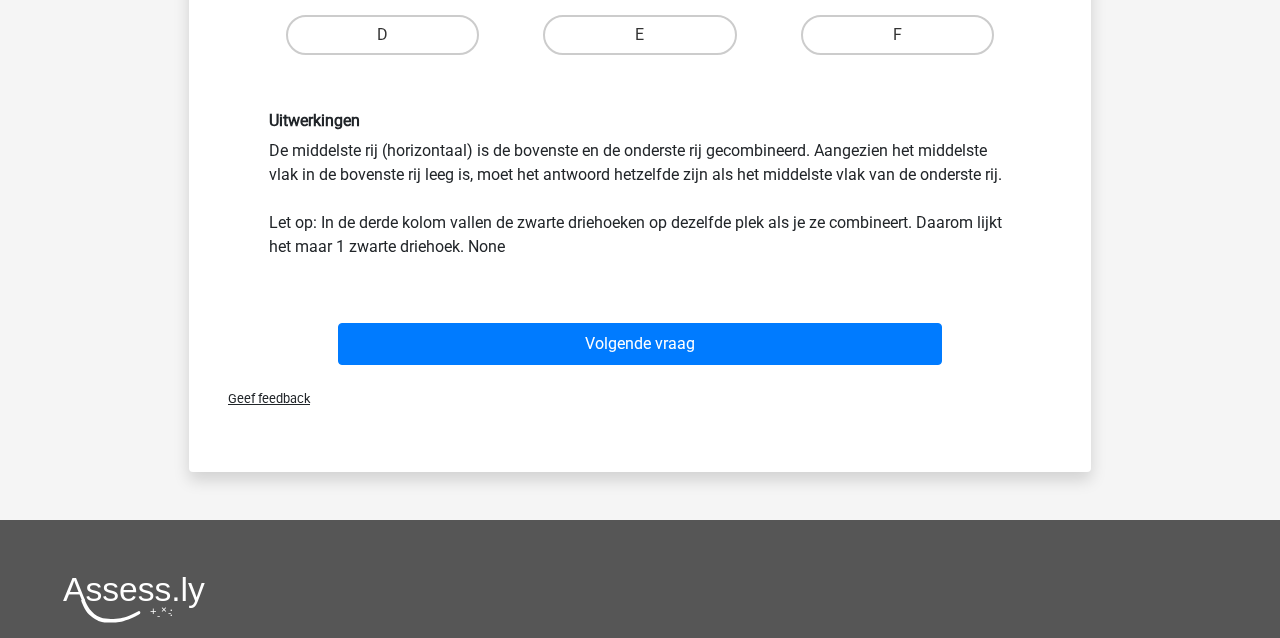 scroll, scrollTop: 595, scrollLeft: 0, axis: vertical 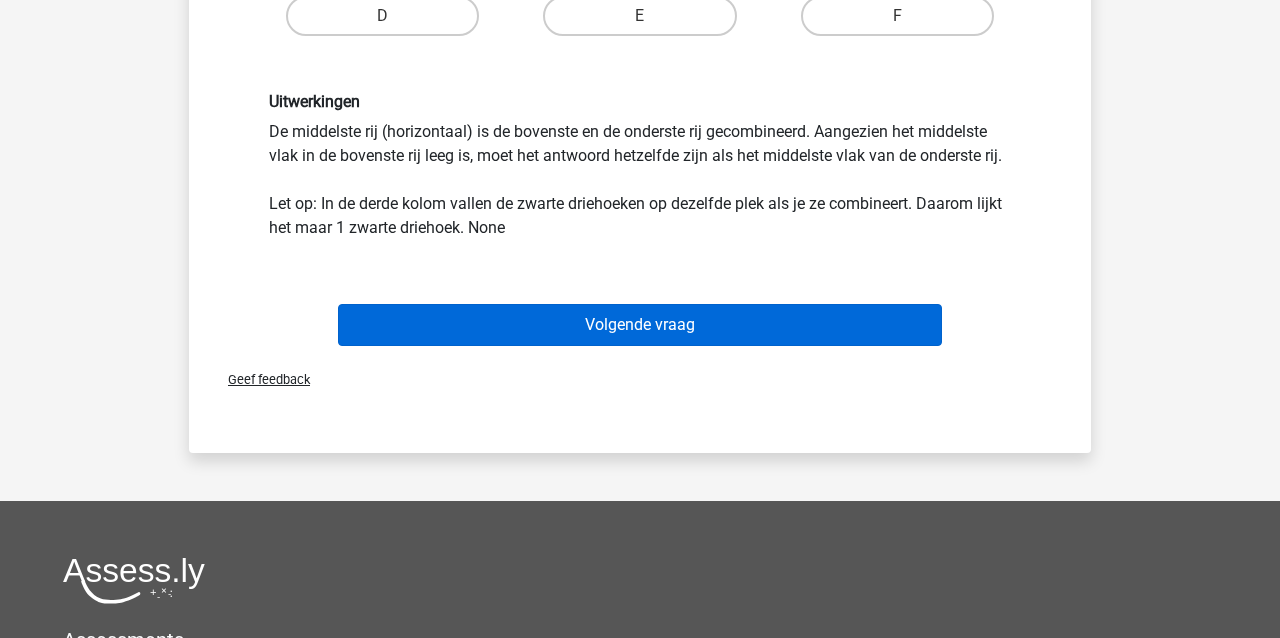 click on "Volgende vraag" at bounding box center [640, 325] 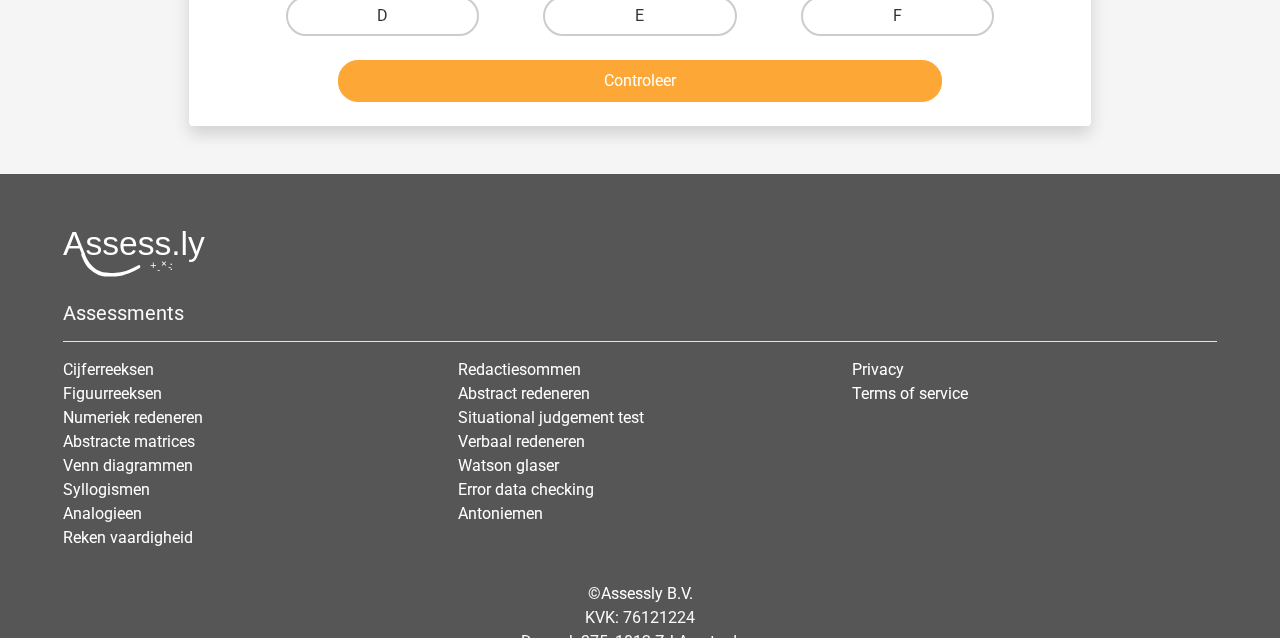 scroll, scrollTop: 92, scrollLeft: 0, axis: vertical 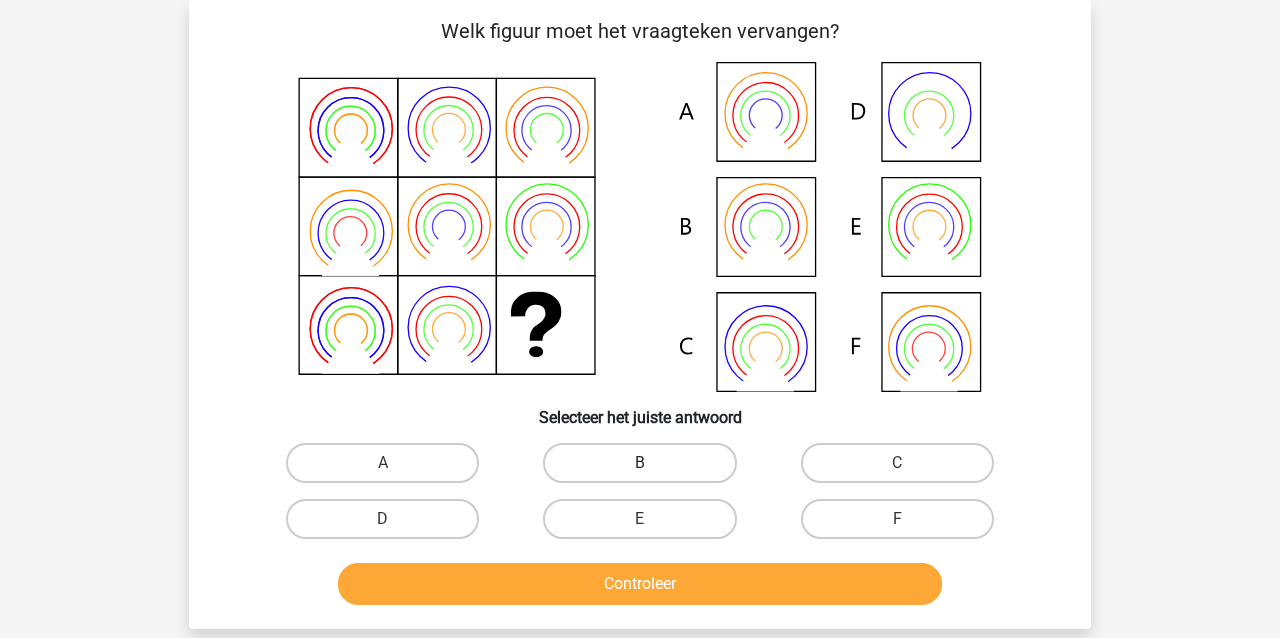 click on "B" at bounding box center (639, 463) 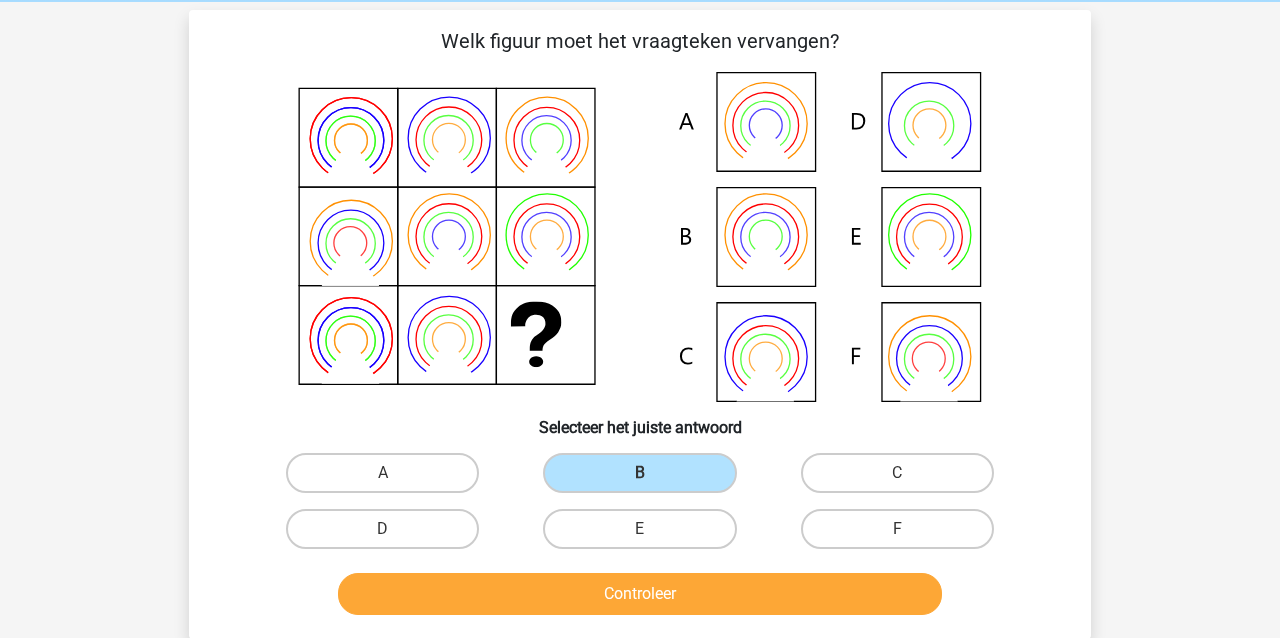 click on "Controleer" at bounding box center [640, 594] 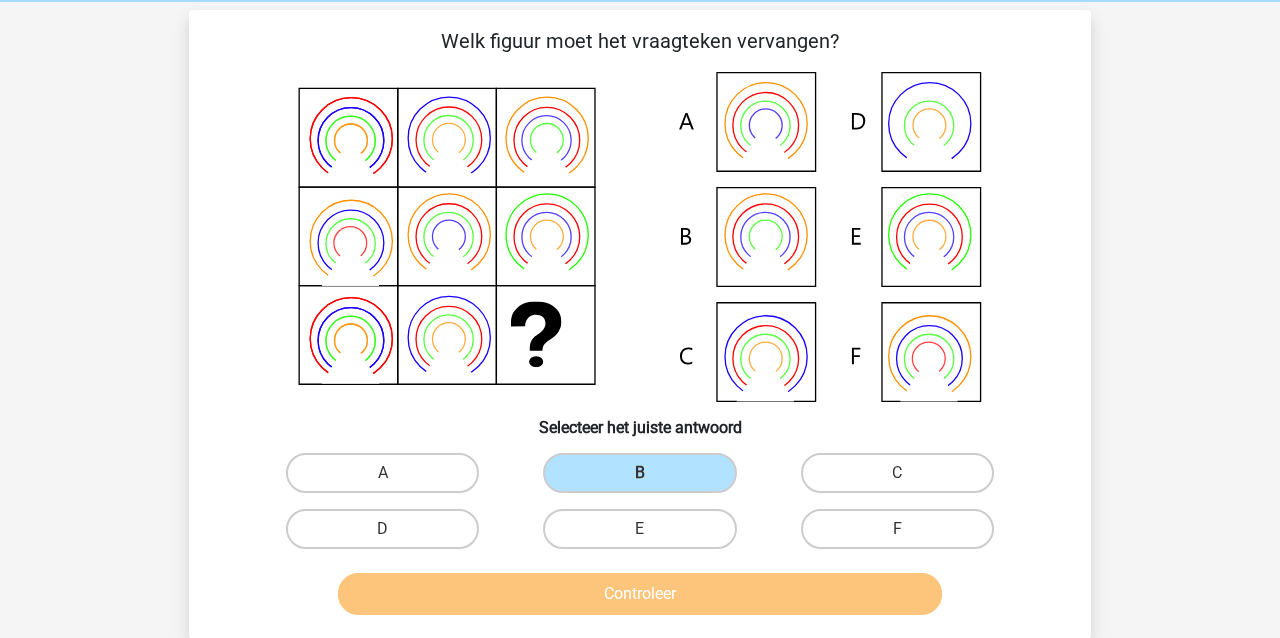 scroll, scrollTop: 83, scrollLeft: 1, axis: both 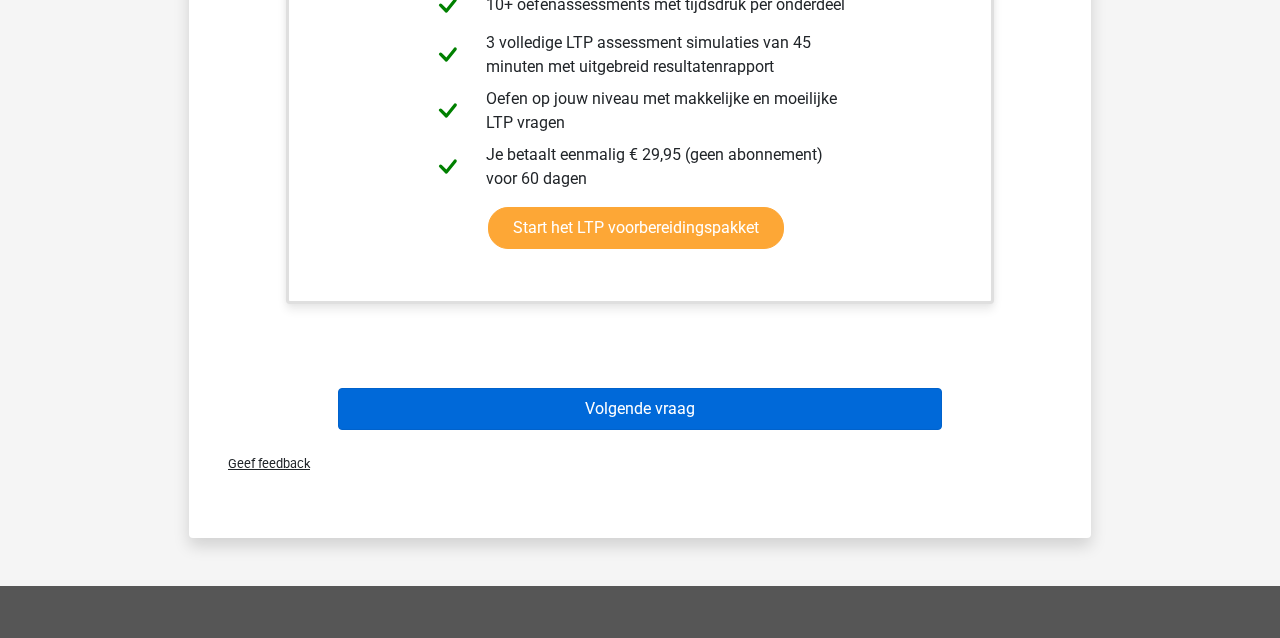 click on "Volgende vraag" at bounding box center [640, 409] 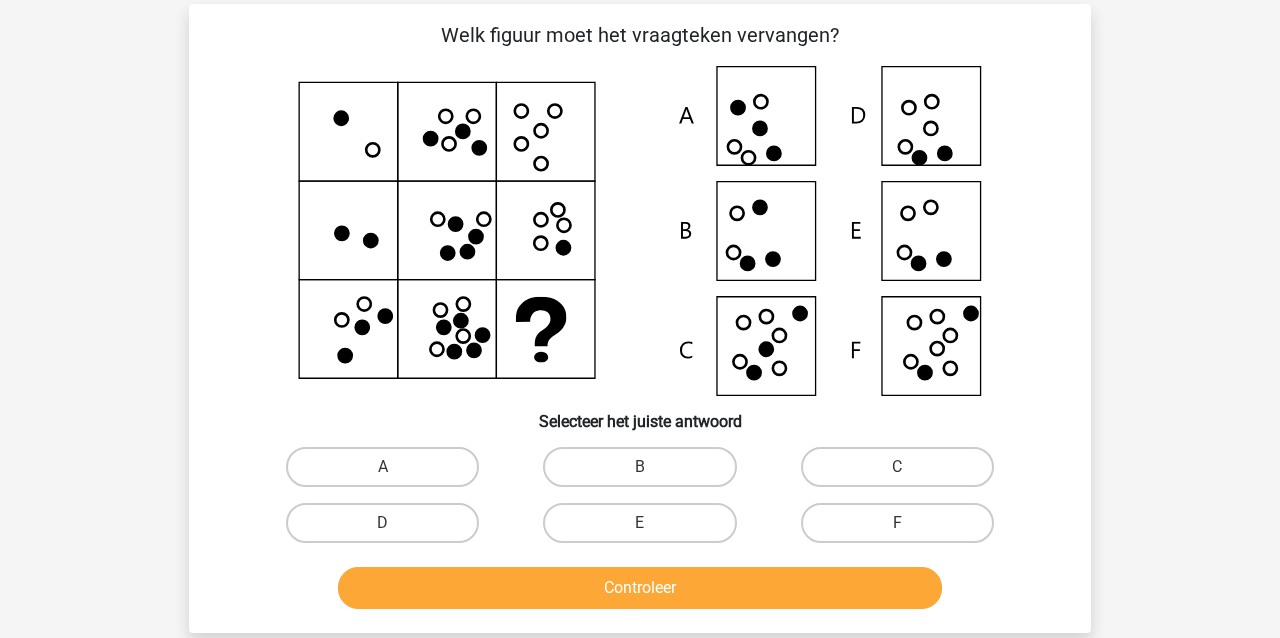 scroll, scrollTop: 88, scrollLeft: 0, axis: vertical 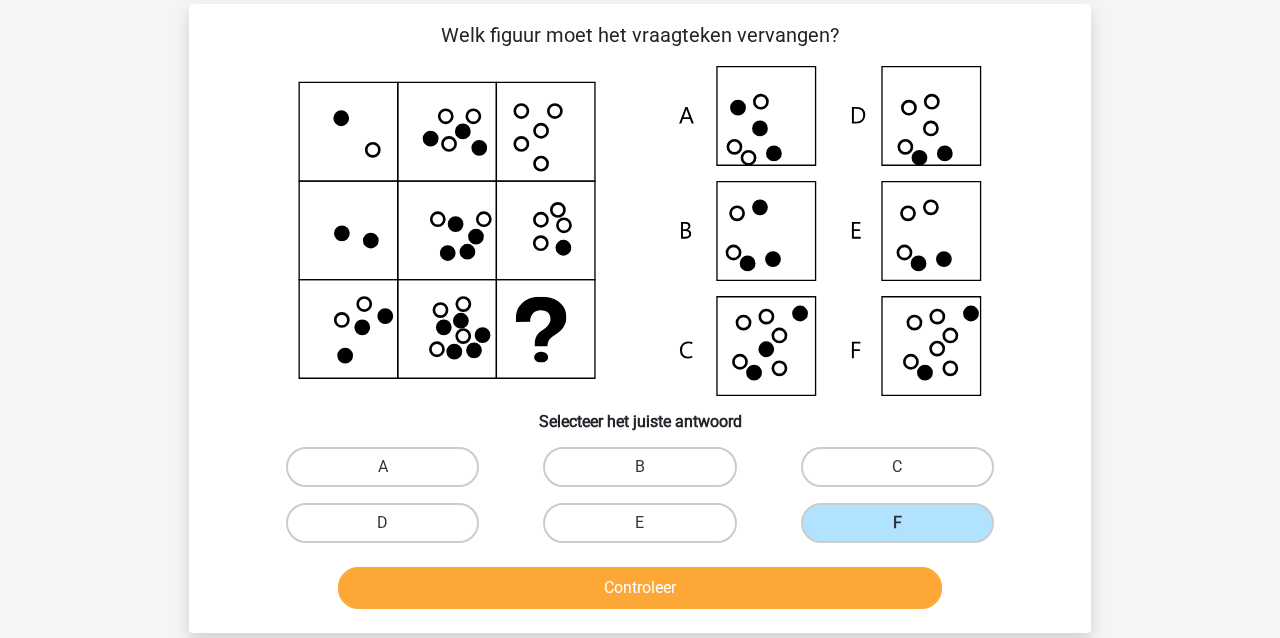 click on "Controleer" at bounding box center [640, 588] 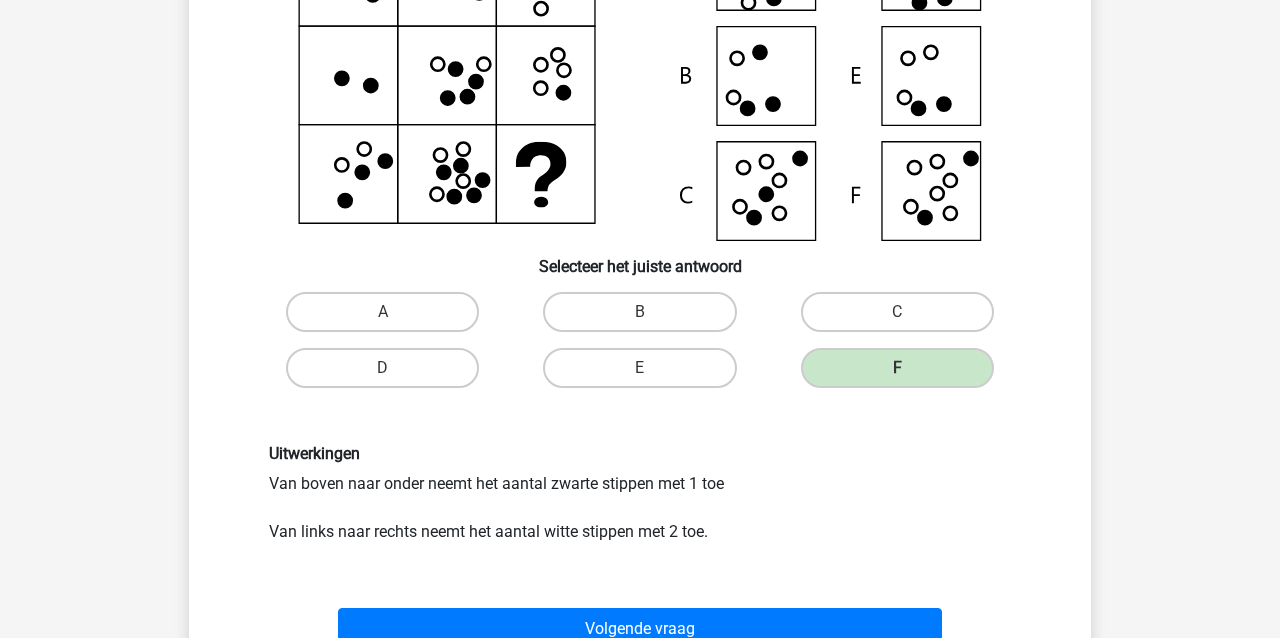 scroll, scrollTop: 264, scrollLeft: 0, axis: vertical 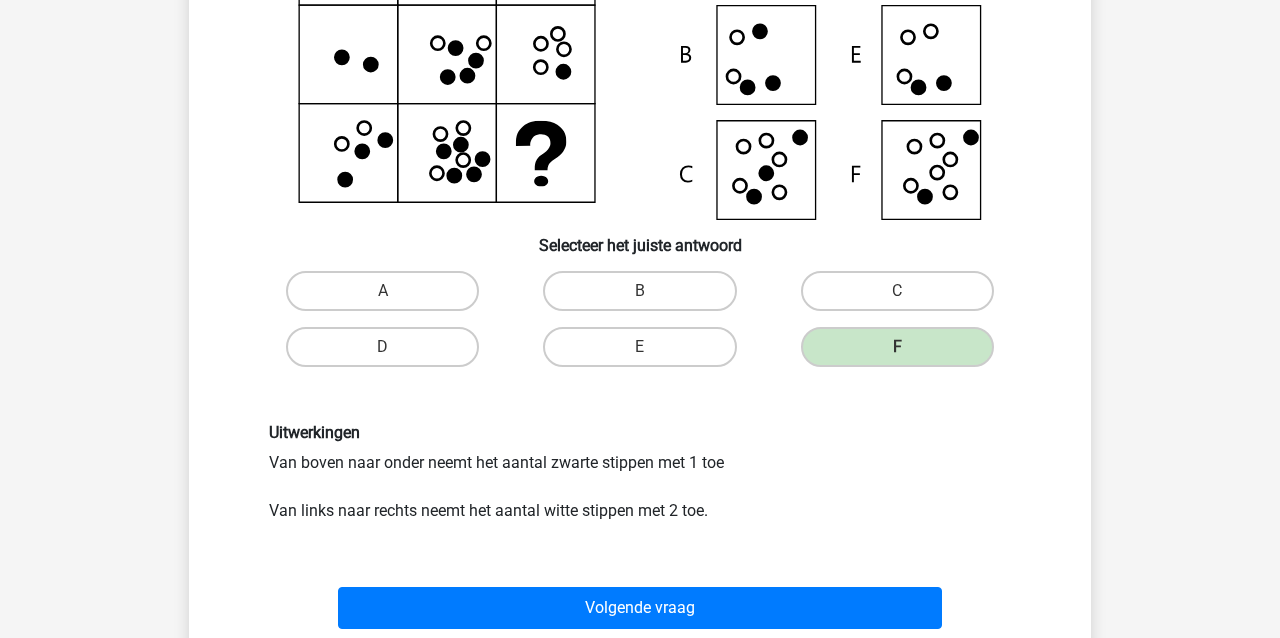 drag, startPoint x: 809, startPoint y: 608, endPoint x: 821, endPoint y: 593, distance: 19.209373 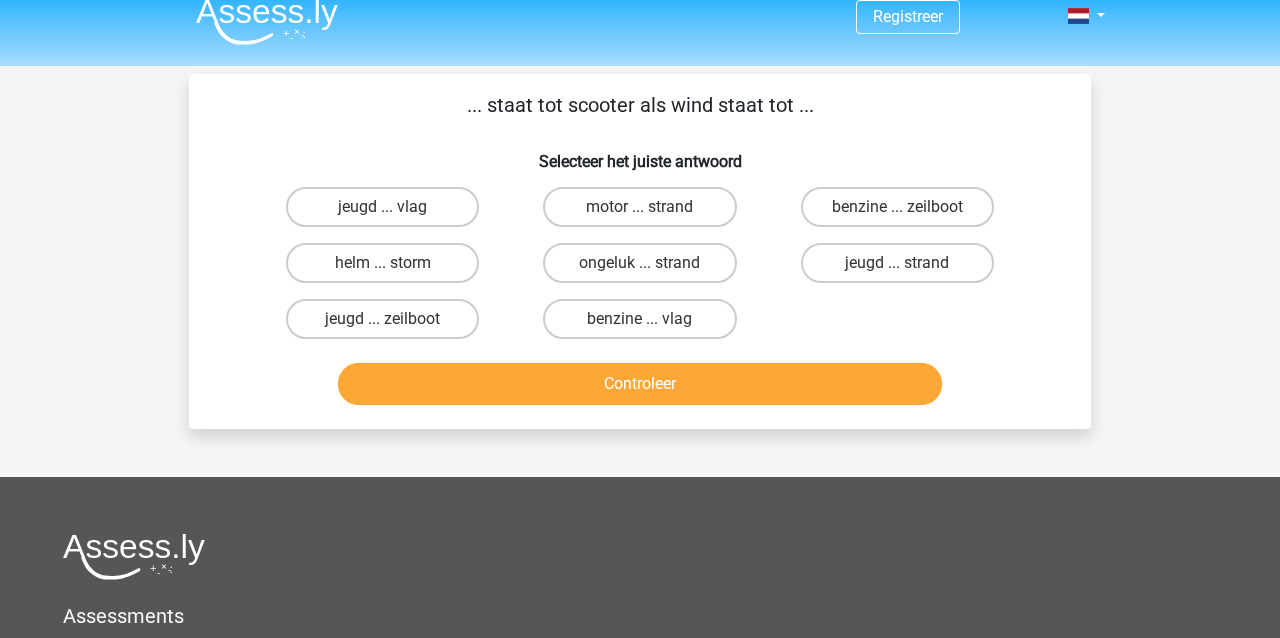 scroll, scrollTop: 0, scrollLeft: 0, axis: both 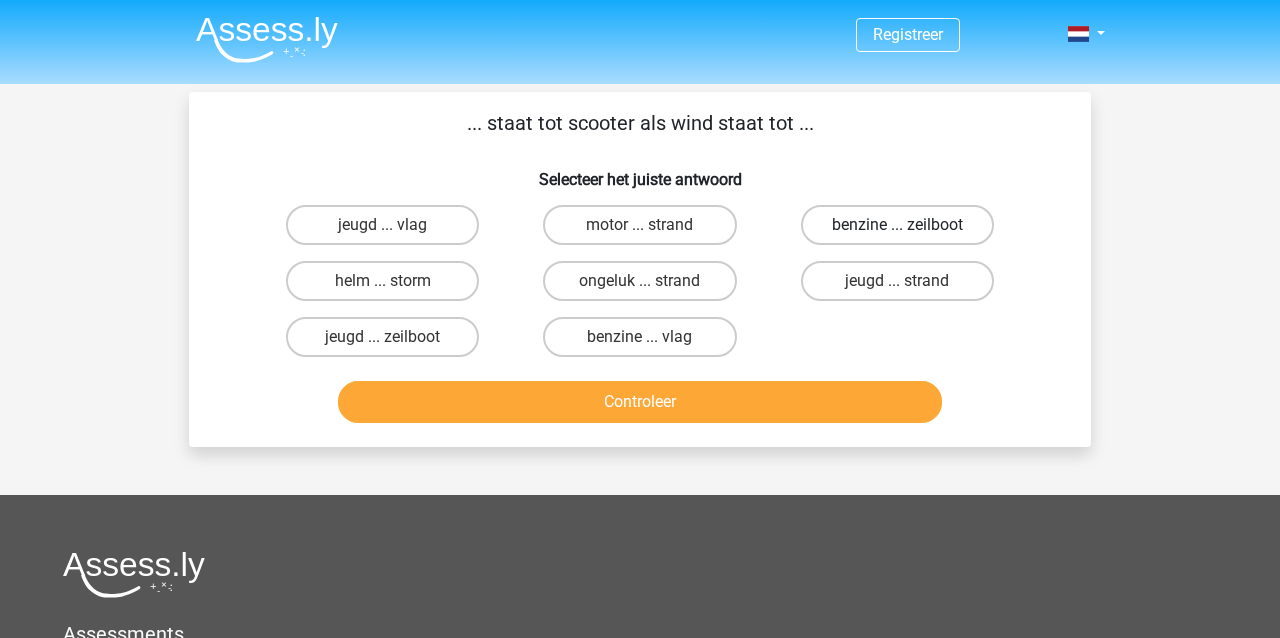 click on "benzine ... zeilboot" at bounding box center [897, 225] 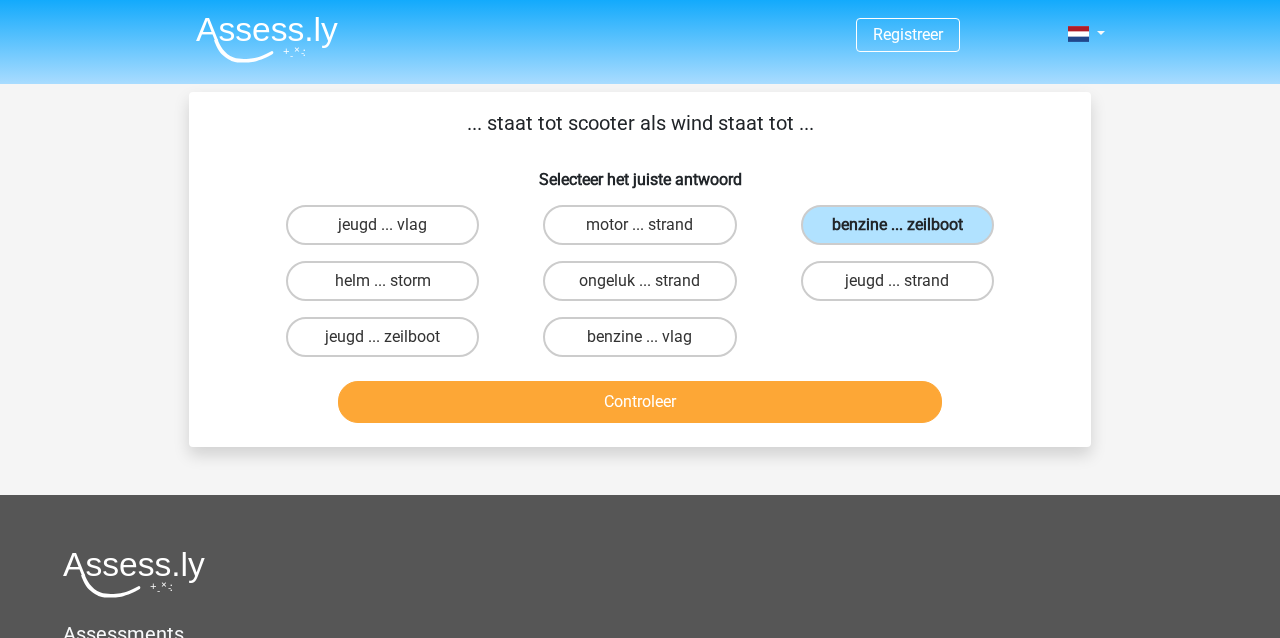 scroll, scrollTop: 3, scrollLeft: 0, axis: vertical 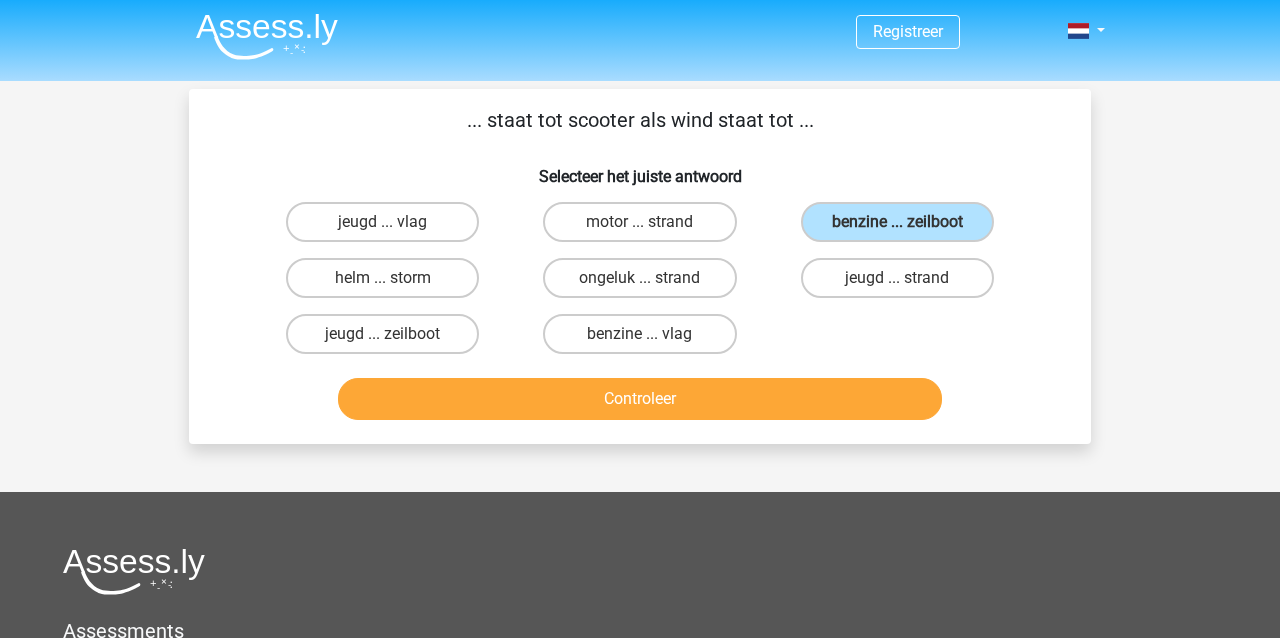 click on "Controleer" at bounding box center [640, 399] 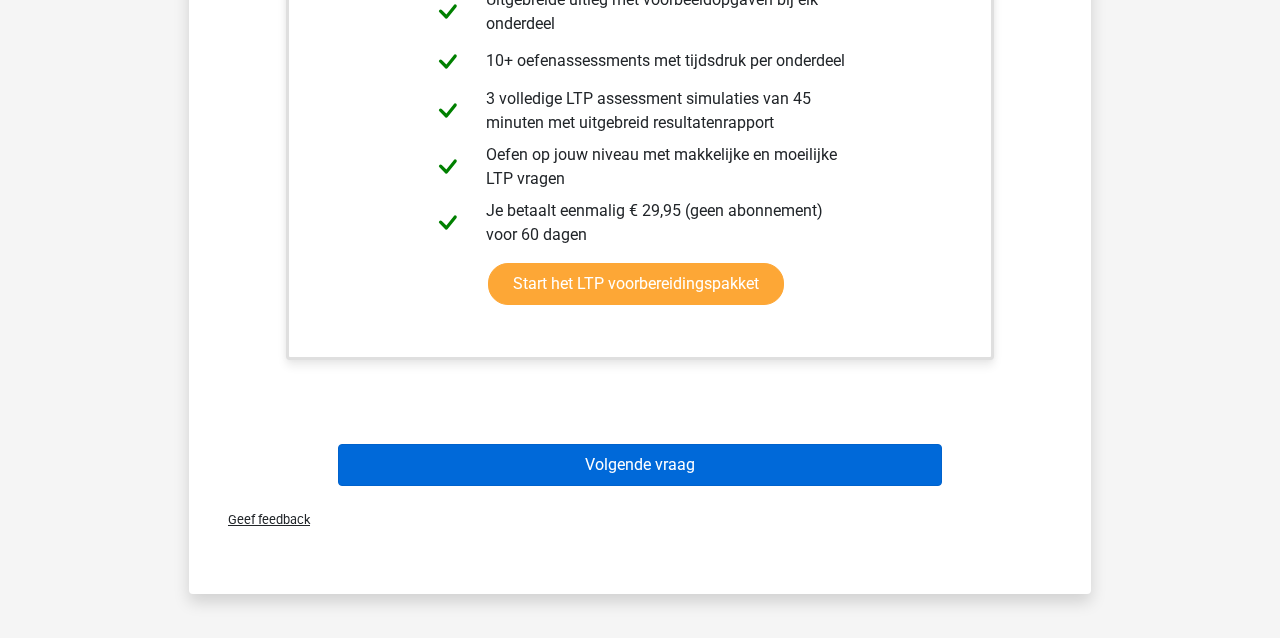 click on "Volgende vraag" at bounding box center (640, 465) 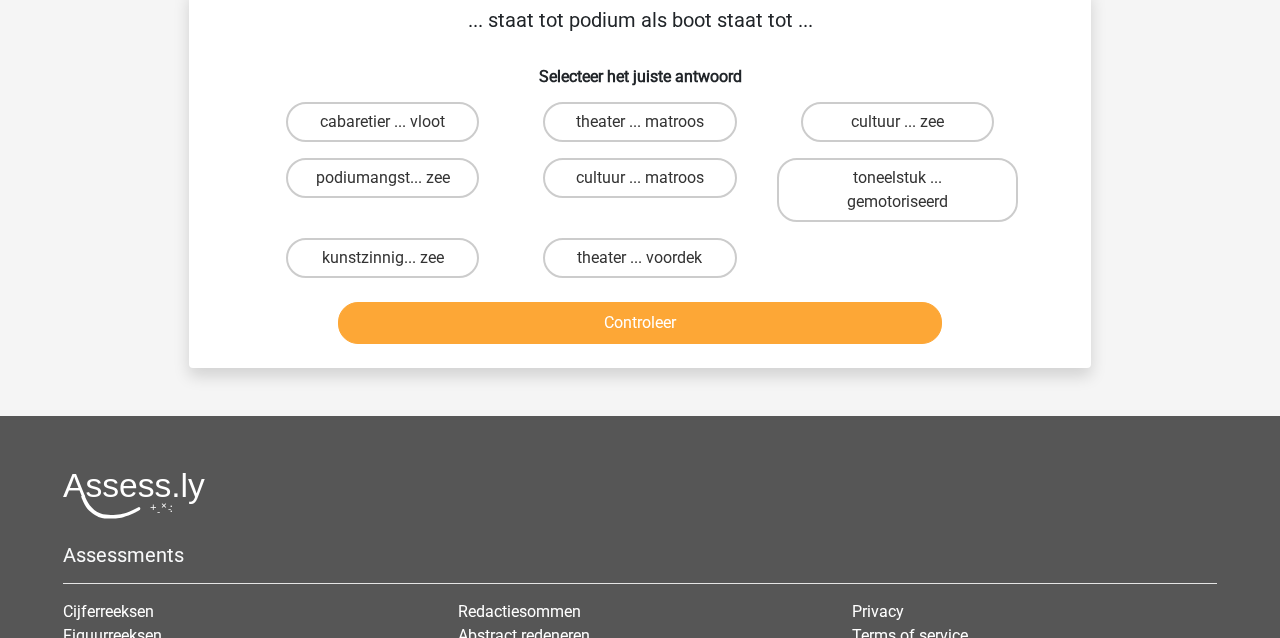 scroll, scrollTop: 92, scrollLeft: 0, axis: vertical 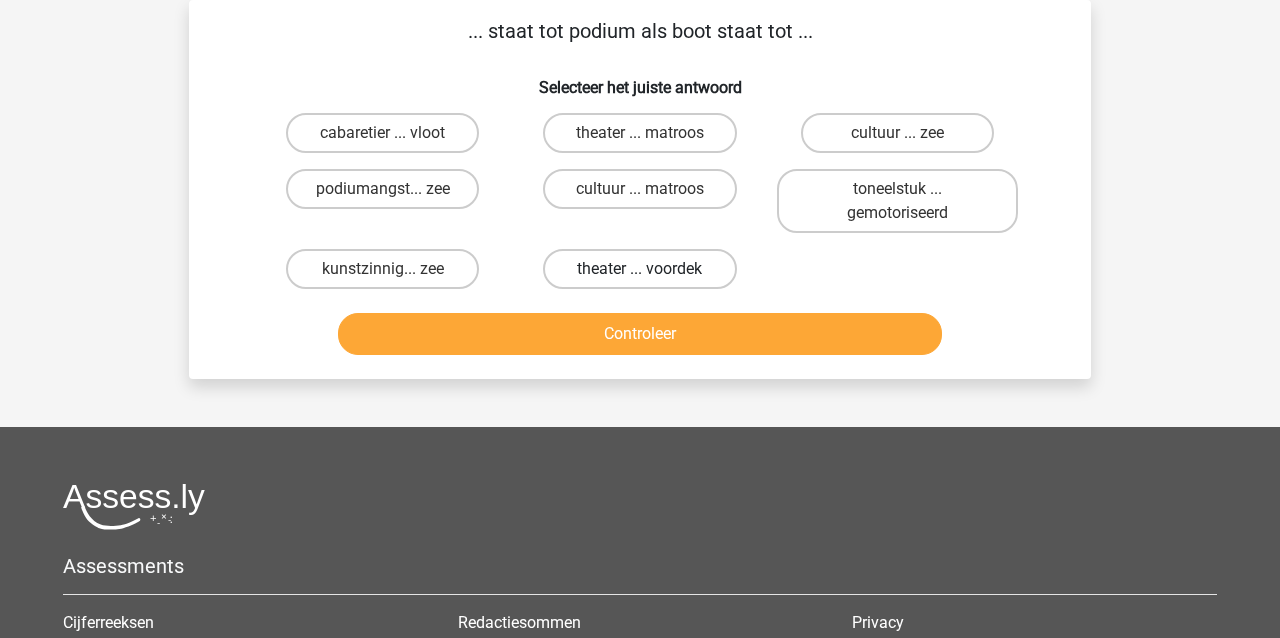 click on "theater ... voordek" at bounding box center [639, 269] 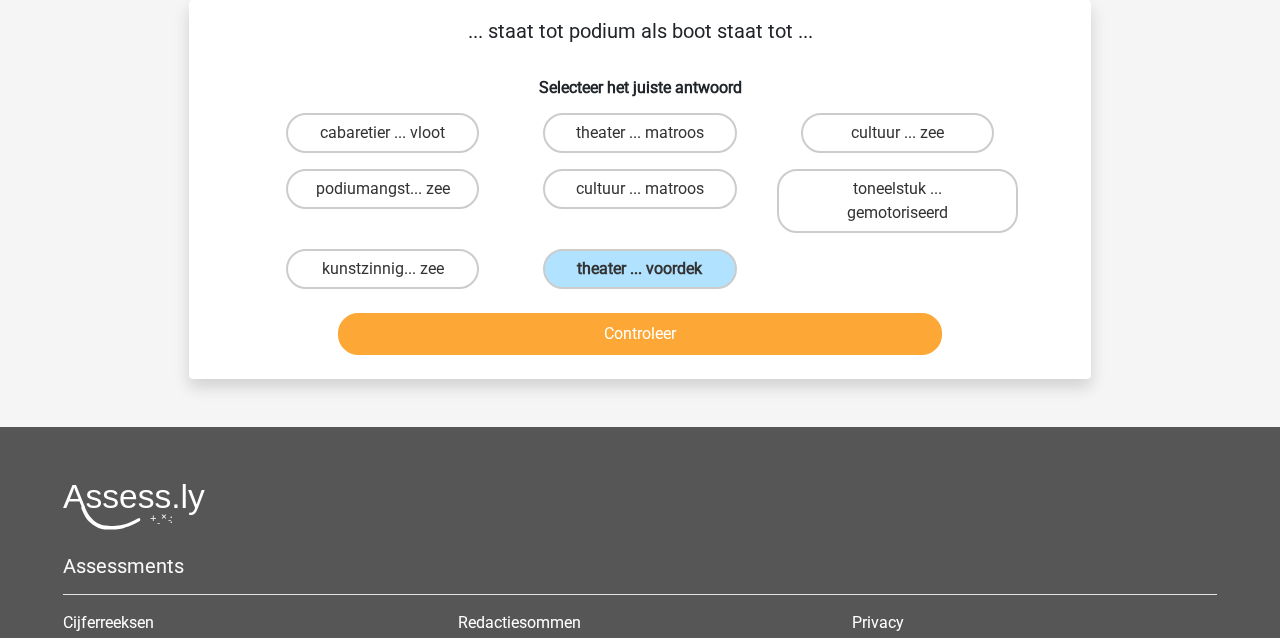 click on "Controleer" at bounding box center [640, 334] 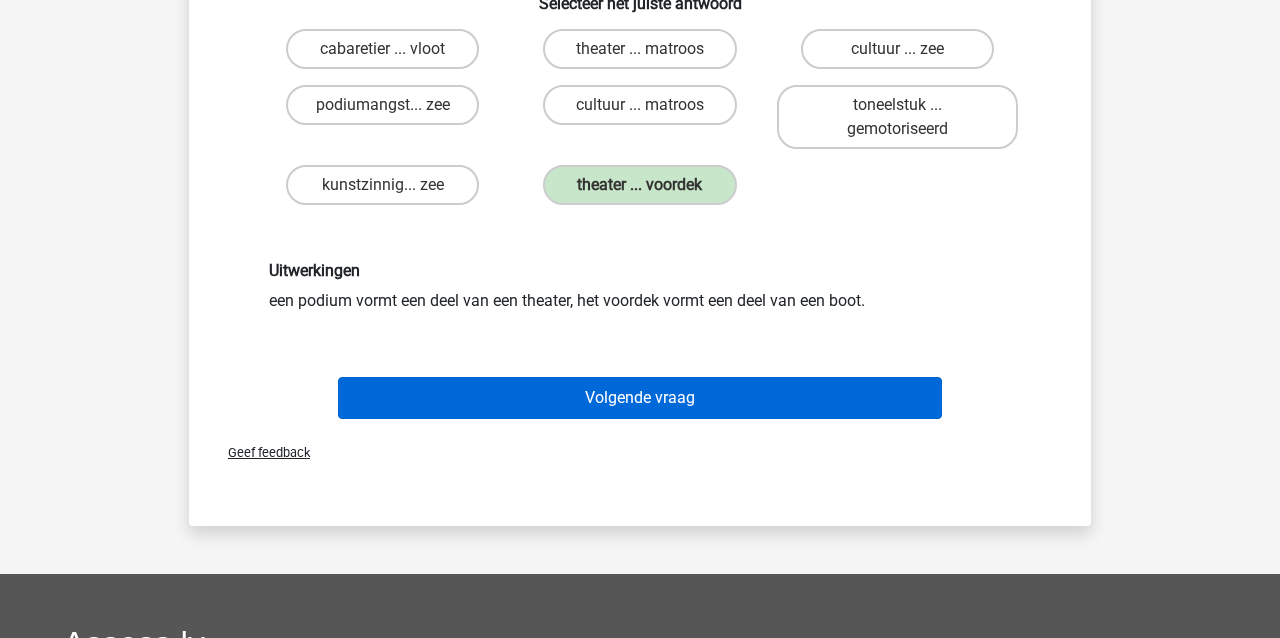 click on "Volgende vraag" at bounding box center (640, 398) 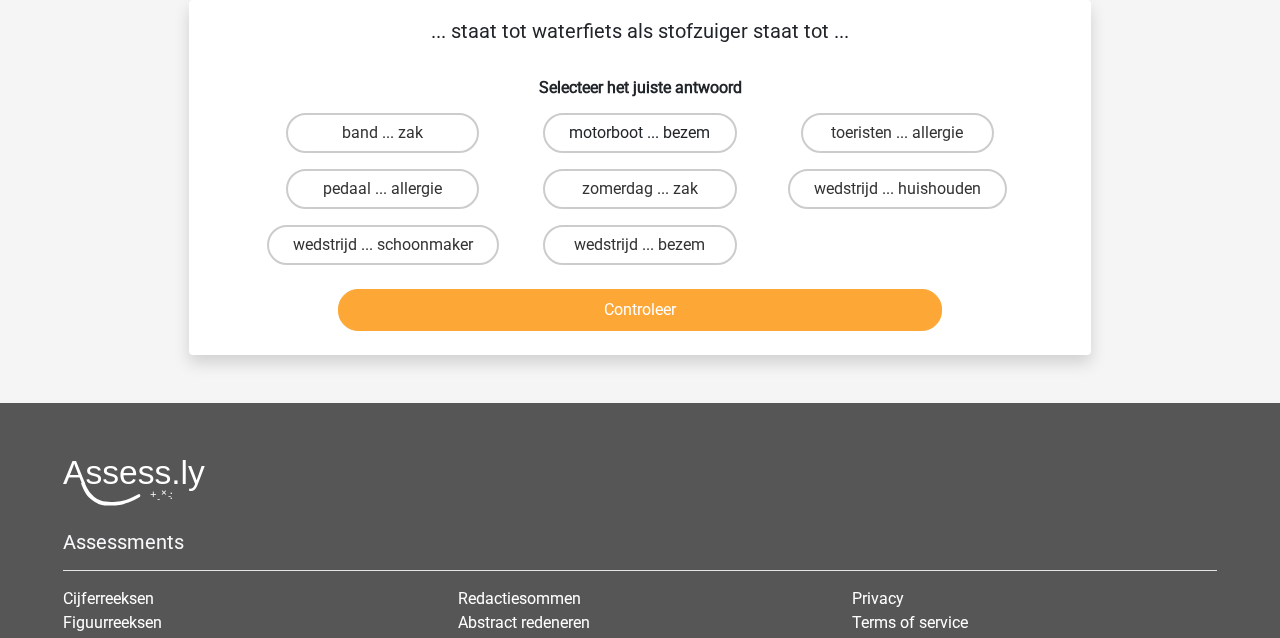 click on "motorboot ... bezem" at bounding box center [639, 133] 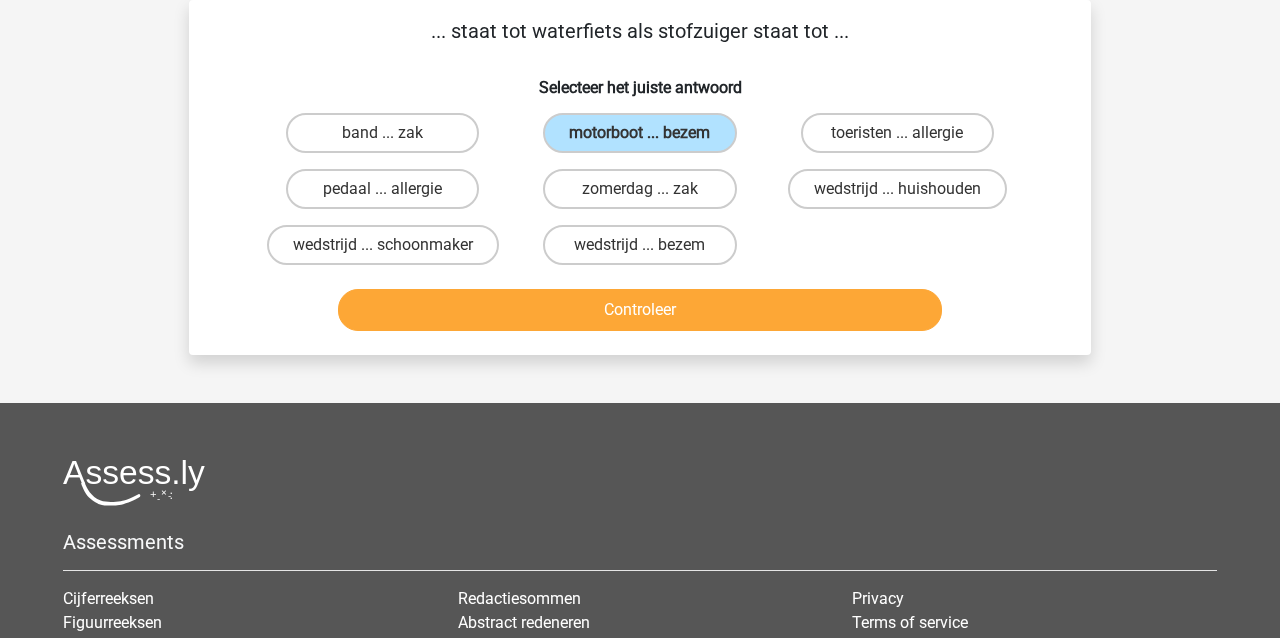 click on "Controleer" at bounding box center (640, 310) 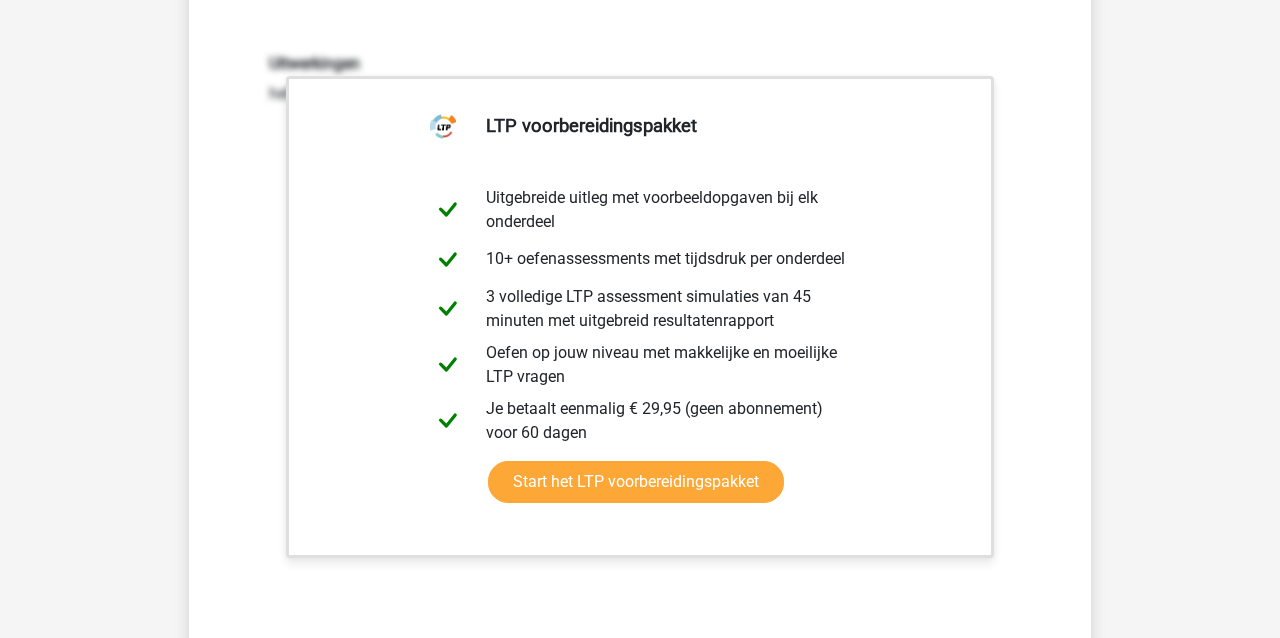 scroll, scrollTop: 472, scrollLeft: 0, axis: vertical 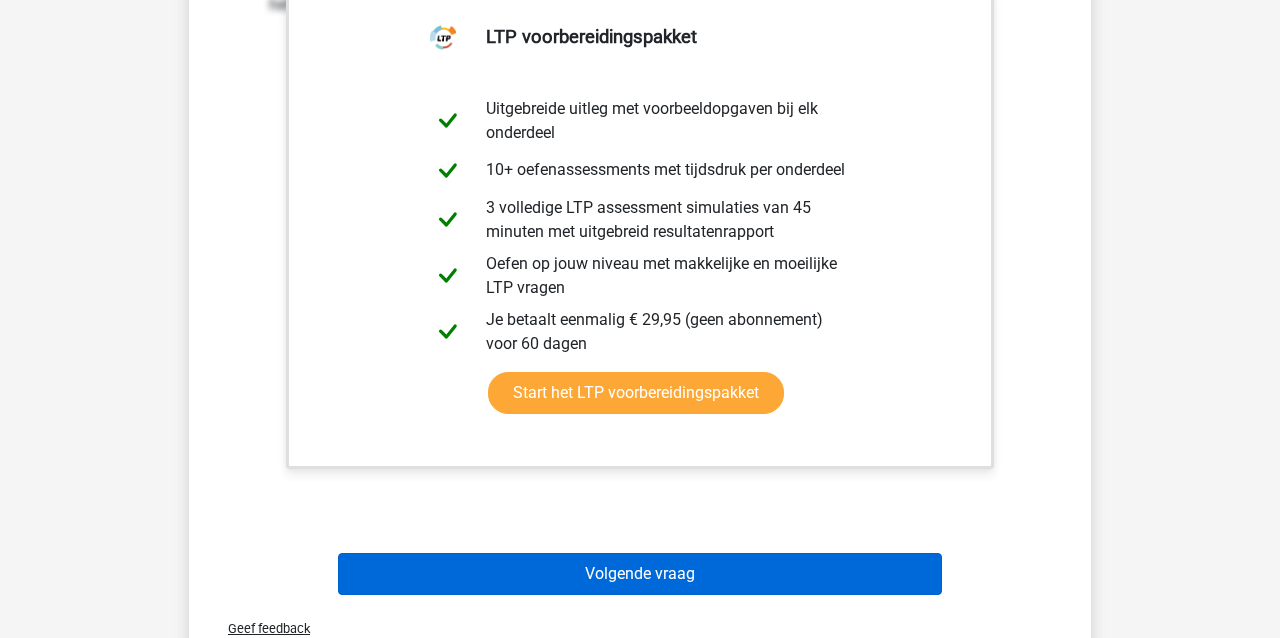 click on "Volgende vraag" at bounding box center (640, 574) 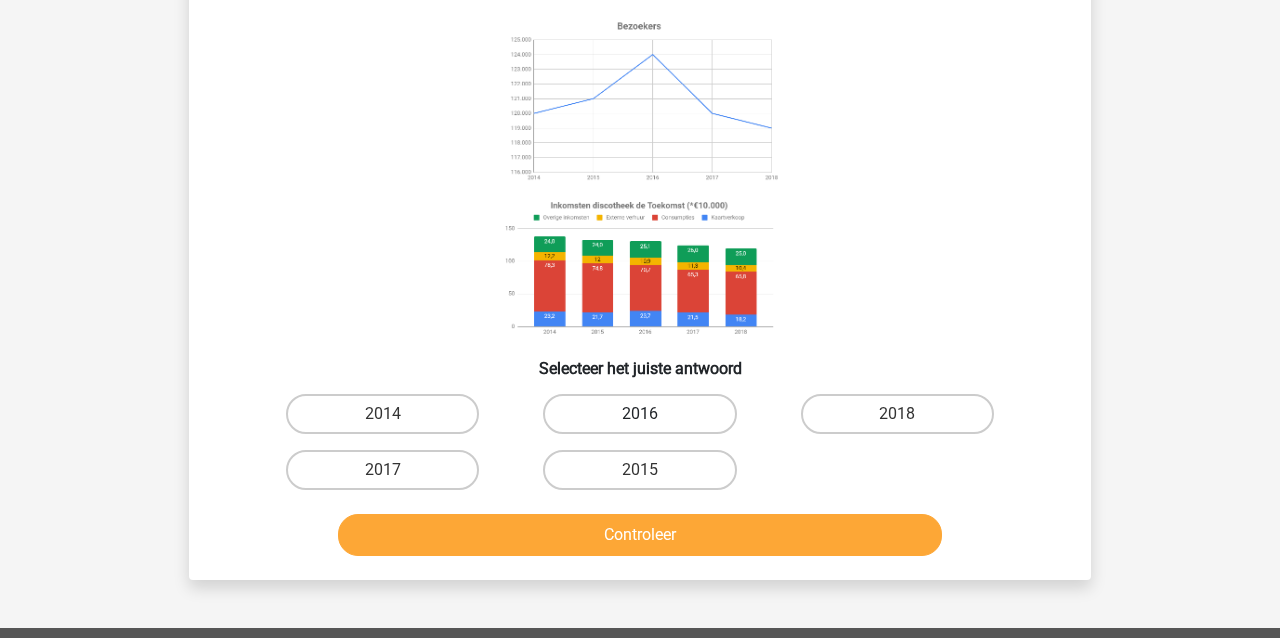 scroll, scrollTop: 92, scrollLeft: 0, axis: vertical 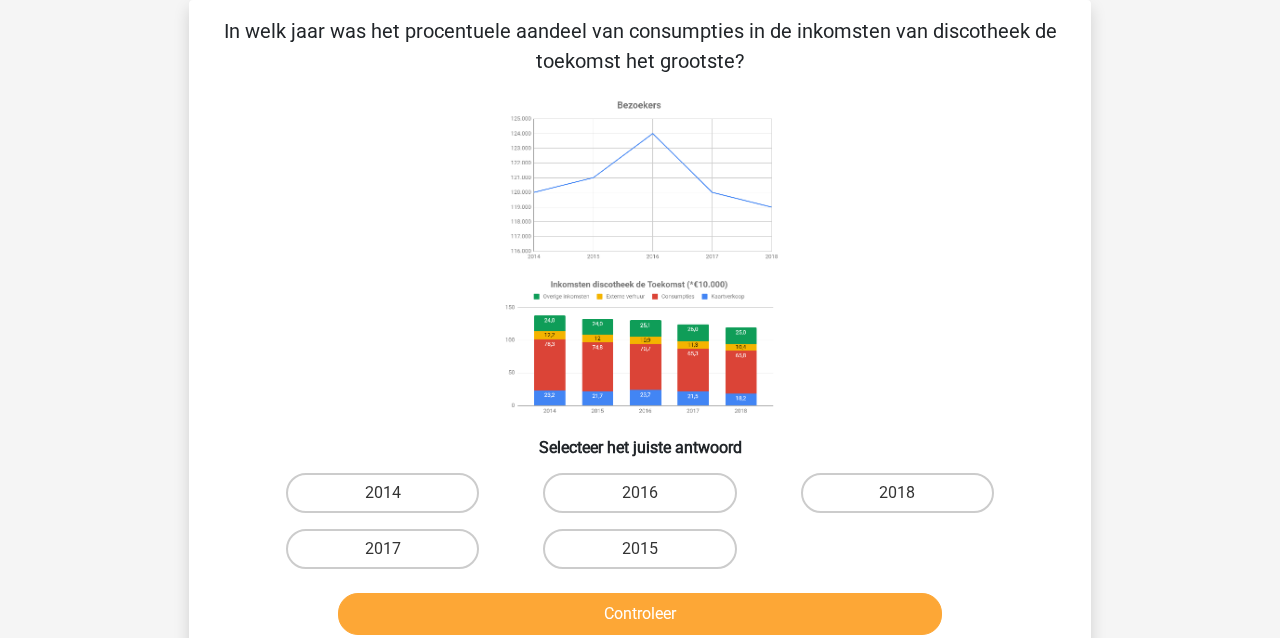 click on "2014" at bounding box center [389, 499] 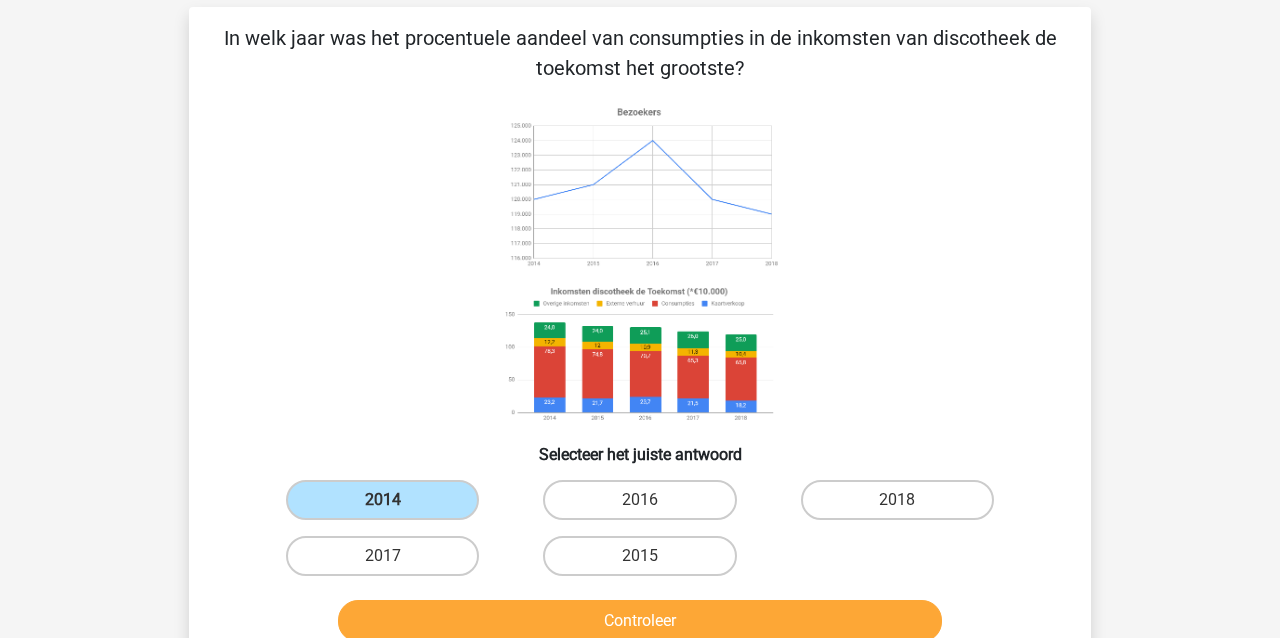 click on "Controleer" at bounding box center (640, 621) 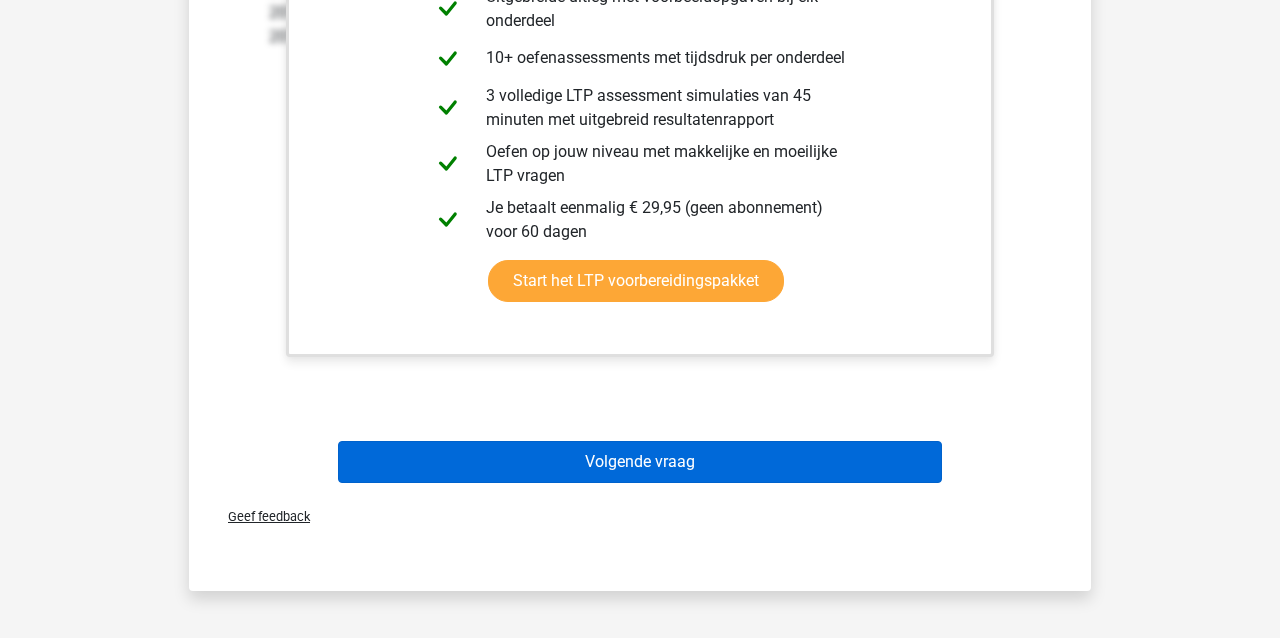 click on "Volgende vraag" at bounding box center (640, 462) 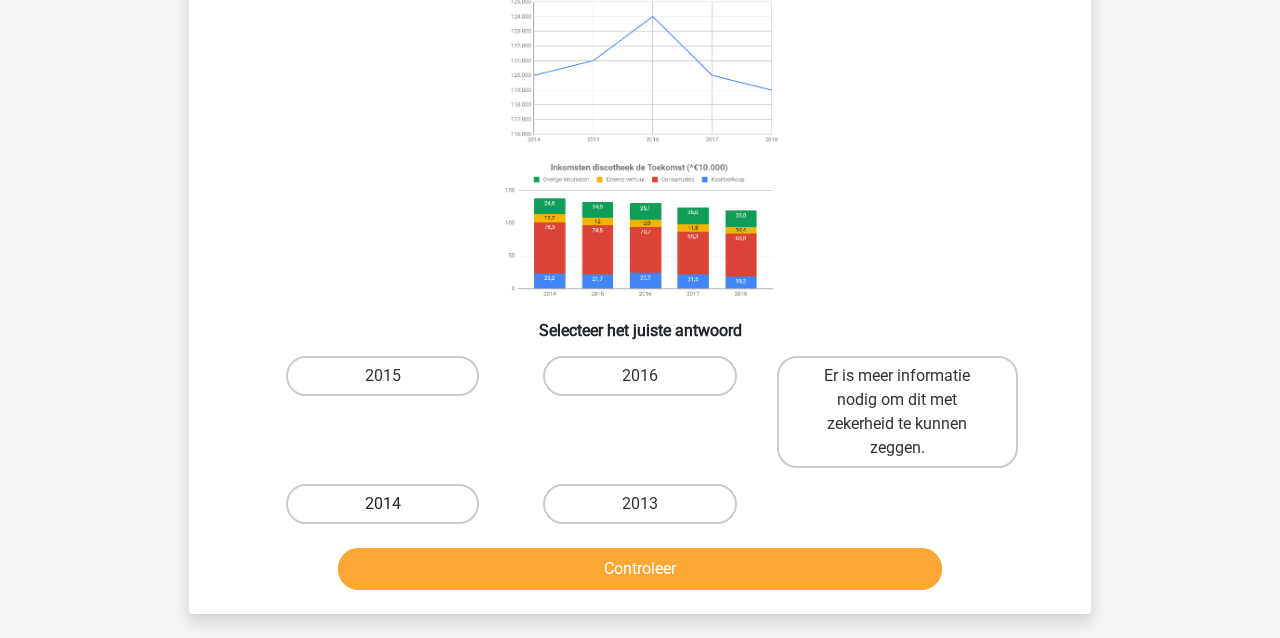 click on "2014" at bounding box center (382, 504) 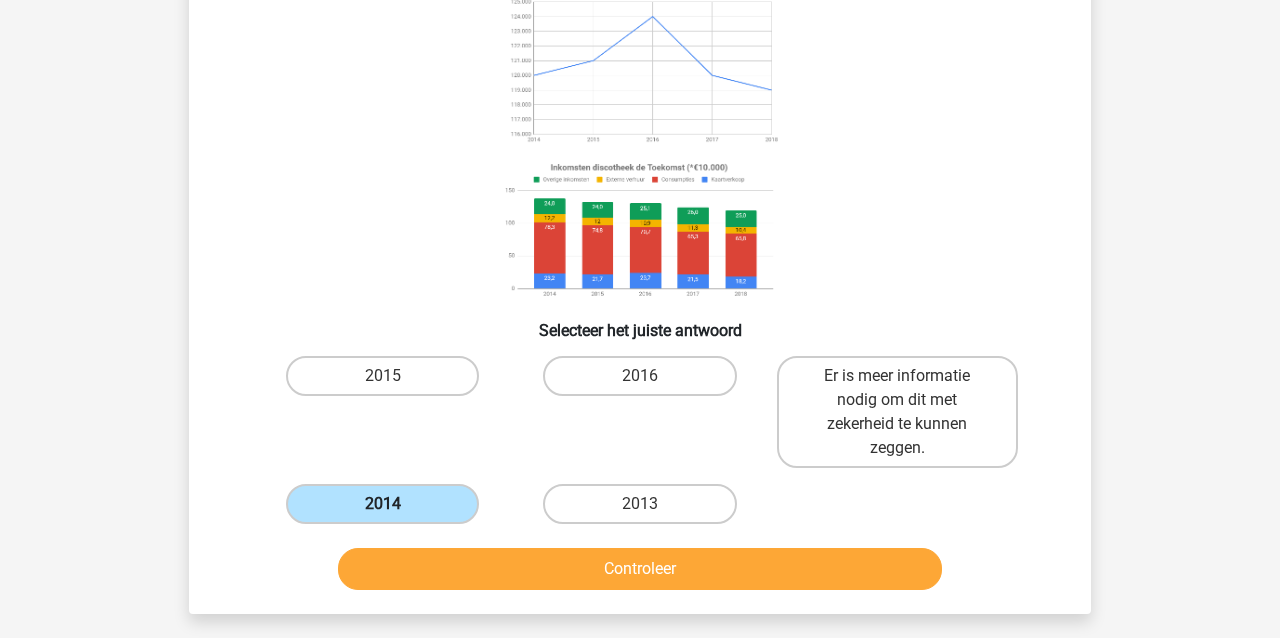 scroll, scrollTop: 178, scrollLeft: 0, axis: vertical 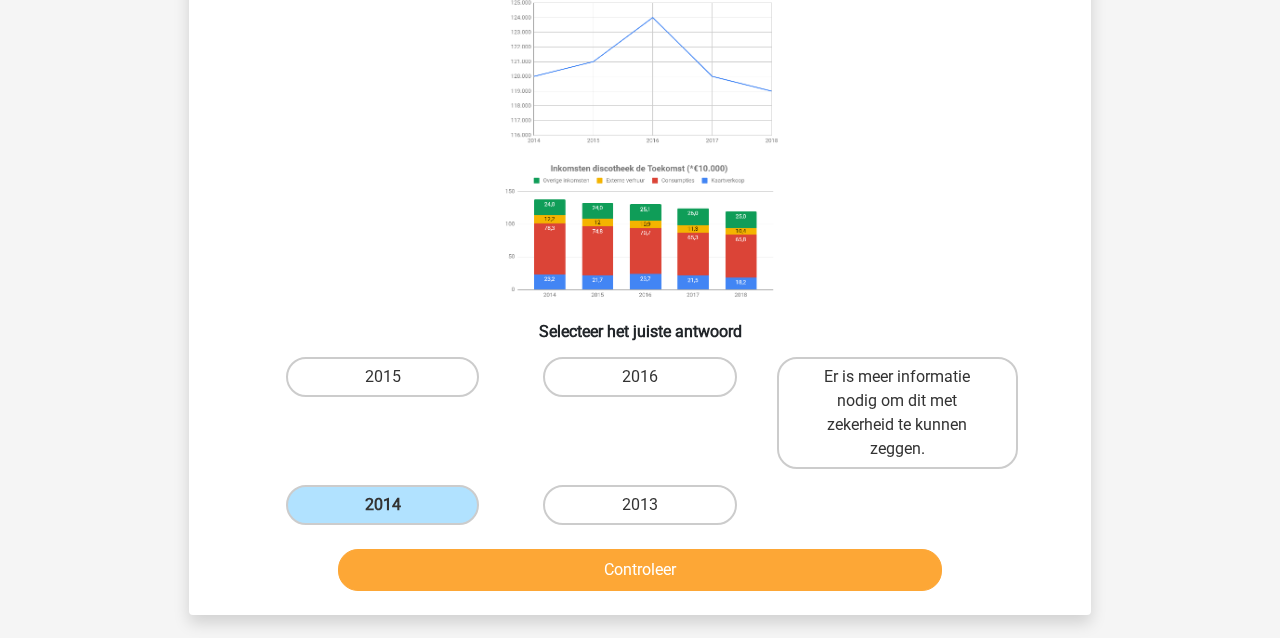 click on "Controleer" at bounding box center [640, 570] 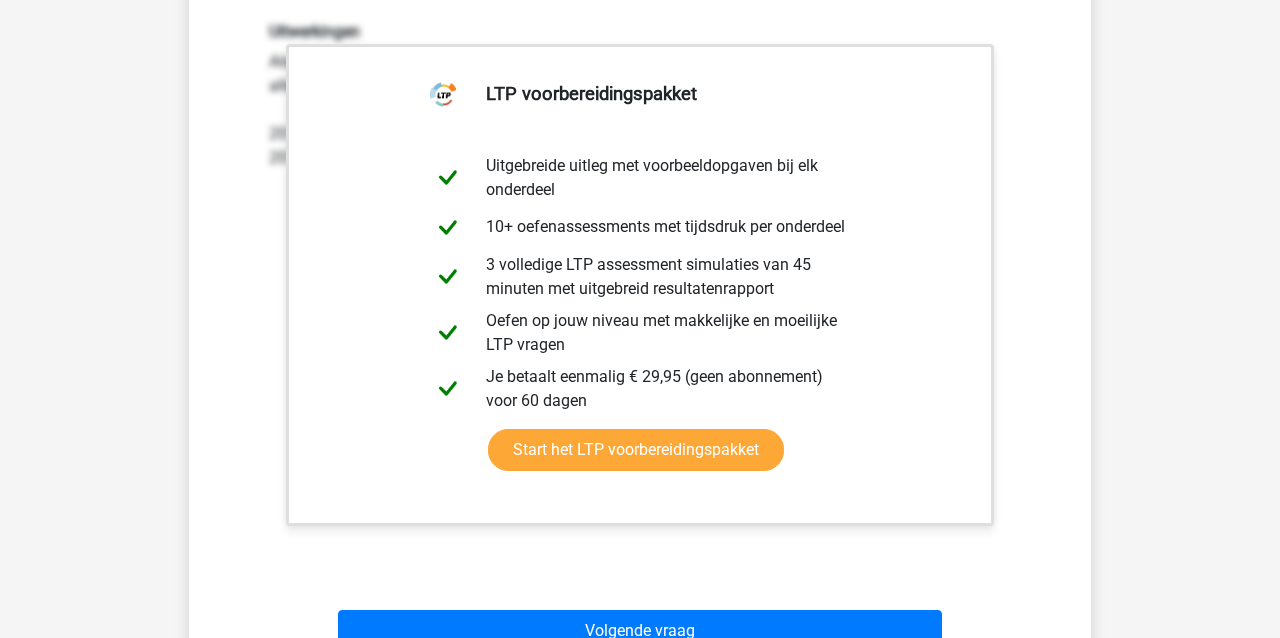 scroll, scrollTop: 780, scrollLeft: 0, axis: vertical 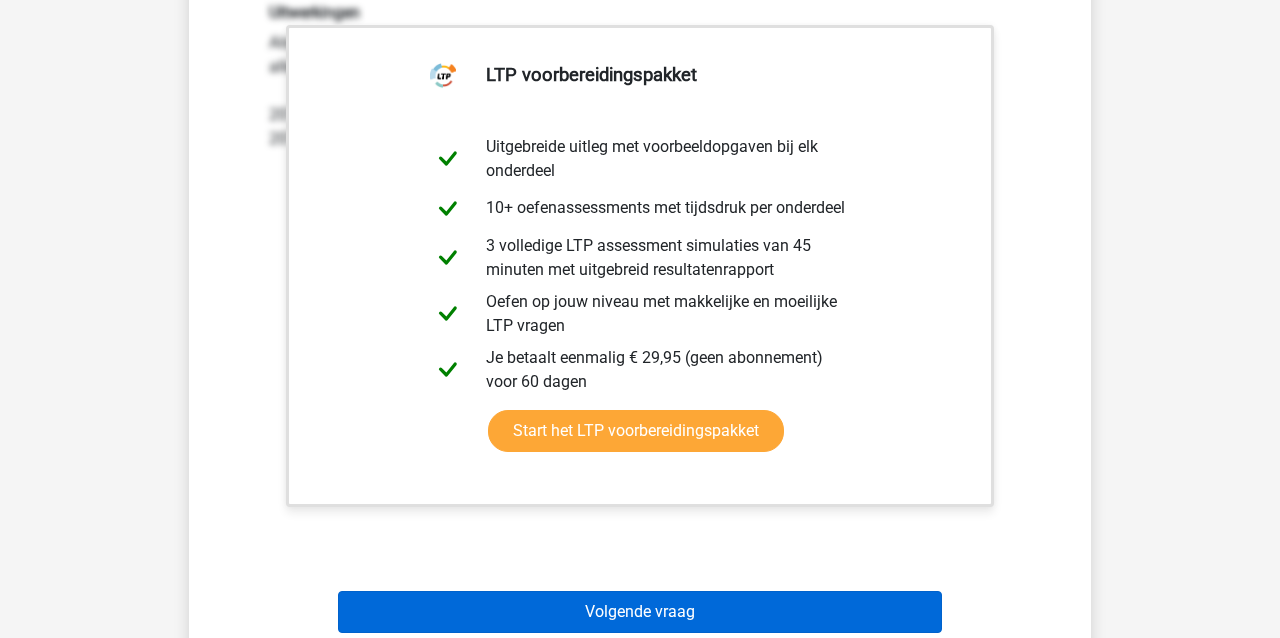 click on "Volgende vraag" at bounding box center (640, 612) 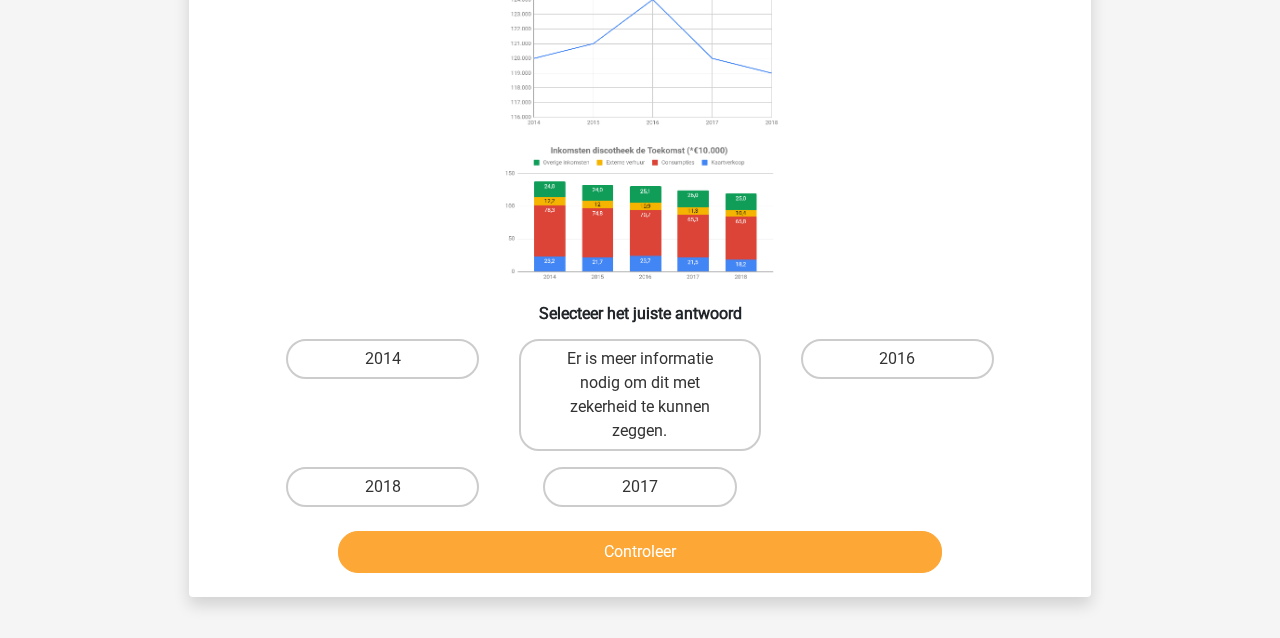 scroll, scrollTop: 194, scrollLeft: 0, axis: vertical 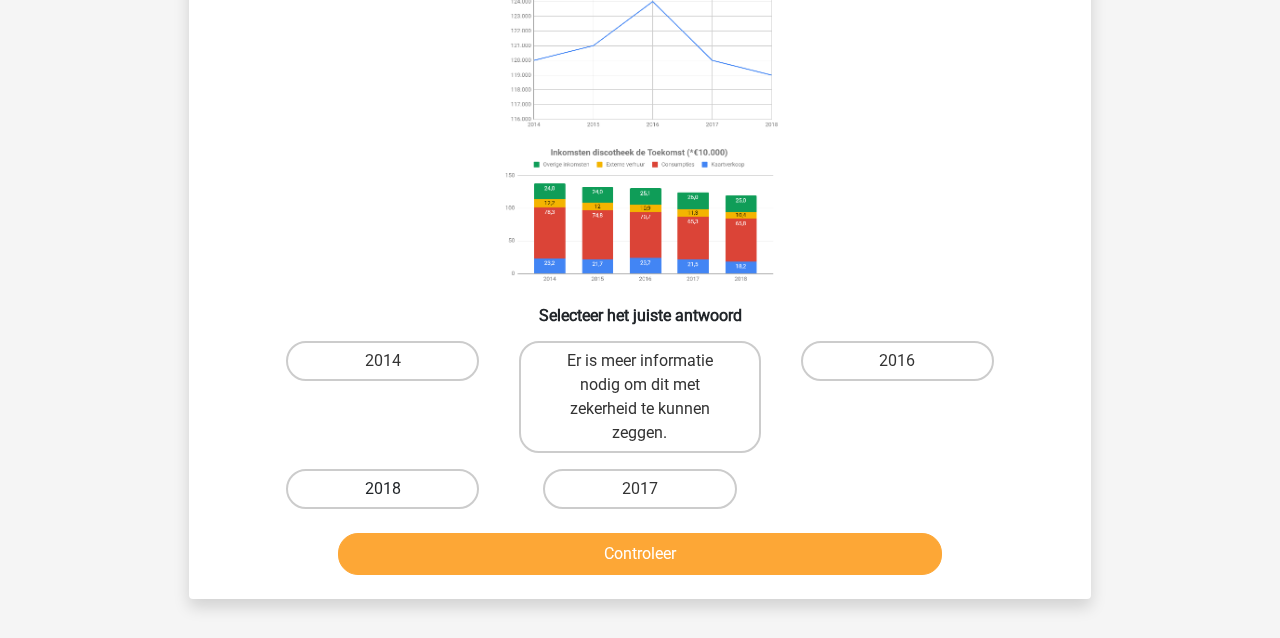click on "2018" at bounding box center (382, 489) 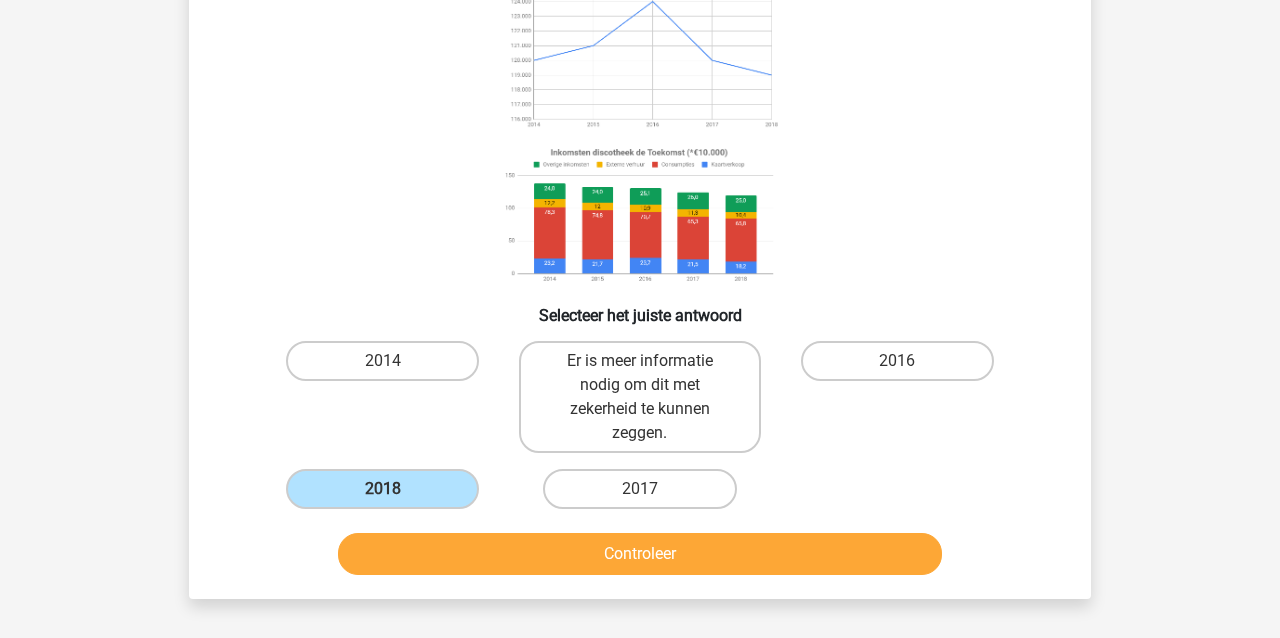 click on "Controleer" at bounding box center [640, 554] 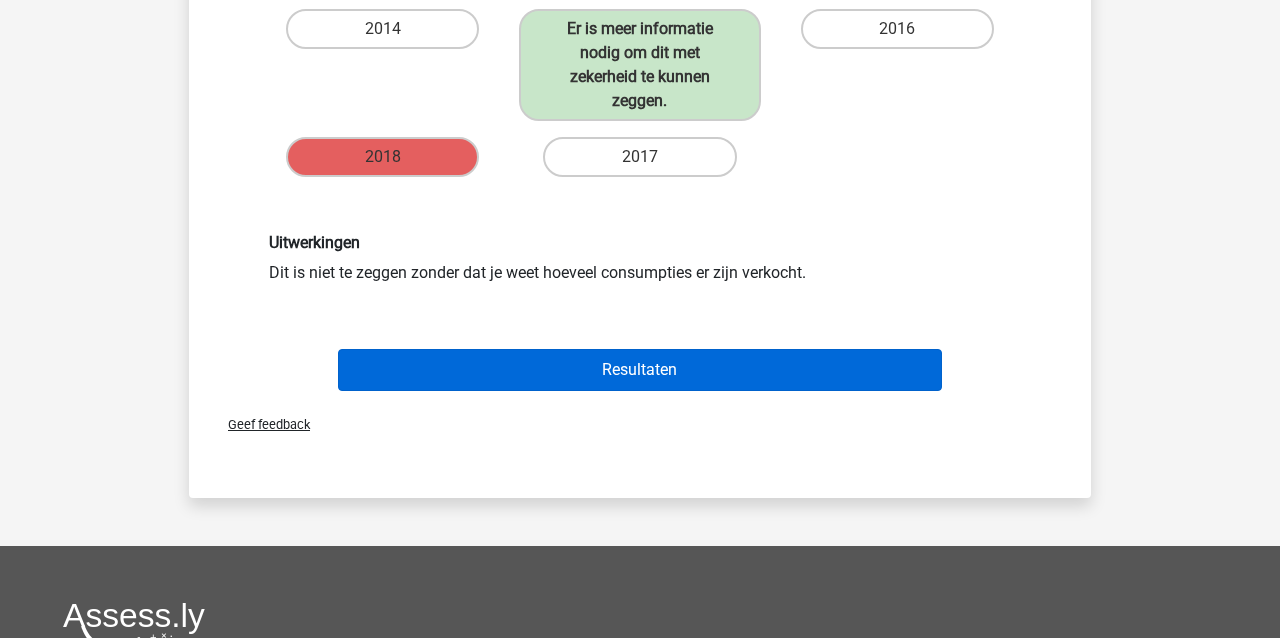 click on "Resultaten" at bounding box center (640, 370) 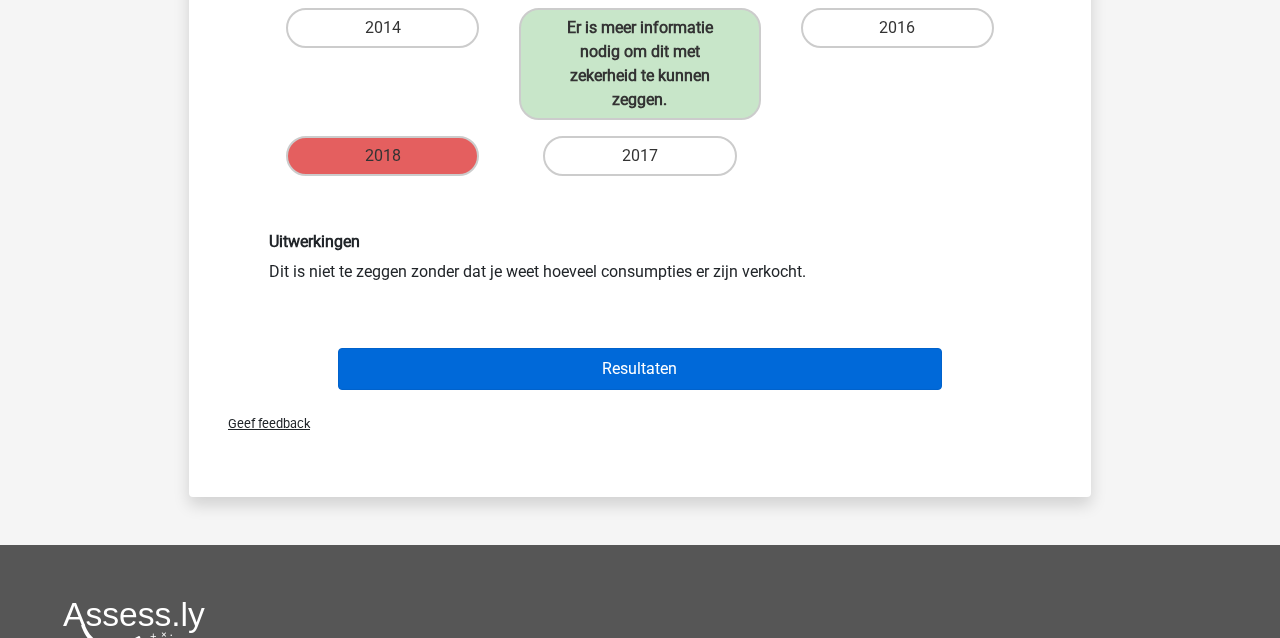 scroll, scrollTop: 531, scrollLeft: 0, axis: vertical 